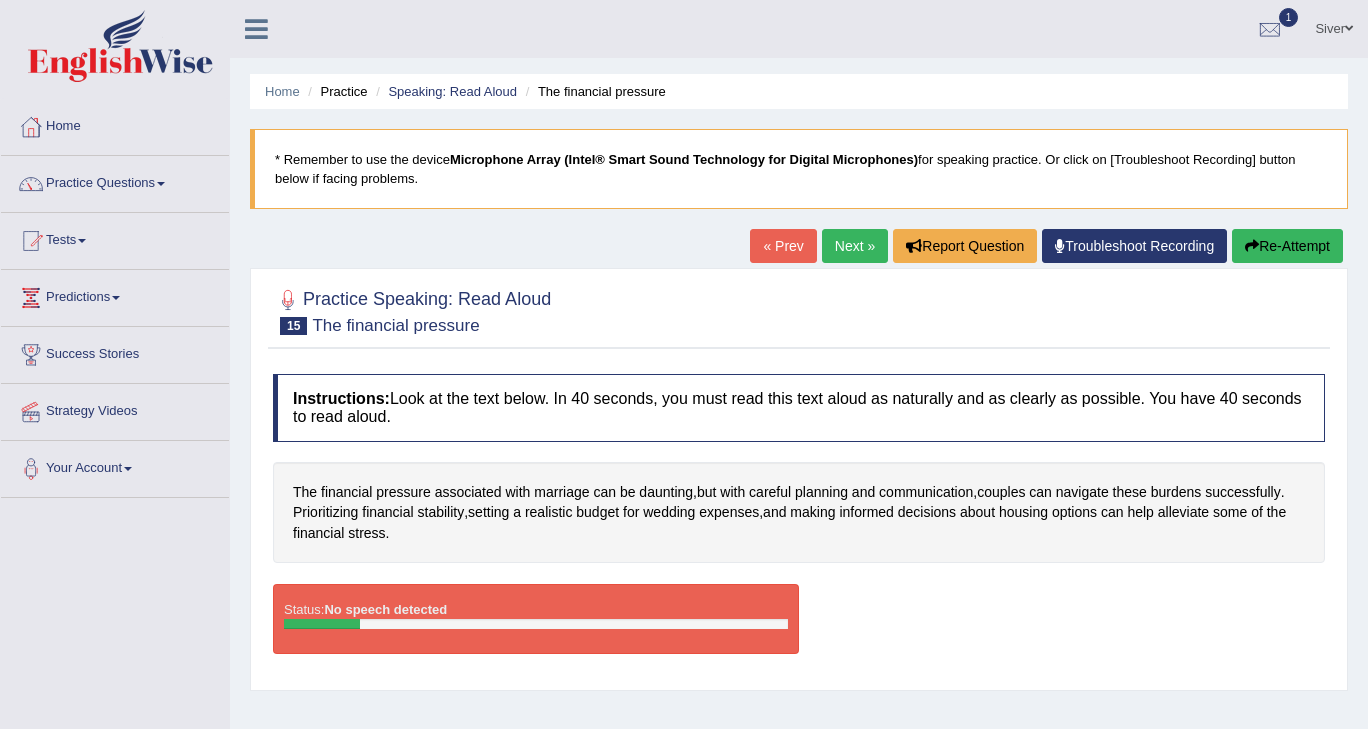 scroll, scrollTop: 166, scrollLeft: 0, axis: vertical 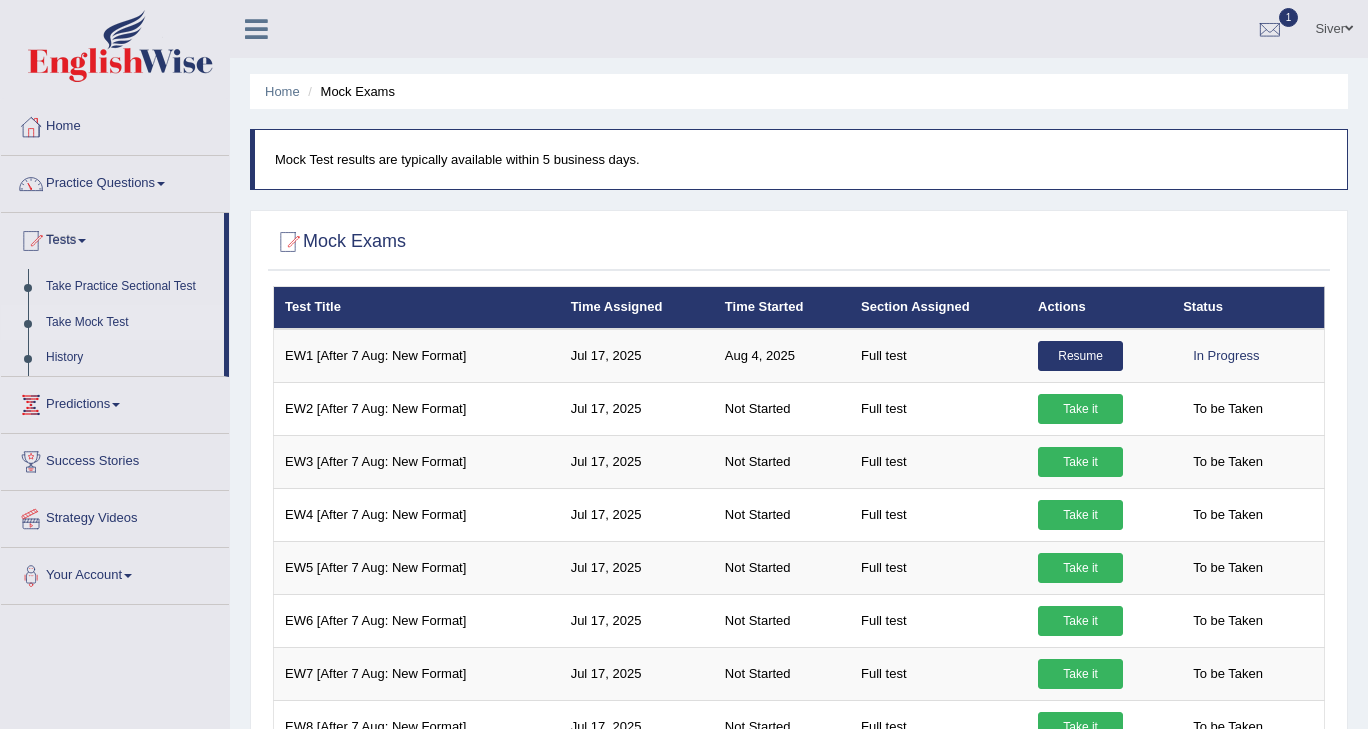 click on "Practice Questions" at bounding box center (115, 181) 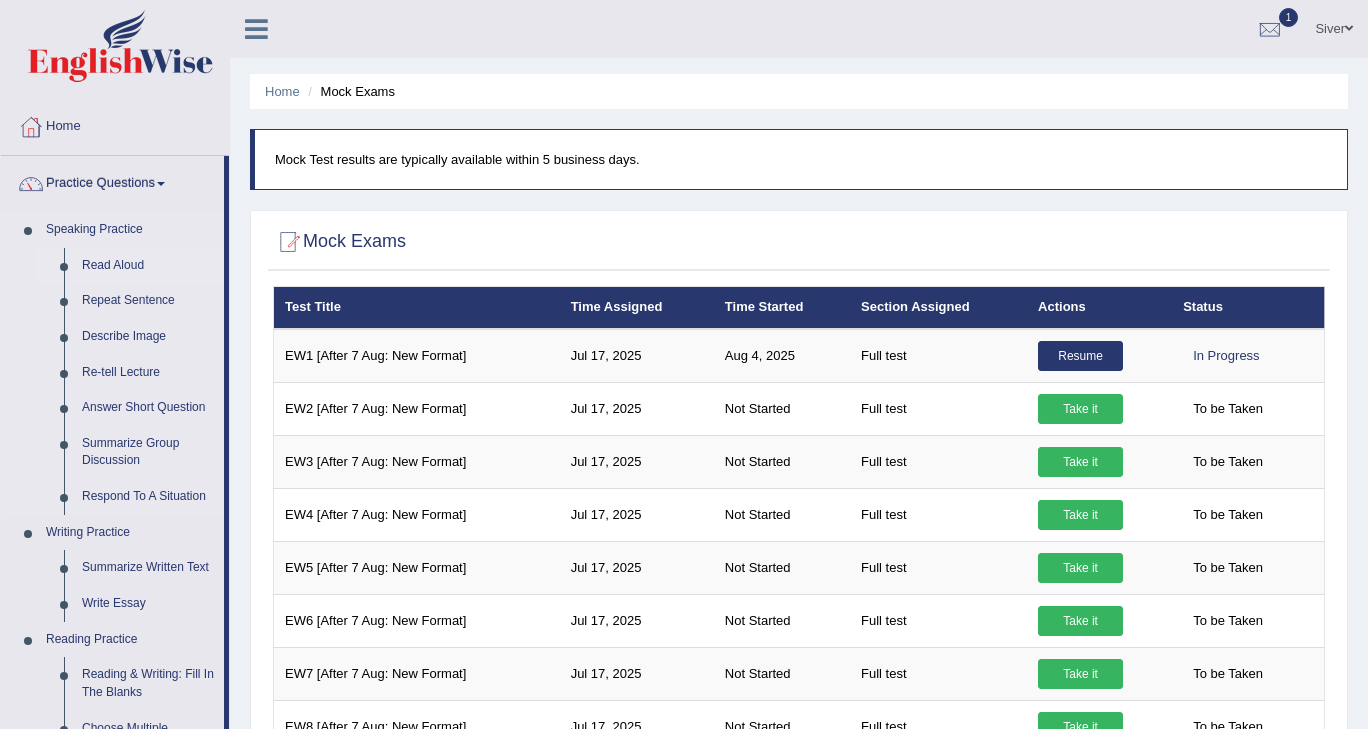 click on "Read Aloud" at bounding box center [148, 266] 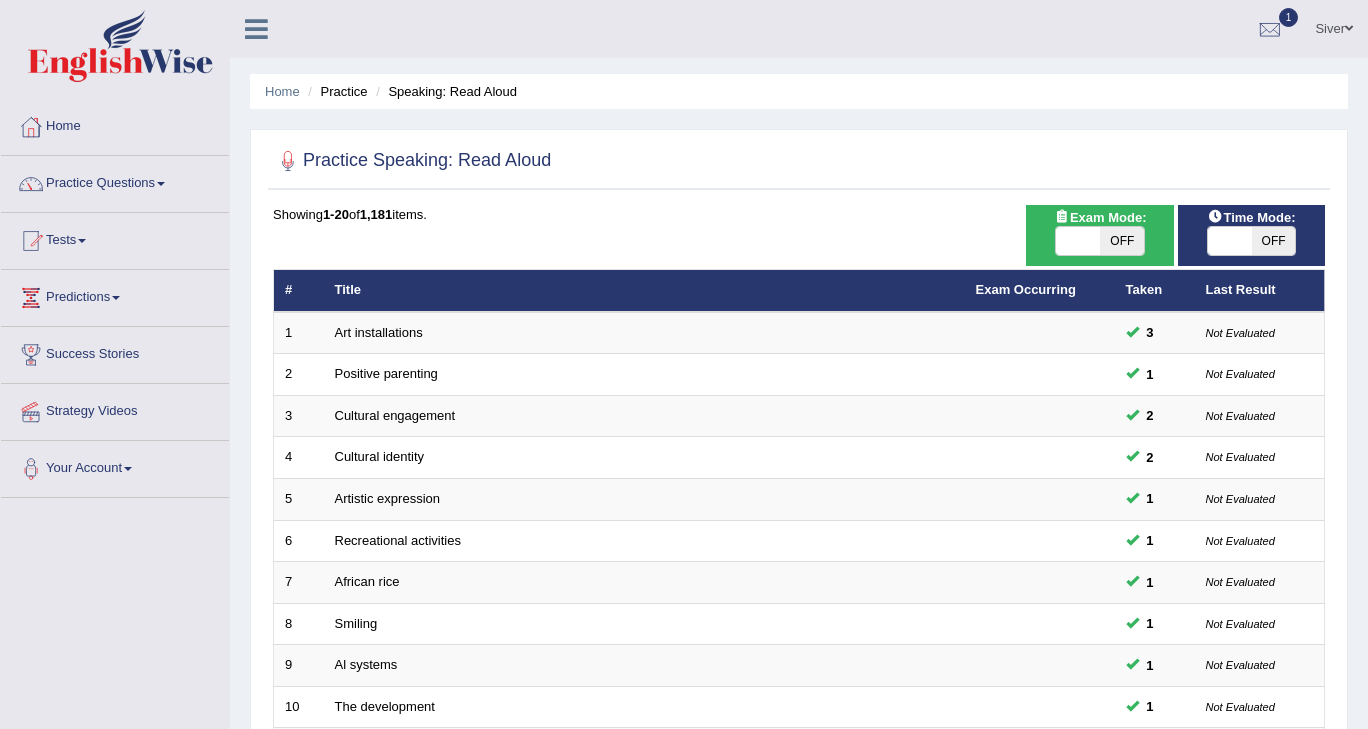 scroll, scrollTop: 0, scrollLeft: 0, axis: both 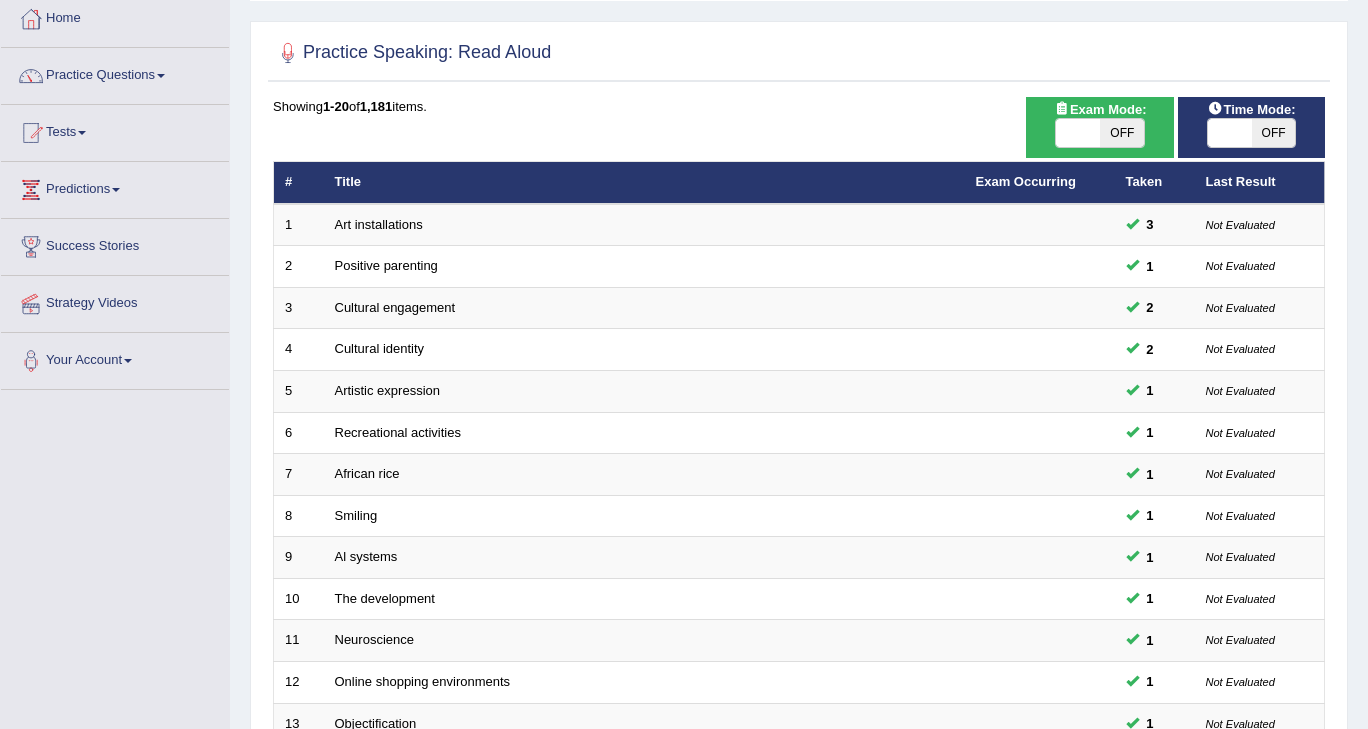 click on "OFF" at bounding box center (1122, 133) 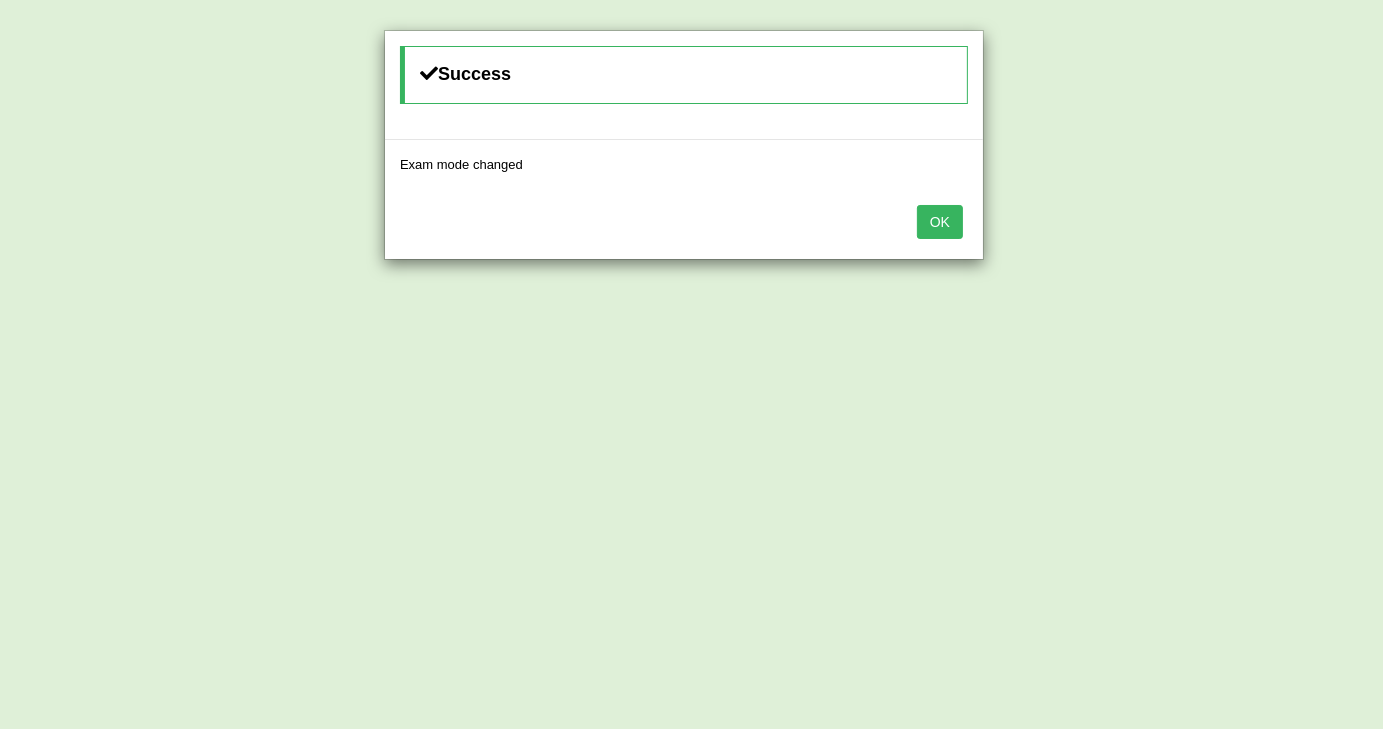 click on "OK" at bounding box center (940, 222) 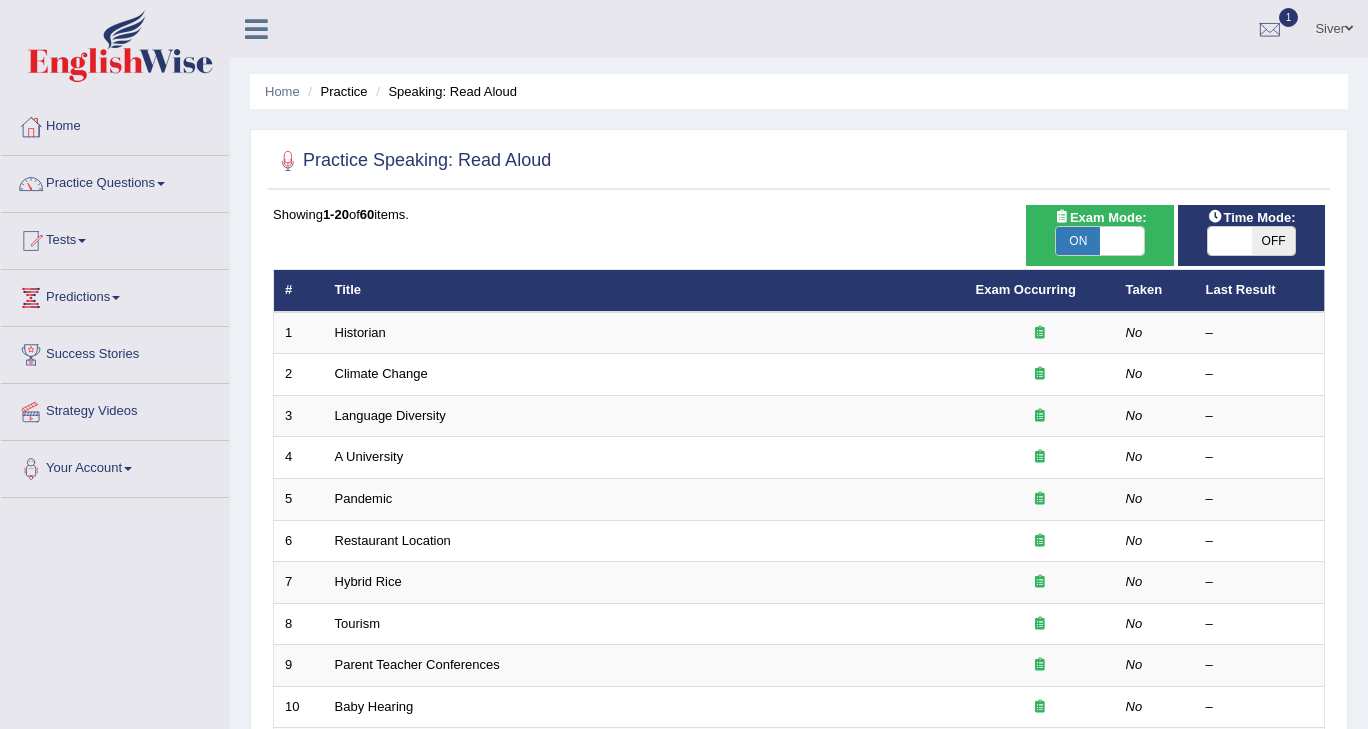 scroll, scrollTop: 108, scrollLeft: 0, axis: vertical 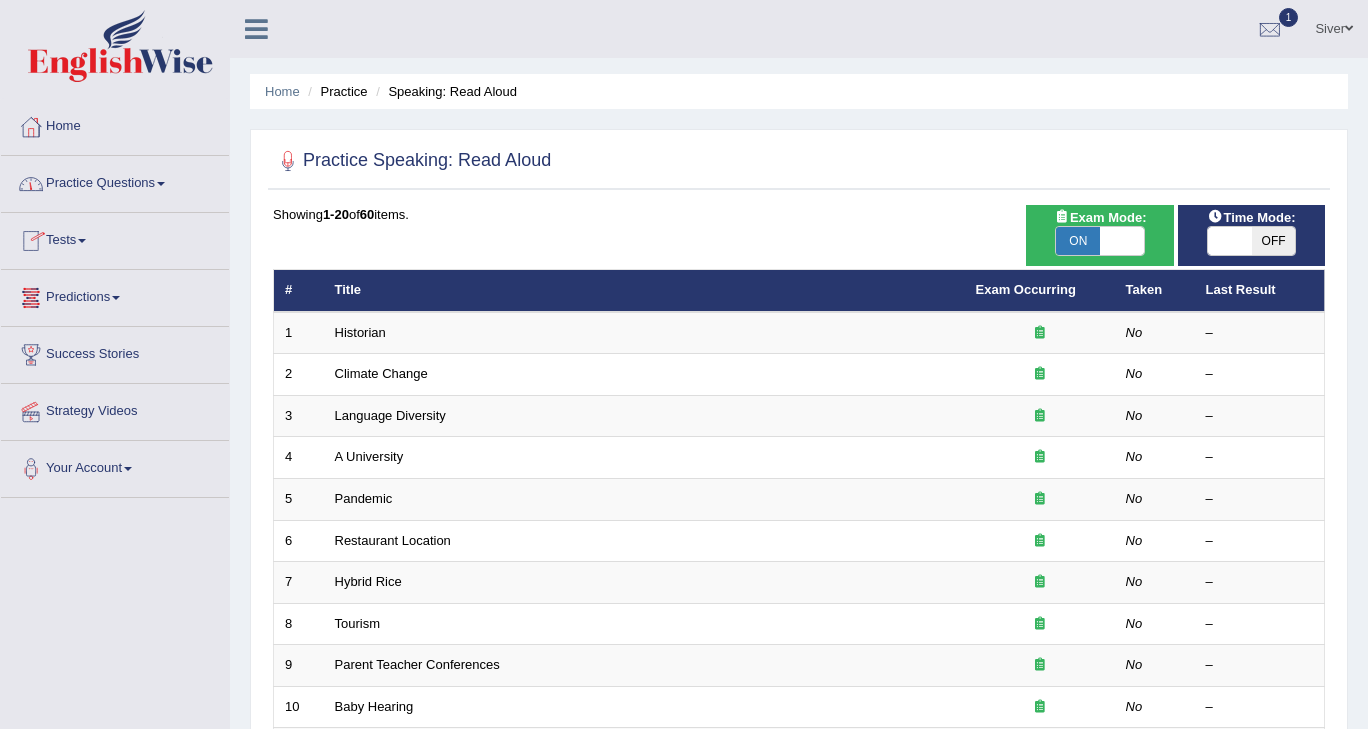 click on "Practice Questions" at bounding box center (115, 181) 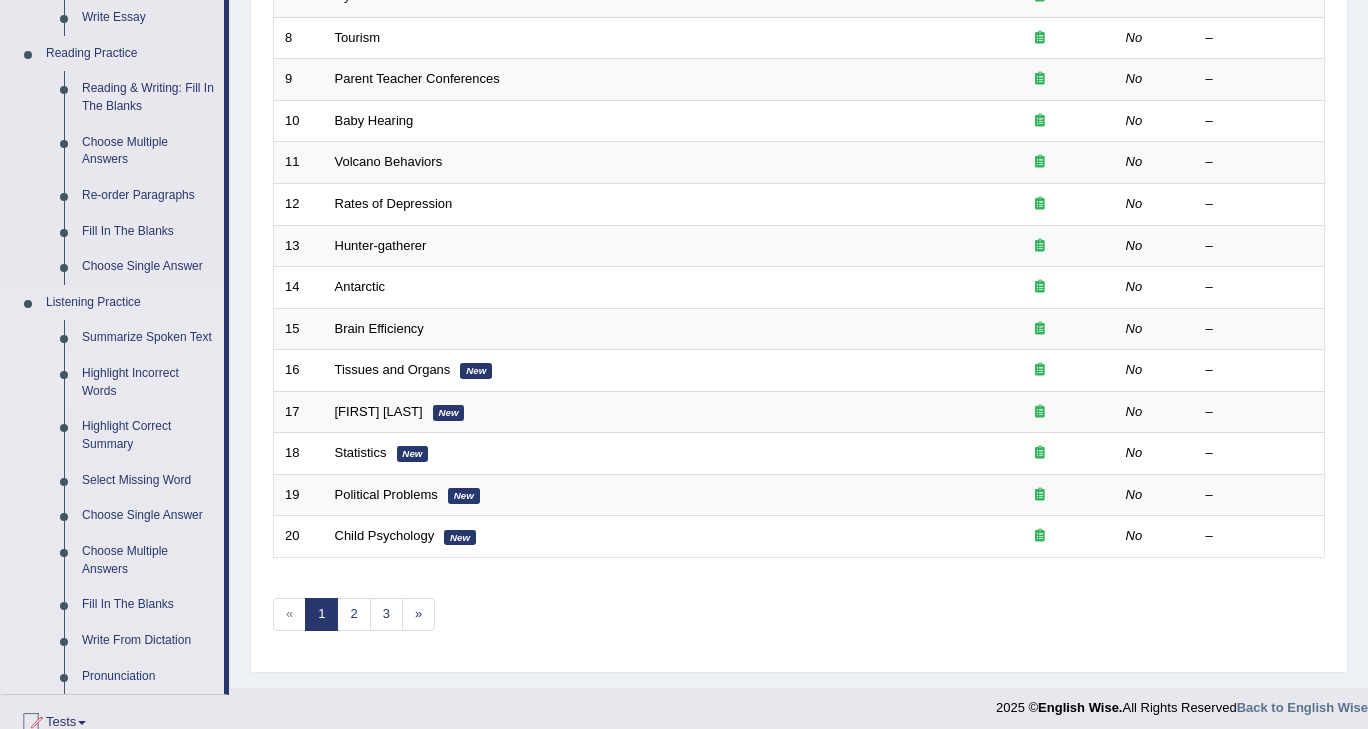 scroll, scrollTop: 600, scrollLeft: 0, axis: vertical 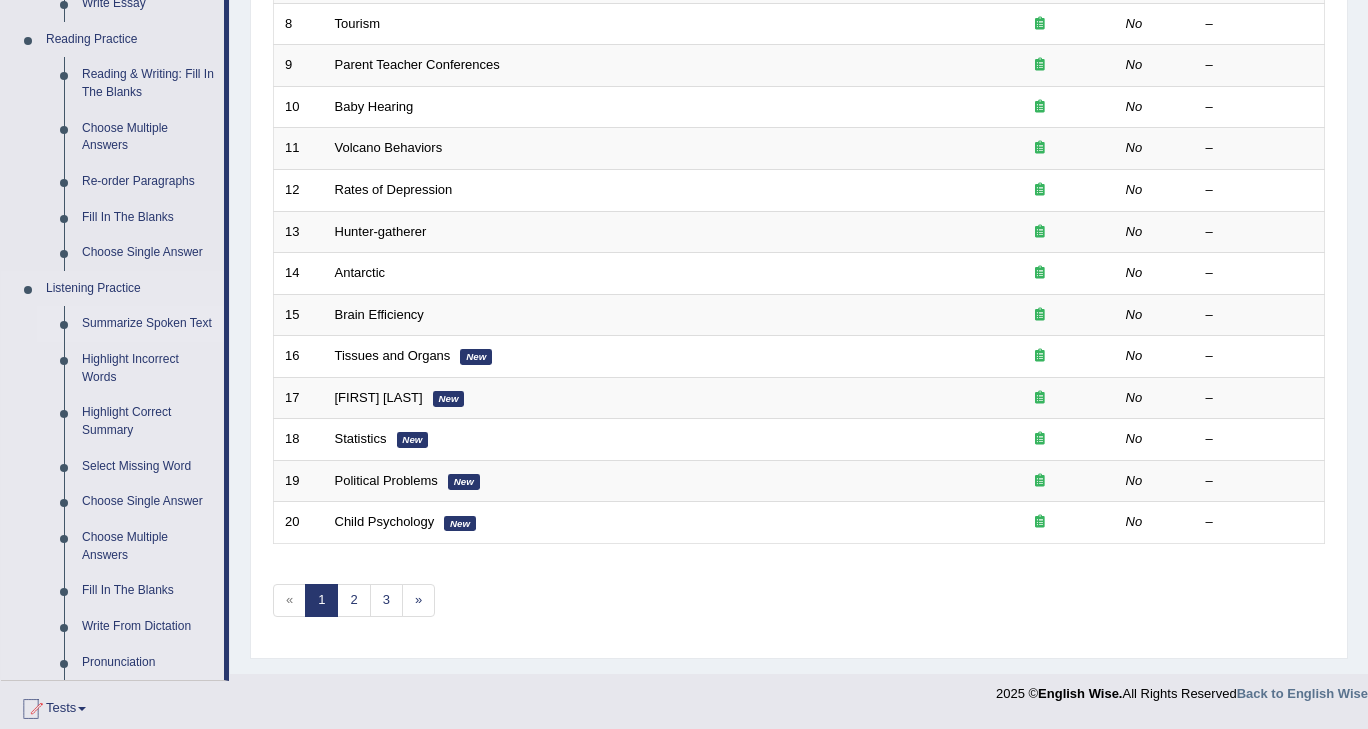 click on "Summarize Spoken Text" at bounding box center [148, 324] 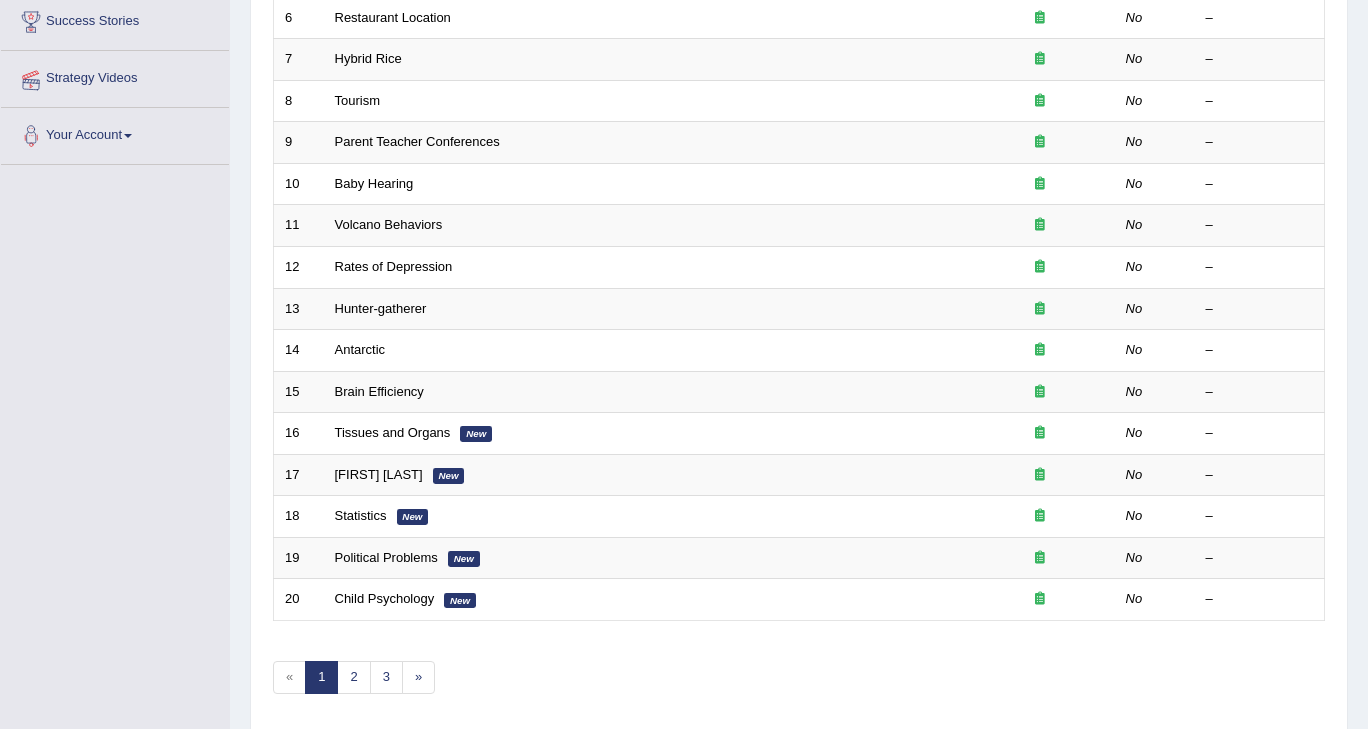 scroll, scrollTop: 277, scrollLeft: 0, axis: vertical 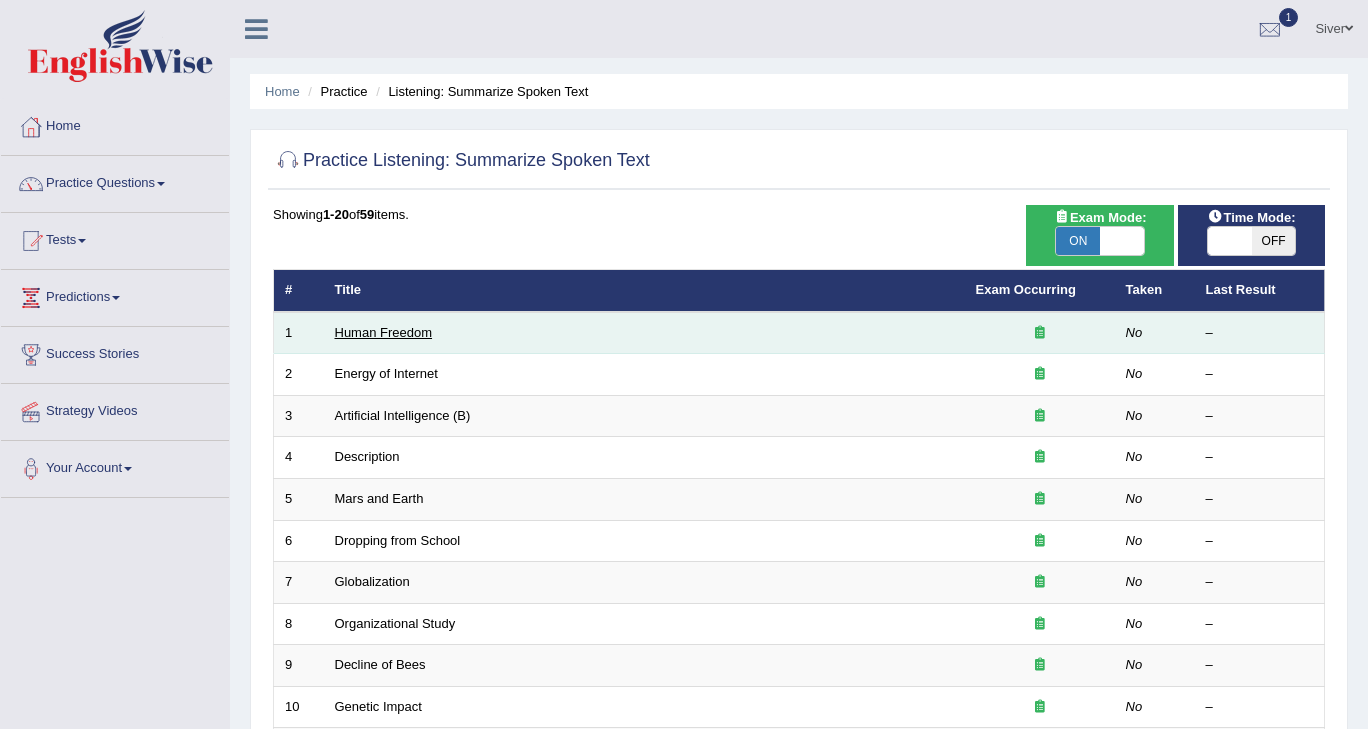 click on "Human Freedom" at bounding box center (384, 332) 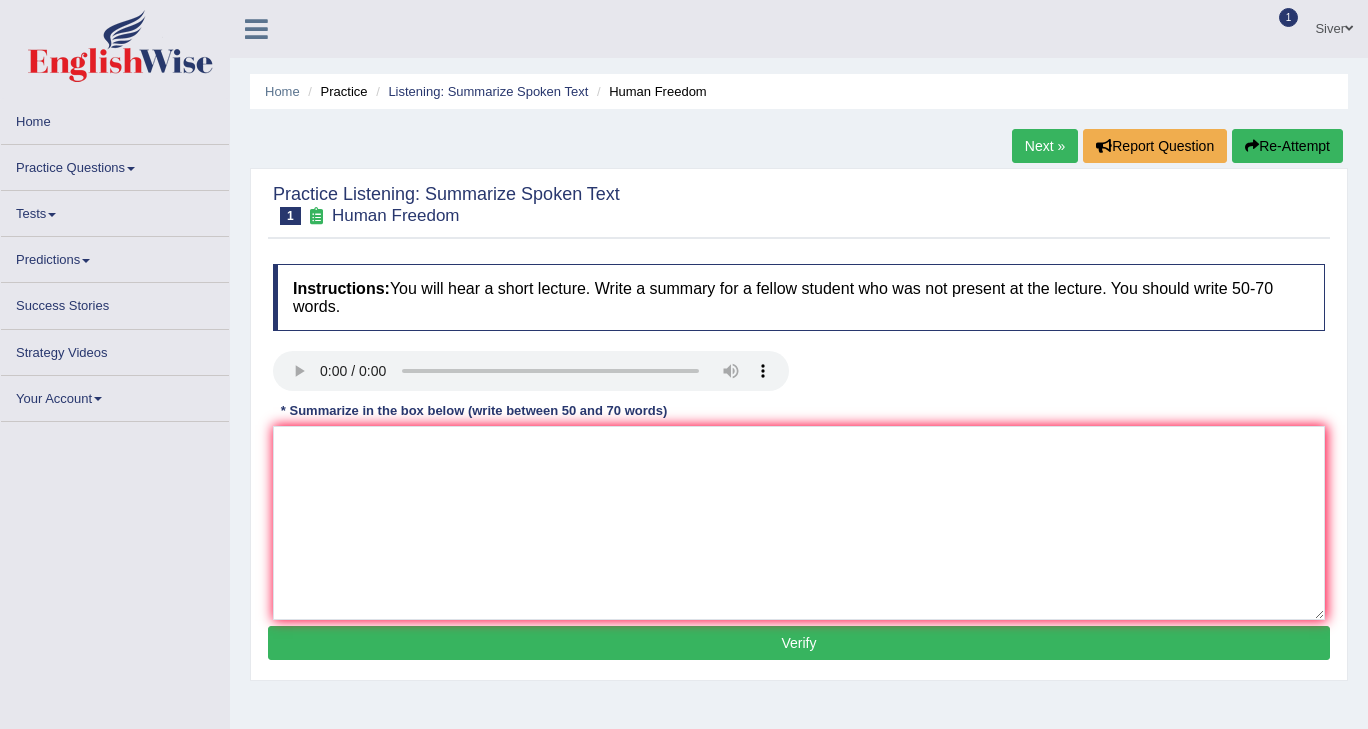 scroll, scrollTop: 0, scrollLeft: 0, axis: both 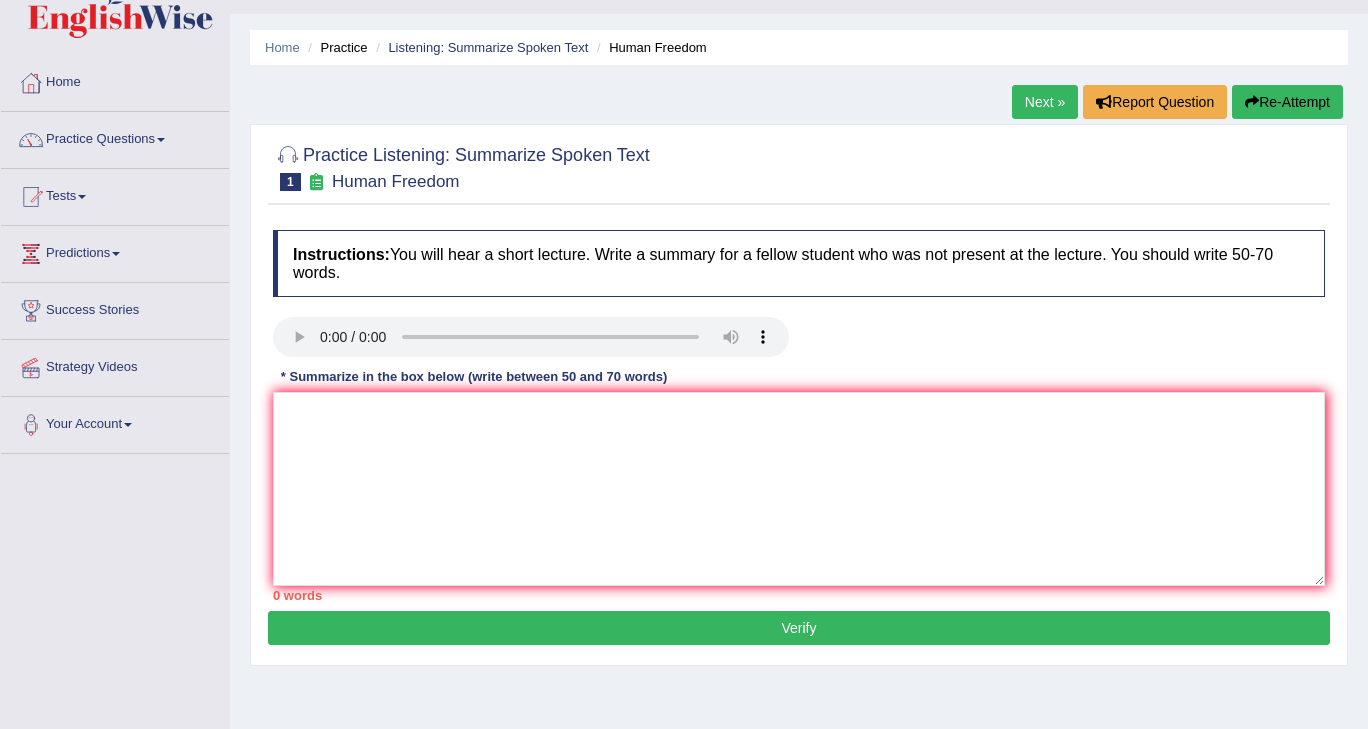 type 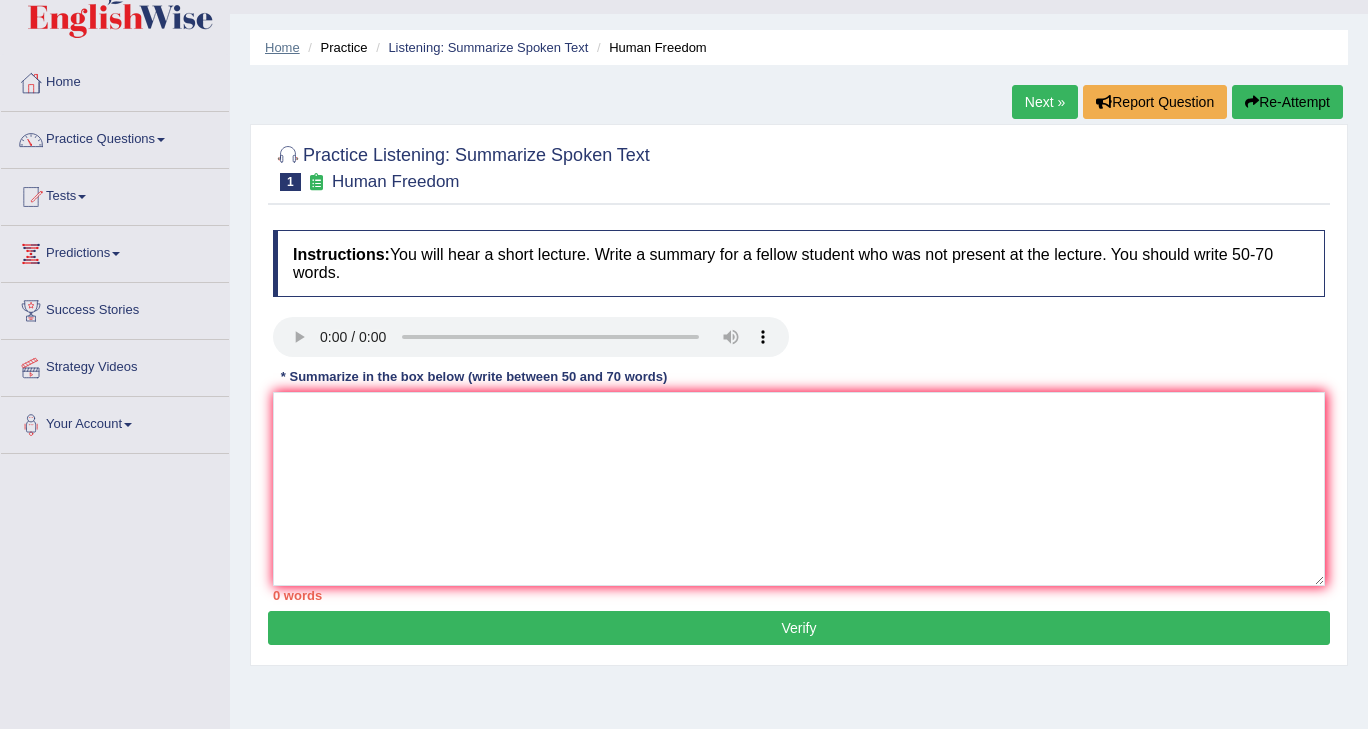 click on "Home" at bounding box center (282, 47) 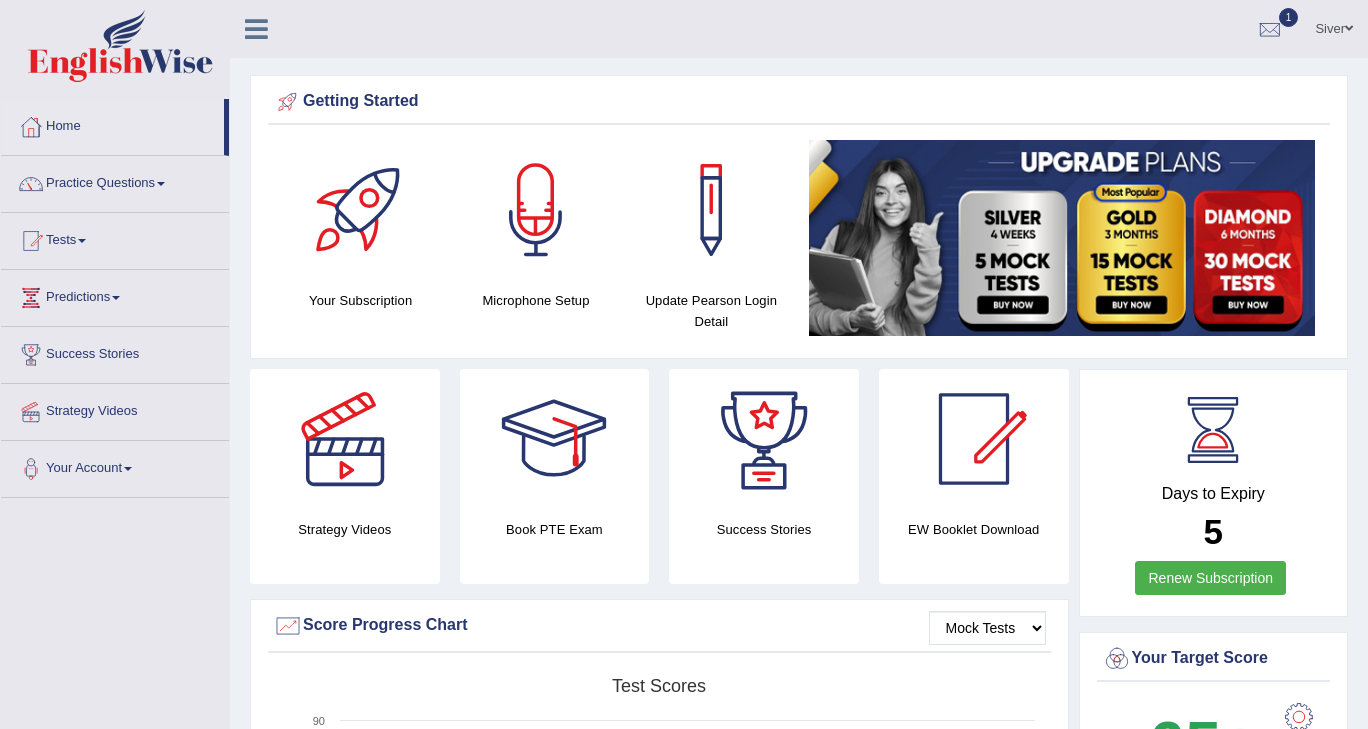 scroll, scrollTop: 0, scrollLeft: 0, axis: both 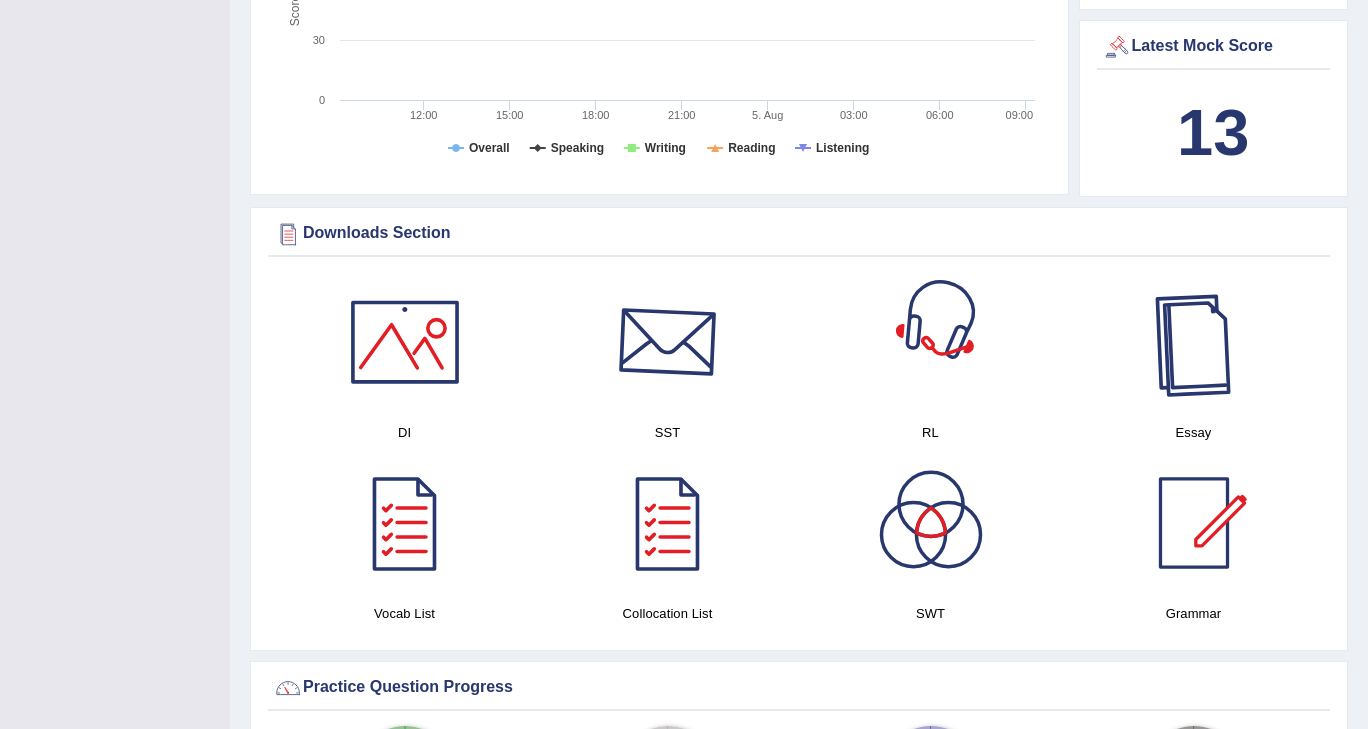 click at bounding box center [668, 342] 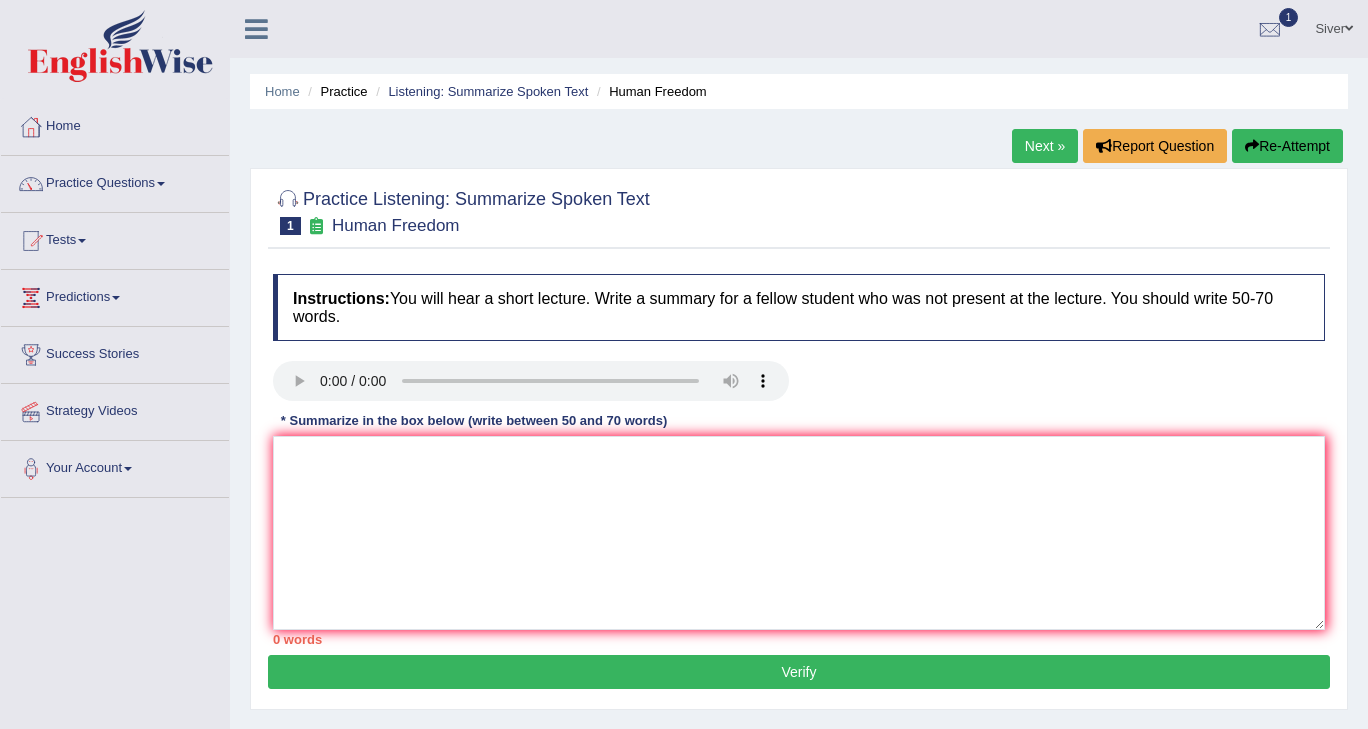 scroll, scrollTop: 44, scrollLeft: 0, axis: vertical 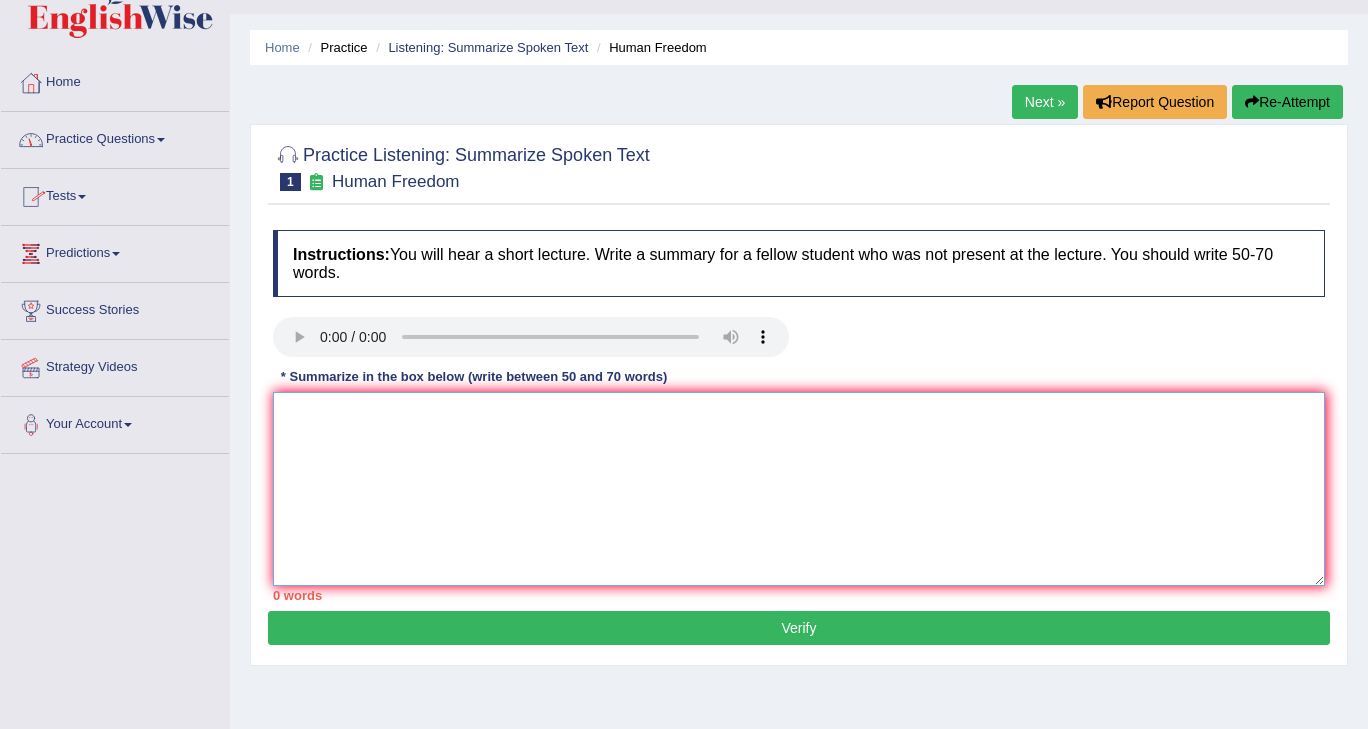 click at bounding box center [799, 489] 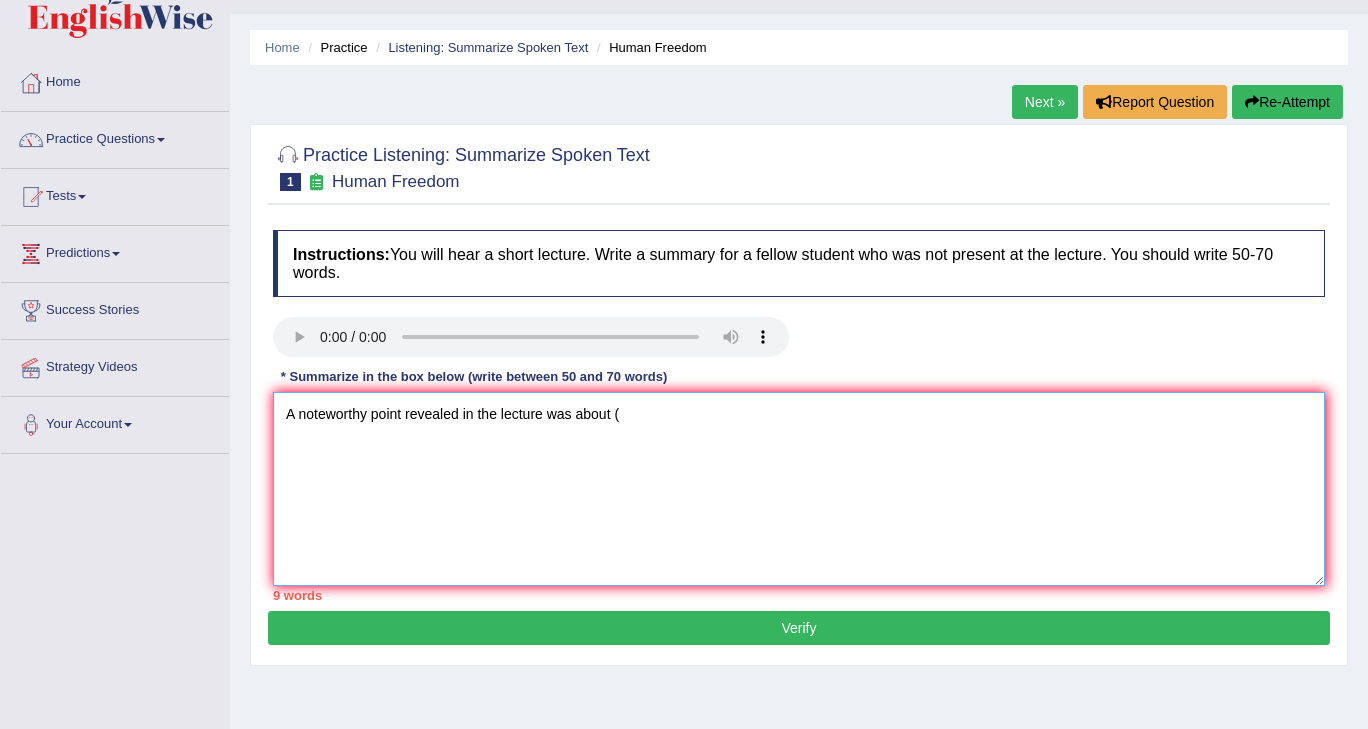 click on "A noteworthy point revealed in the lecture was about (" at bounding box center [799, 489] 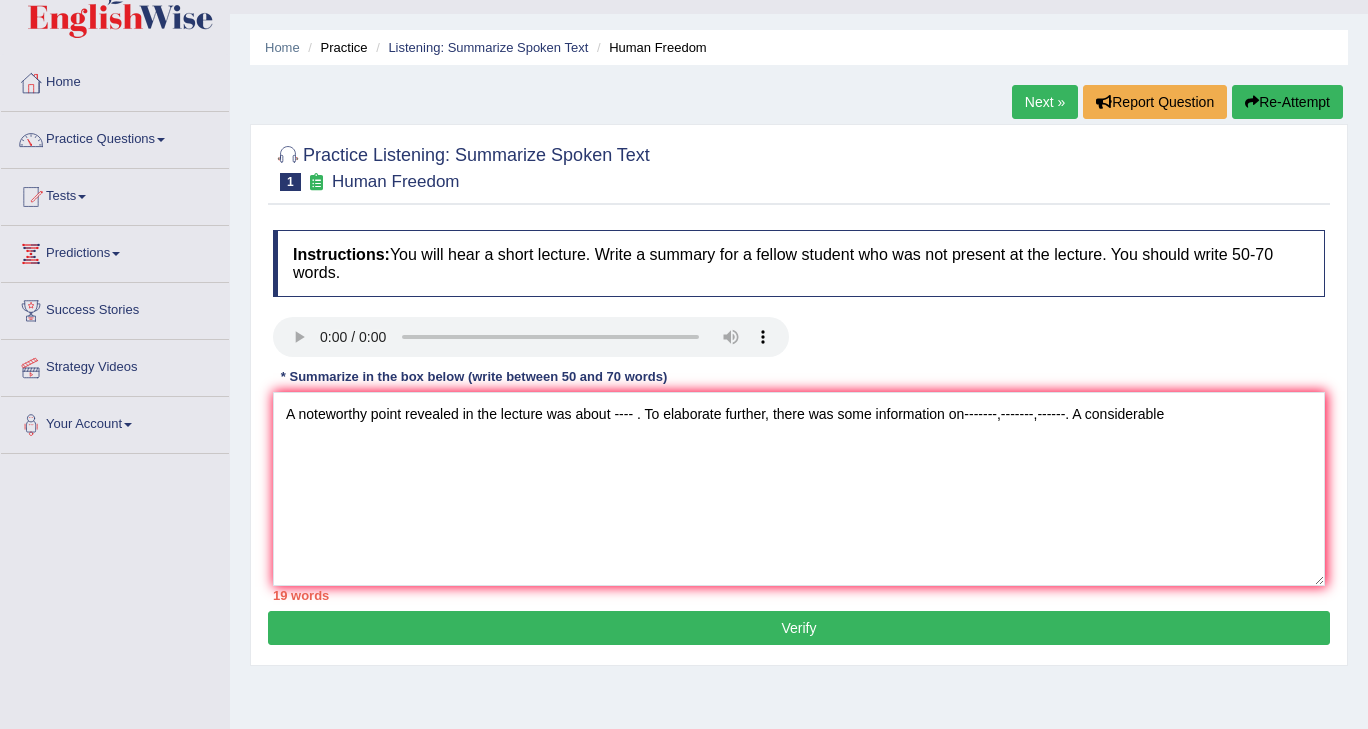 drag, startPoint x: 1254, startPoint y: 360, endPoint x: 1238, endPoint y: 387, distance: 31.38471 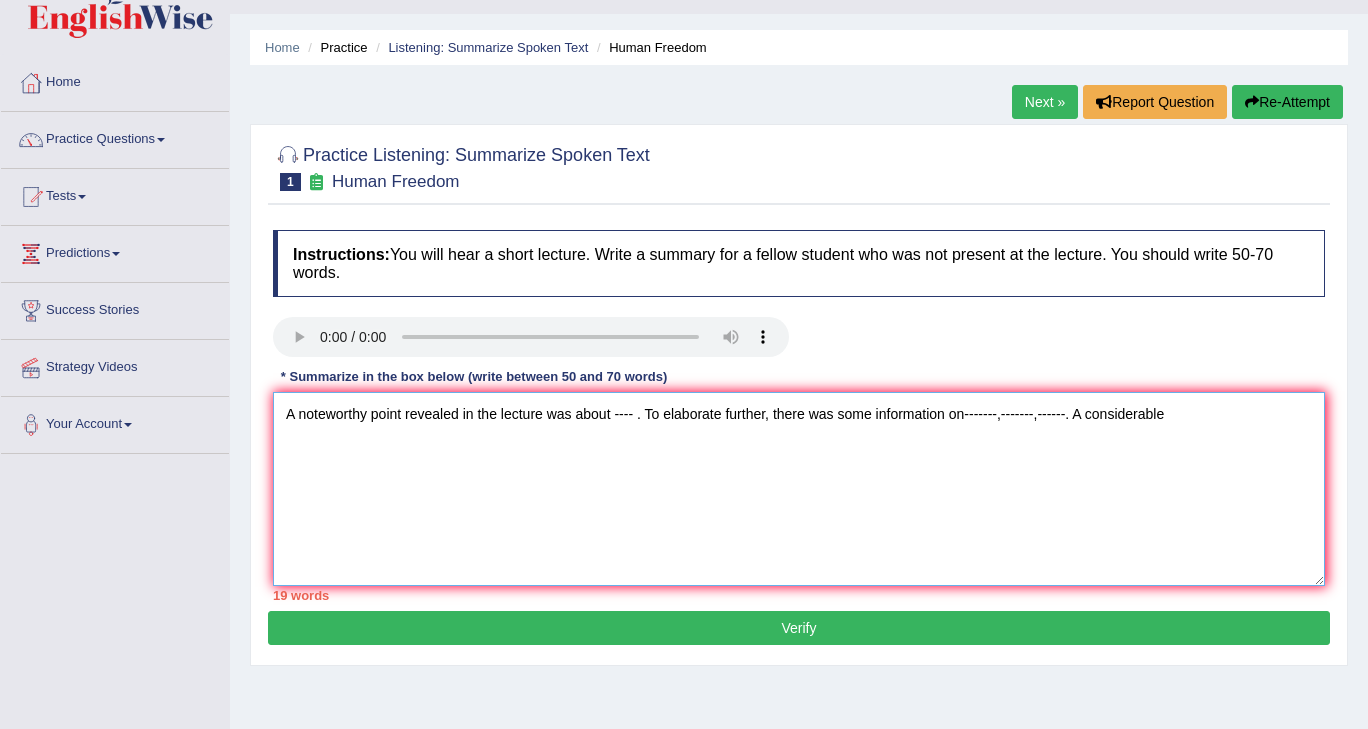 click on "A noteworthy point revealed in the lecture was about ---- . To elaborate further, there was some information on-------,-------,------. A considerable" at bounding box center [799, 489] 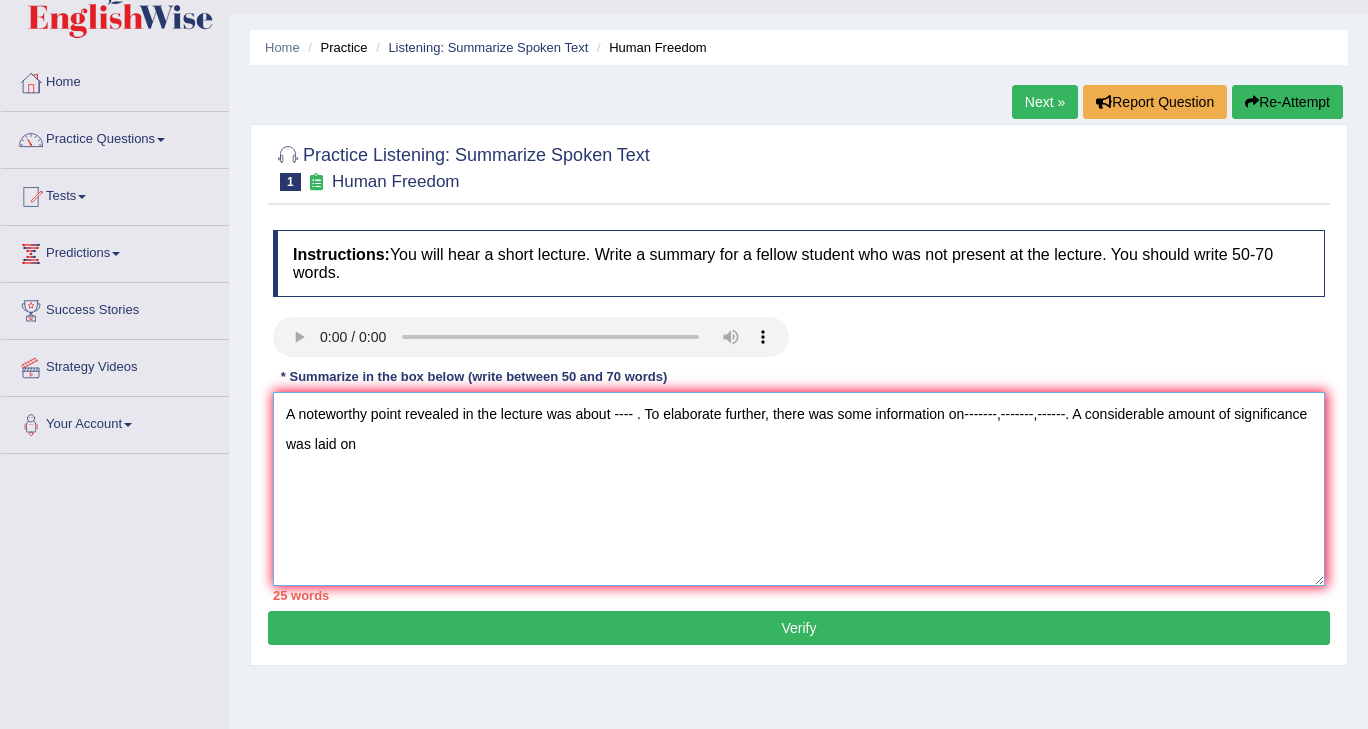 click on "A noteworthy point revealed in the lecture was about ---- . To elaborate further, there was some information on-------,-------,------. A considerable amount of significance was laid on" at bounding box center [799, 489] 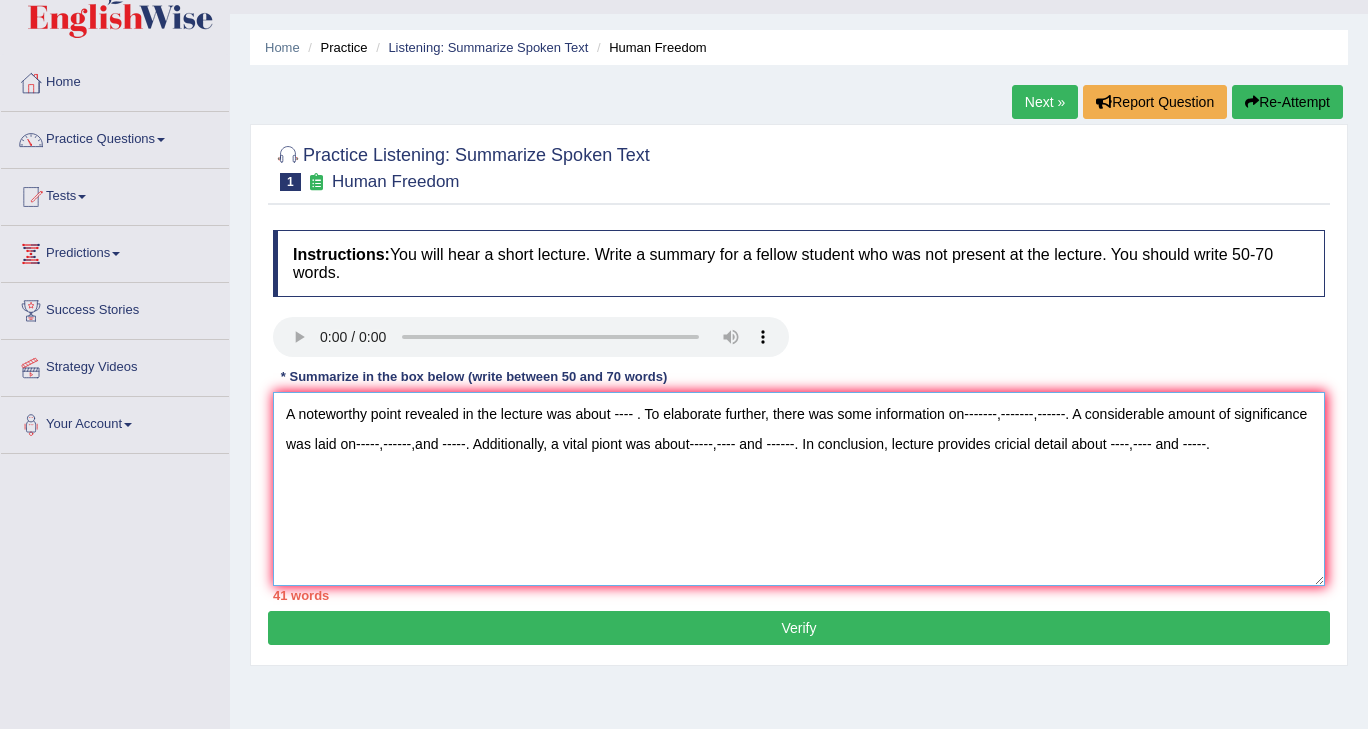 click on "A noteworthy point revealed in the lecture was about ---- . To elaborate further, there was some information on-------,-------,------. A considerable amount of significance was laid on-----,------,and -----. Additionally, a vital piont was about-----,---- and ------. In conclusion, lecture provides cricial detail about ----,---- and -----." at bounding box center [799, 489] 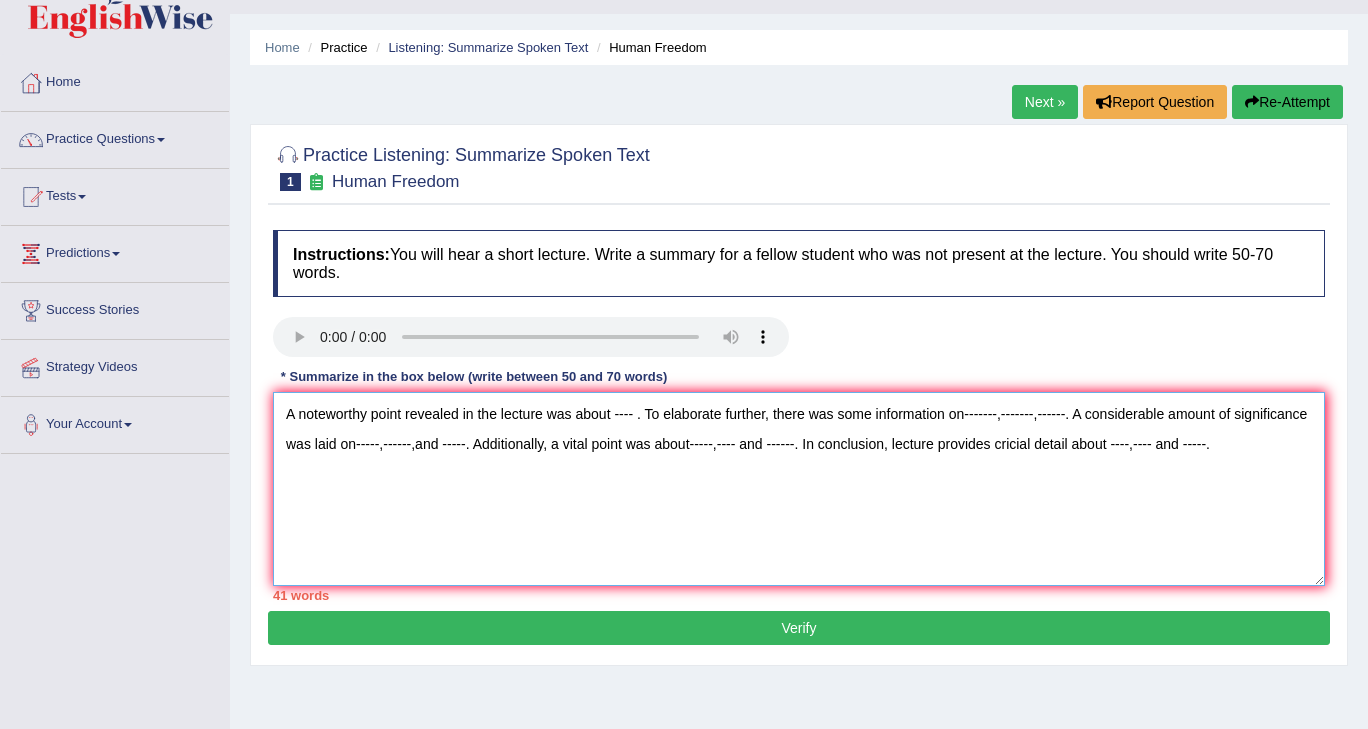 click on "A noteworthy point revealed in the lecture was about ---- . To elaborate further, there was some information on-------,-------,------. A considerable amount of significance was laid on-----,------,and -----. Additionally, a vital point was about-----,---- and ------. In conclusion, lecture provides cricial detail about ----,---- and -----." at bounding box center [799, 489] 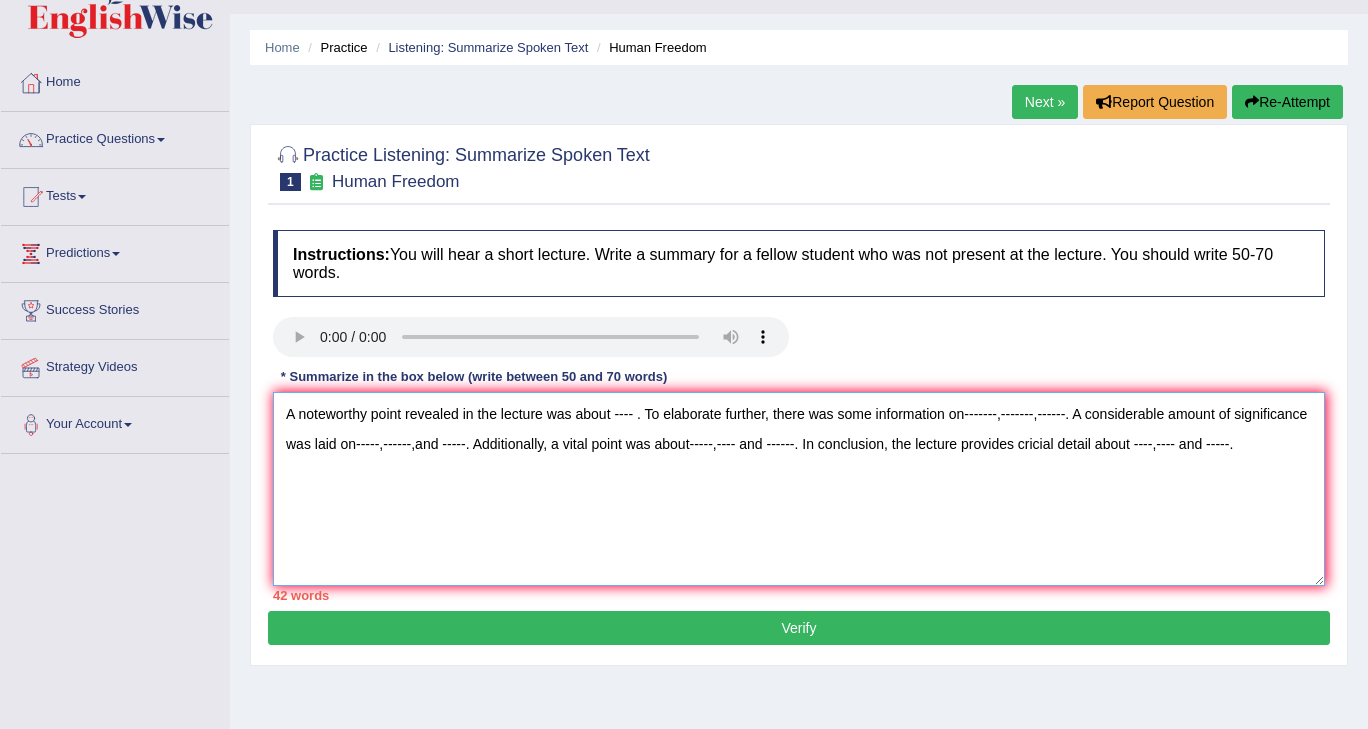drag, startPoint x: 633, startPoint y: 407, endPoint x: 616, endPoint y: 405, distance: 17.117243 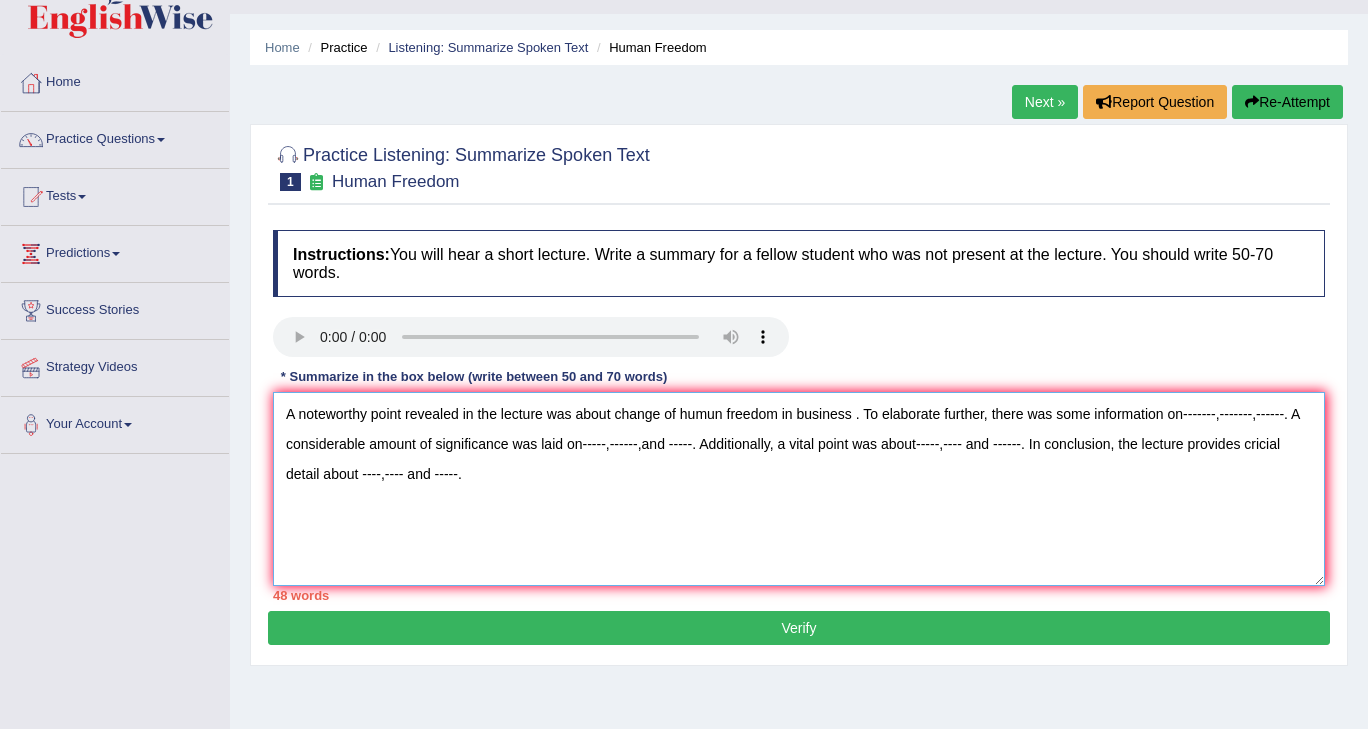 click on "A noteworthy point revealed in the lecture was about change of humun freedom in business . To elaborate further, there was some information on-------,-------,------. A considerable amount of significance was laid on-----,------,and -----. Additionally, a vital point was about-----,---- and ------. In conclusion, the lecture provides cricial detail about ----,---- and -----." at bounding box center (799, 489) 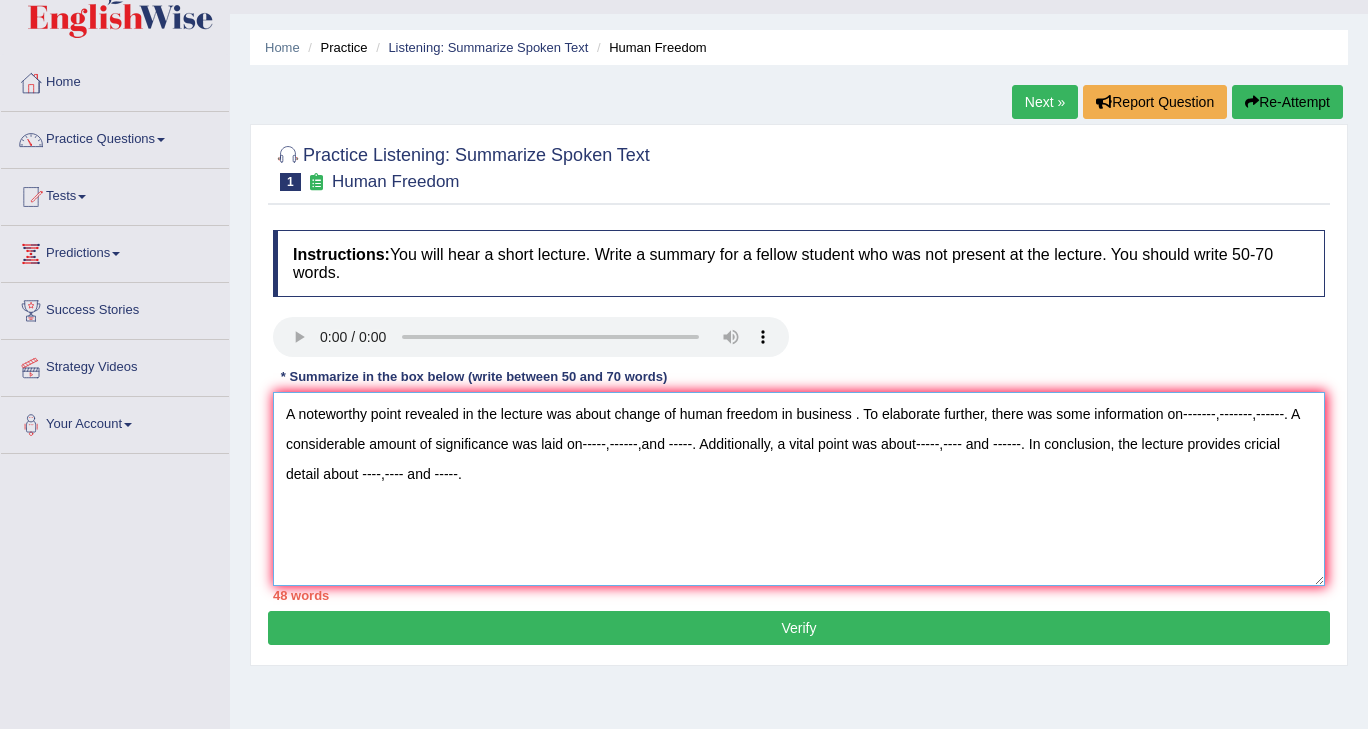 drag, startPoint x: 860, startPoint y: 445, endPoint x: 853, endPoint y: 406, distance: 39.623226 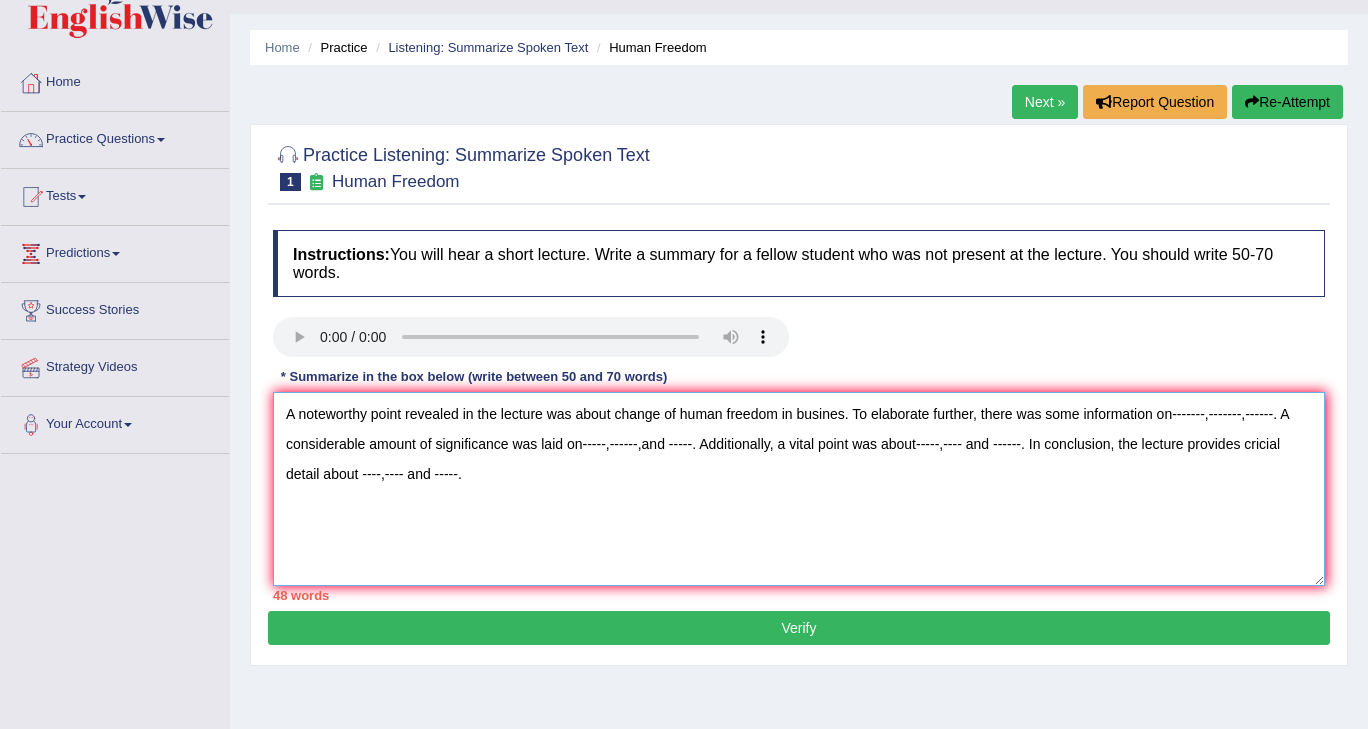 drag, startPoint x: 1177, startPoint y: 409, endPoint x: 1264, endPoint y: 406, distance: 87.05171 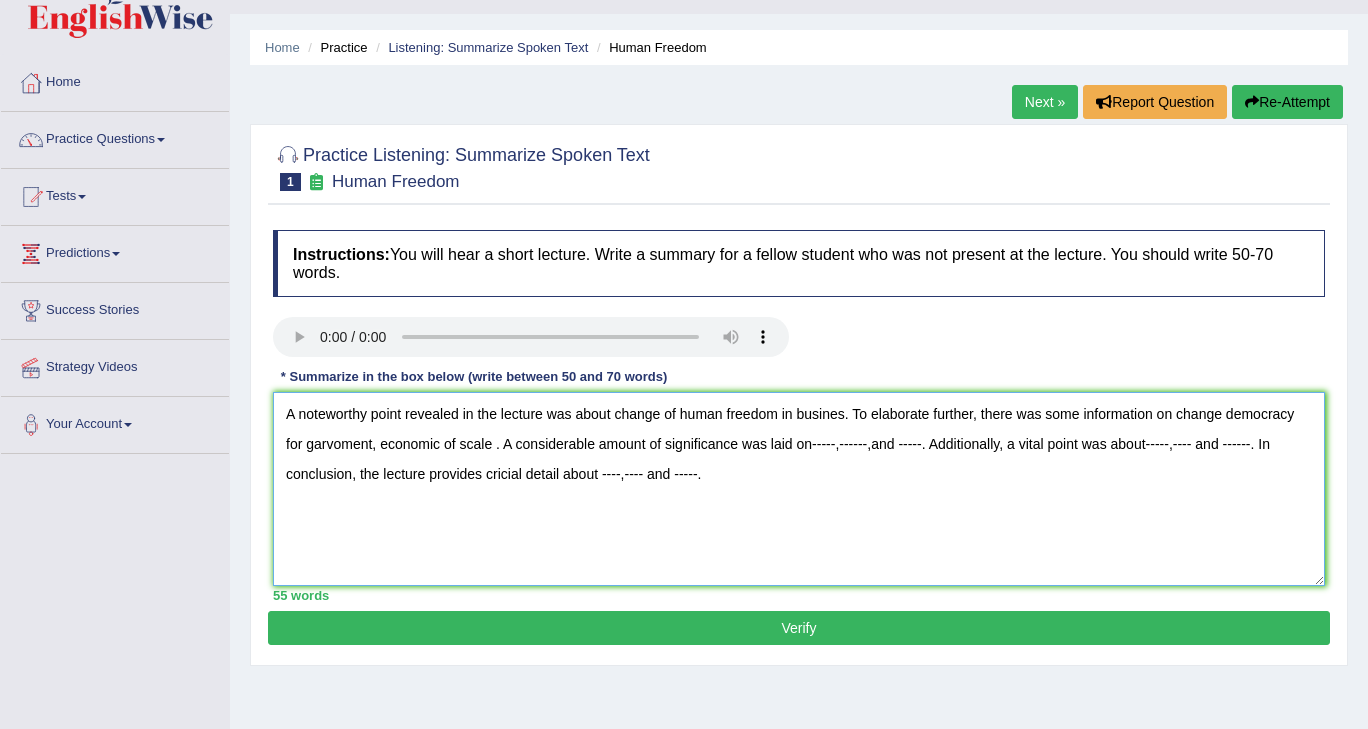 drag, startPoint x: 818, startPoint y: 435, endPoint x: 980, endPoint y: 494, distance: 172.4094 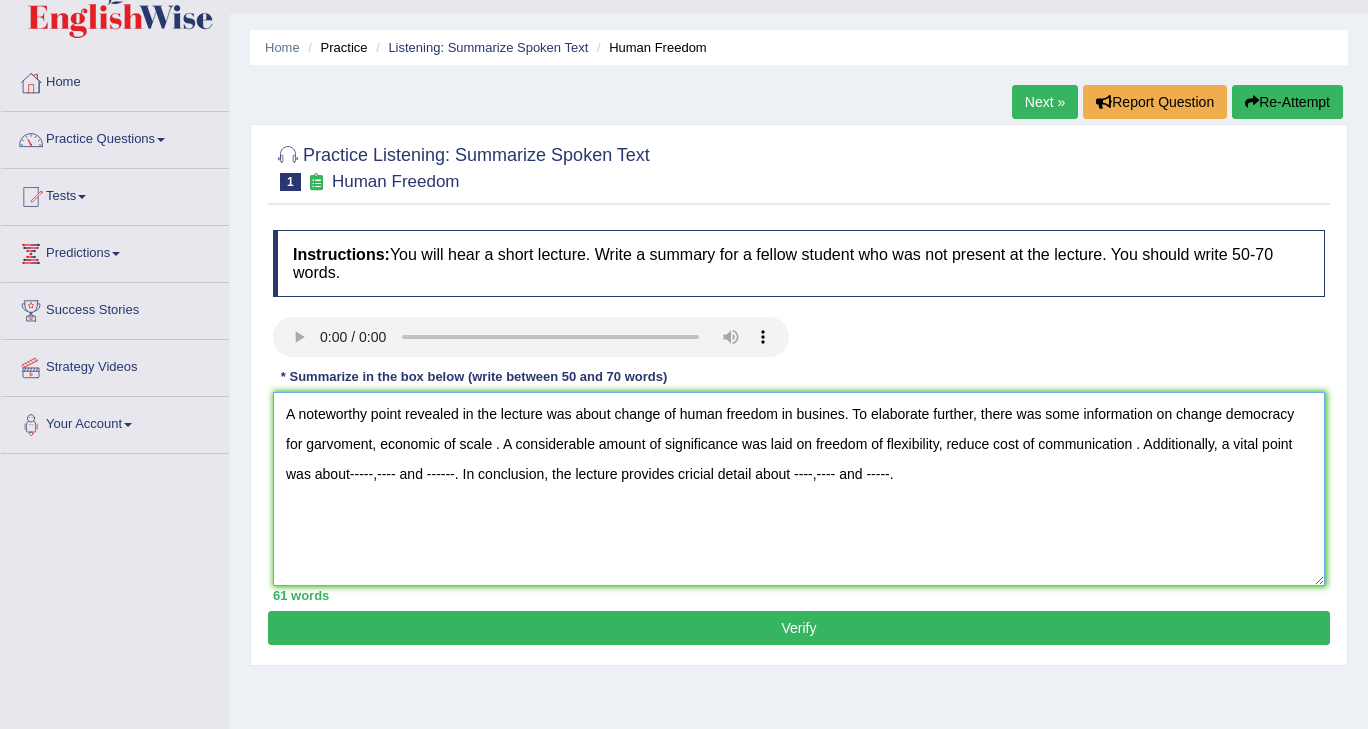 click on "A noteworthy point revealed in the lecture was about change of human freedom in busines. To elaborate further, there was some information on change democracy for garvoment, economic of scale . A considerable amount of significance was laid on freedom of flexibility, reduce cost of communication . Additionally, a vital point was about-----,---- and ------. In conclusion, the lecture provides cricial detail about ----,---- and -----." at bounding box center (799, 489) 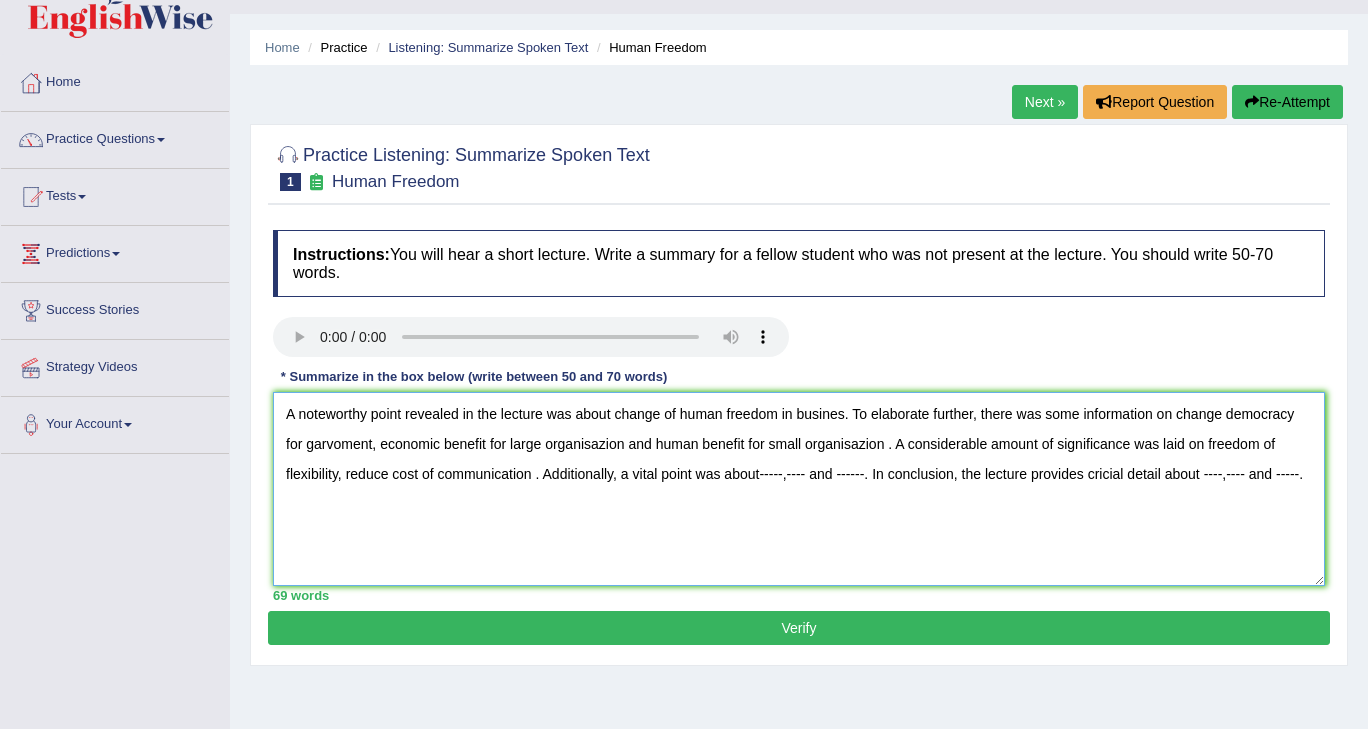 click on "A noteworthy point revealed in the lecture was about change of human freedom in busines. To elaborate further, there was some information on change democracy for garvoment, economic benefit for large organisazion and human benefit for small organisazion . A considerable amount of significance was laid on freedom of flexibility, reduce cost of communication . Additionally, a vital point was about-----,---- and ------. In conclusion, the lecture provides cricial detail about ----,---- and -----." at bounding box center [799, 489] 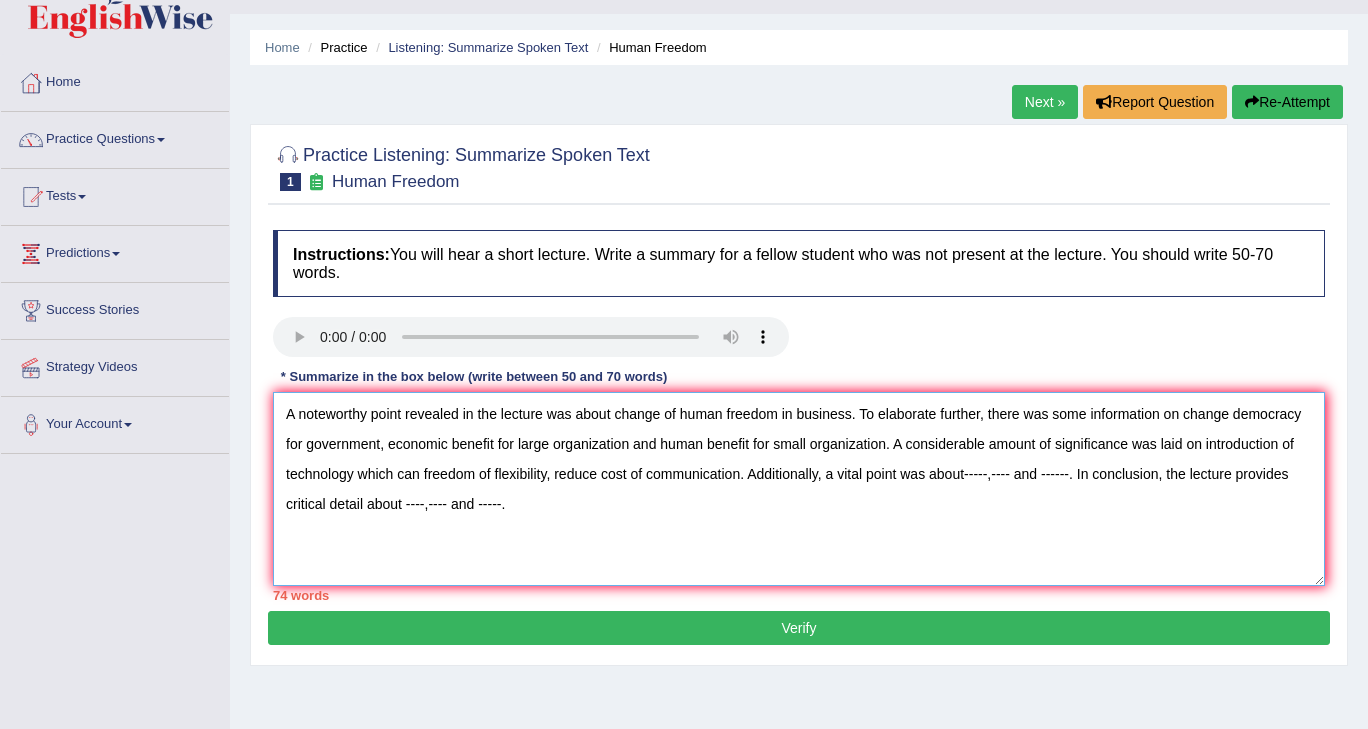 click on "A noteworthy point revealed in the lecture was about change of human freedom in busines. To elaborate further, there was some information on change democracy for garvoment, economic benefit for large organisazion and human benefit for small organisazion . A considerable amount of significance was laid on introduction of technology which can freedom of flexibility, reduce cost of communication . Additionally, a vital point was about-----,---- and ------. In conclusion, the lecture provides cricial detail about ----,---- and -----." at bounding box center [799, 489] 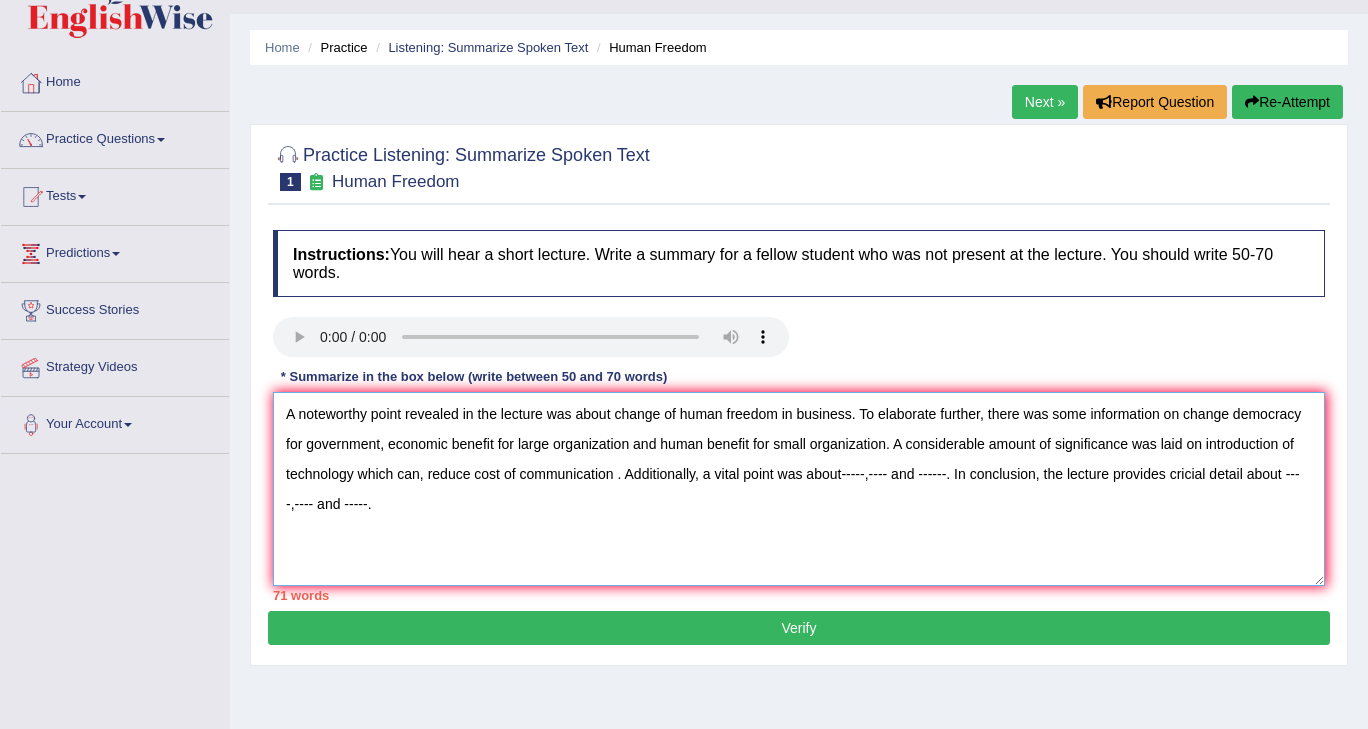 click on "A noteworthy point revealed in the lecture was about change of human freedom in busines. To elaborate further, there was some information on change democracy for garvoment, economic benefit for large organisazion and human benefit for small organisazion . A considerable amount of significance was laid on introduction of technology which can, reduce cost of communication . Additionally, a vital point was about-----,---- and ------. In conclusion, the lecture provides cricial detail about ----,---- and -----." at bounding box center (799, 489) 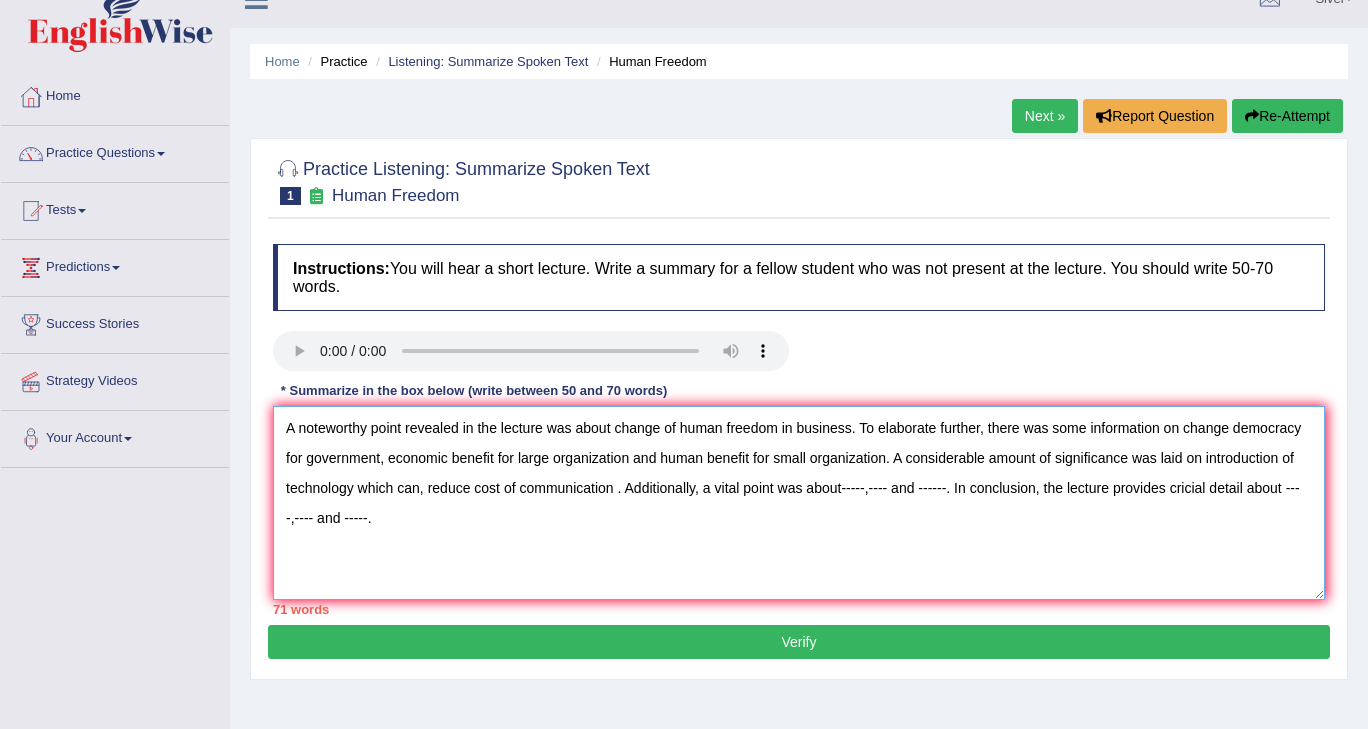 scroll, scrollTop: 34, scrollLeft: 0, axis: vertical 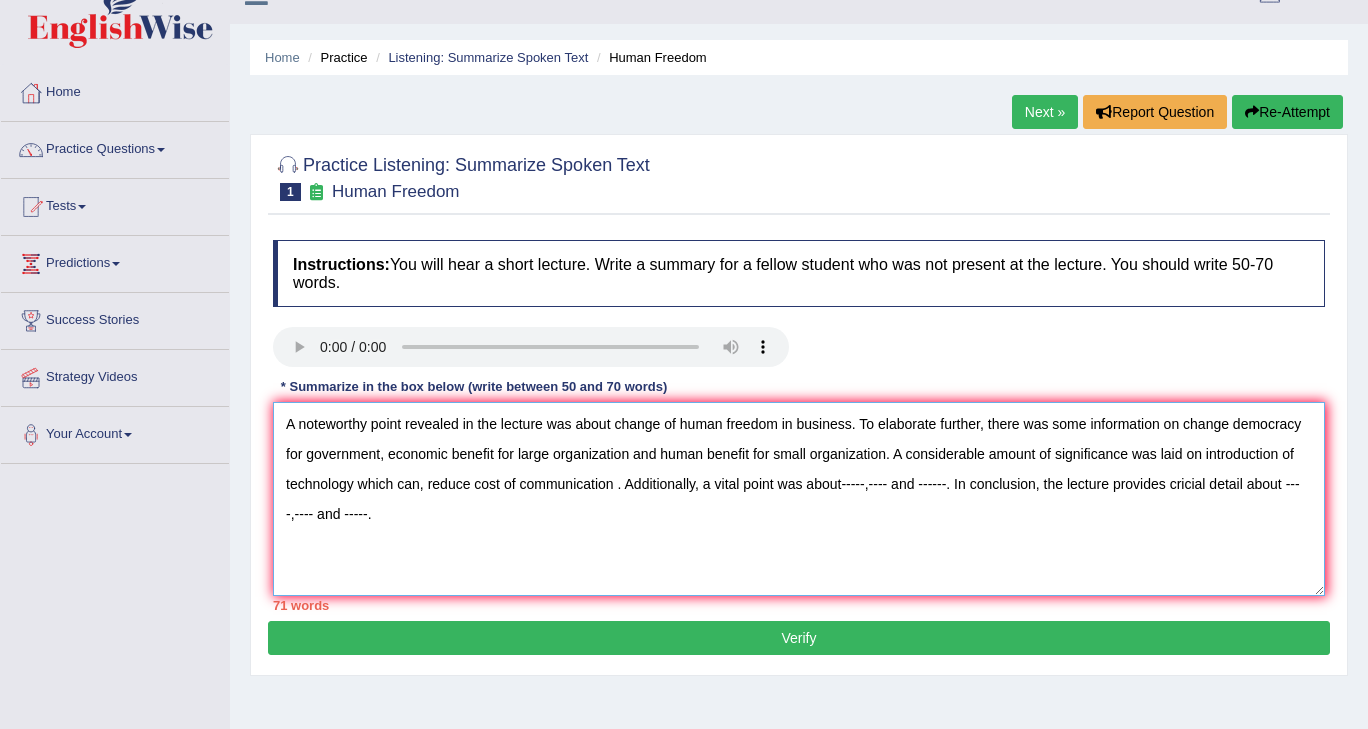 click on "A noteworthy point revealed in the lecture was about change of human freedom in busines. To elaborate further, there was some information on change democracy for garvoment, economic benefit for large organisazion and human benefit for small organisazion . A considerable amount of significance was laid on introduction of technology which can, reduce cost of communication . Additionally, a vital point was about-----,---- and ------. In conclusion, the lecture provides cricial detail about ----,---- and -----." at bounding box center (799, 499) 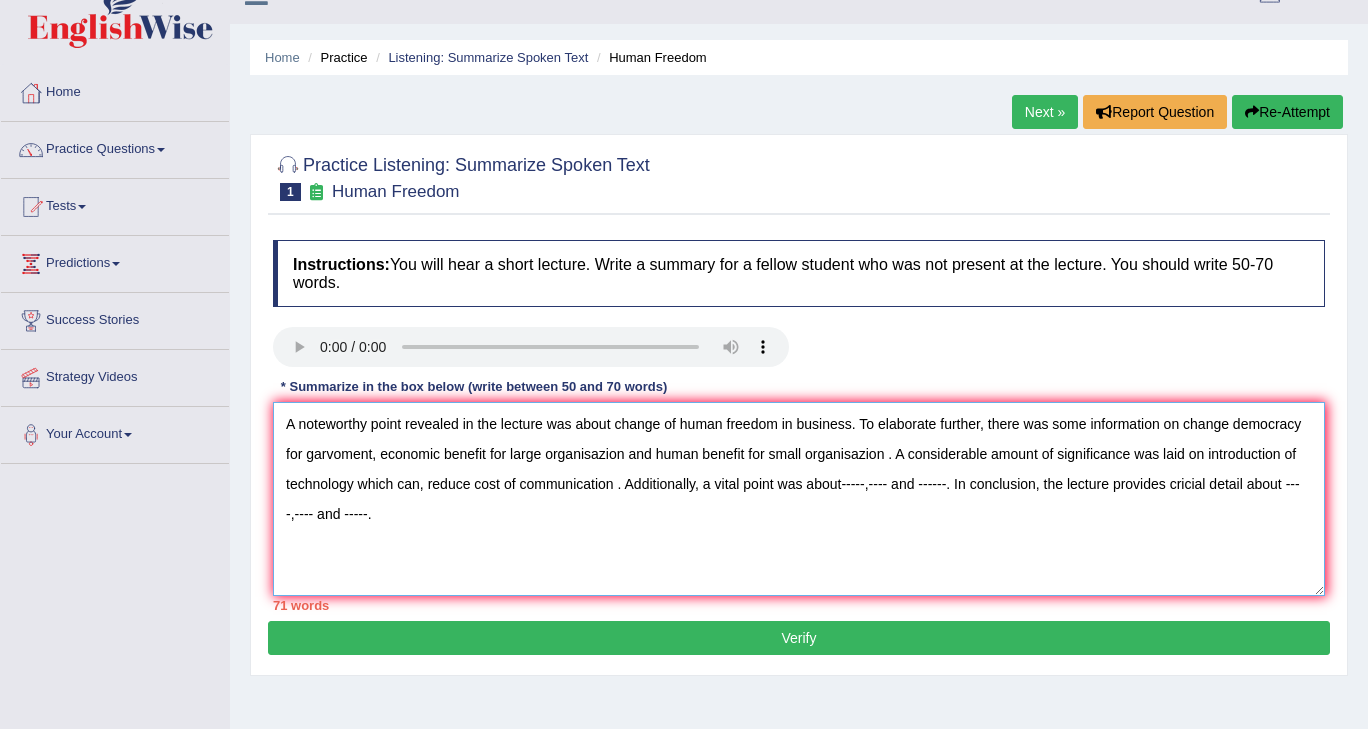 drag, startPoint x: 1233, startPoint y: 417, endPoint x: 1198, endPoint y: 431, distance: 37.696156 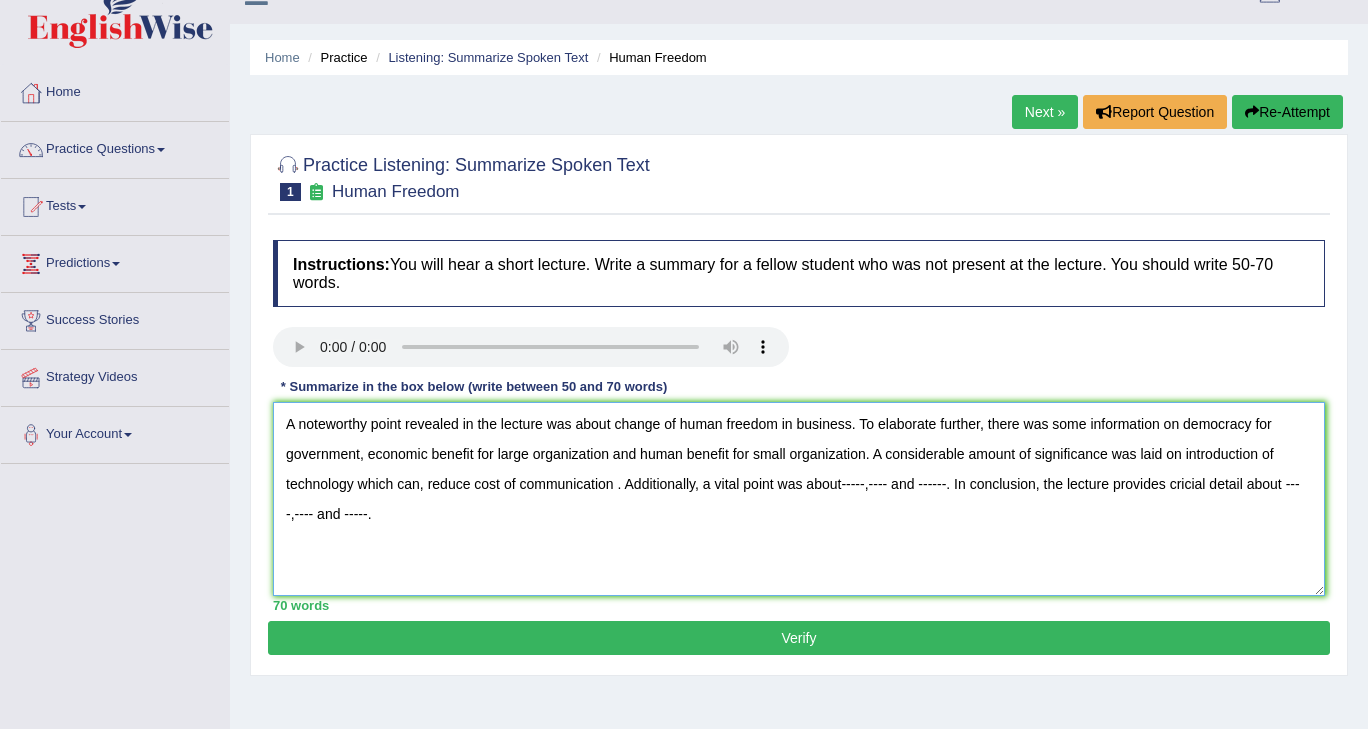 drag, startPoint x: 286, startPoint y: 448, endPoint x: 403, endPoint y: 468, distance: 118.69709 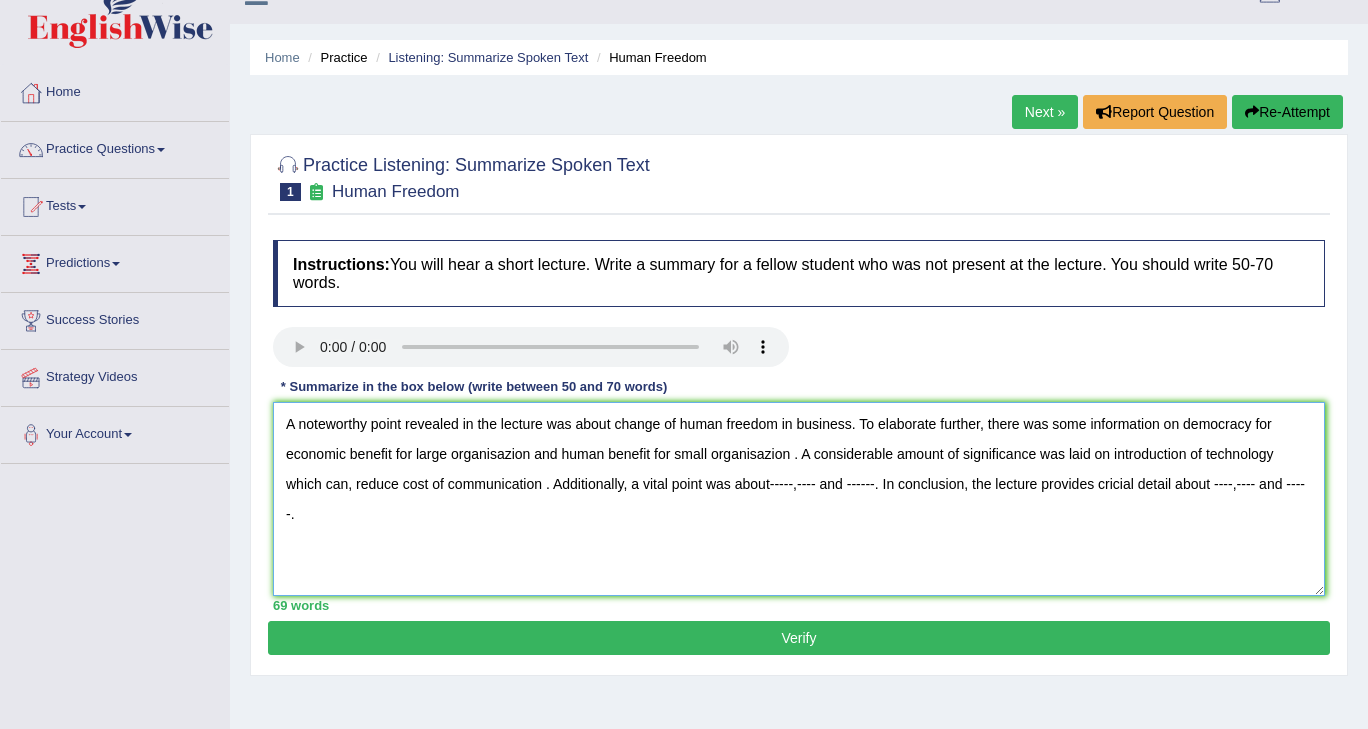drag, startPoint x: 536, startPoint y: 452, endPoint x: 788, endPoint y: 452, distance: 252 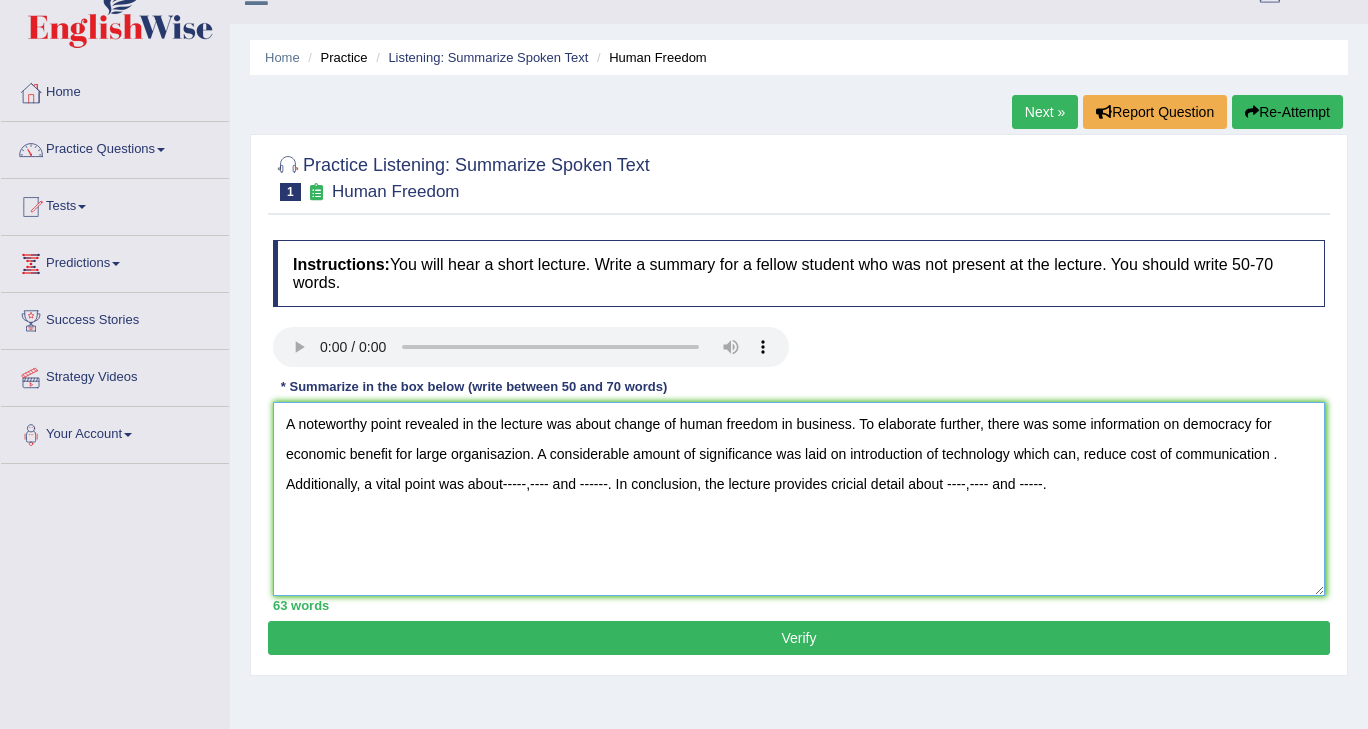 click on "A noteworthy point revealed in the lecture was about change of human freedom in business. To elaborate further, there was some information on democracy for  economic benefit for large organisazion. A considerable amount of significance was laid on introduction of technology which can, reduce cost of communication . Additionally, a vital point was about-----,---- and ------. In conclusion, the lecture provides cricial detail about ----,---- and -----." at bounding box center (799, 499) 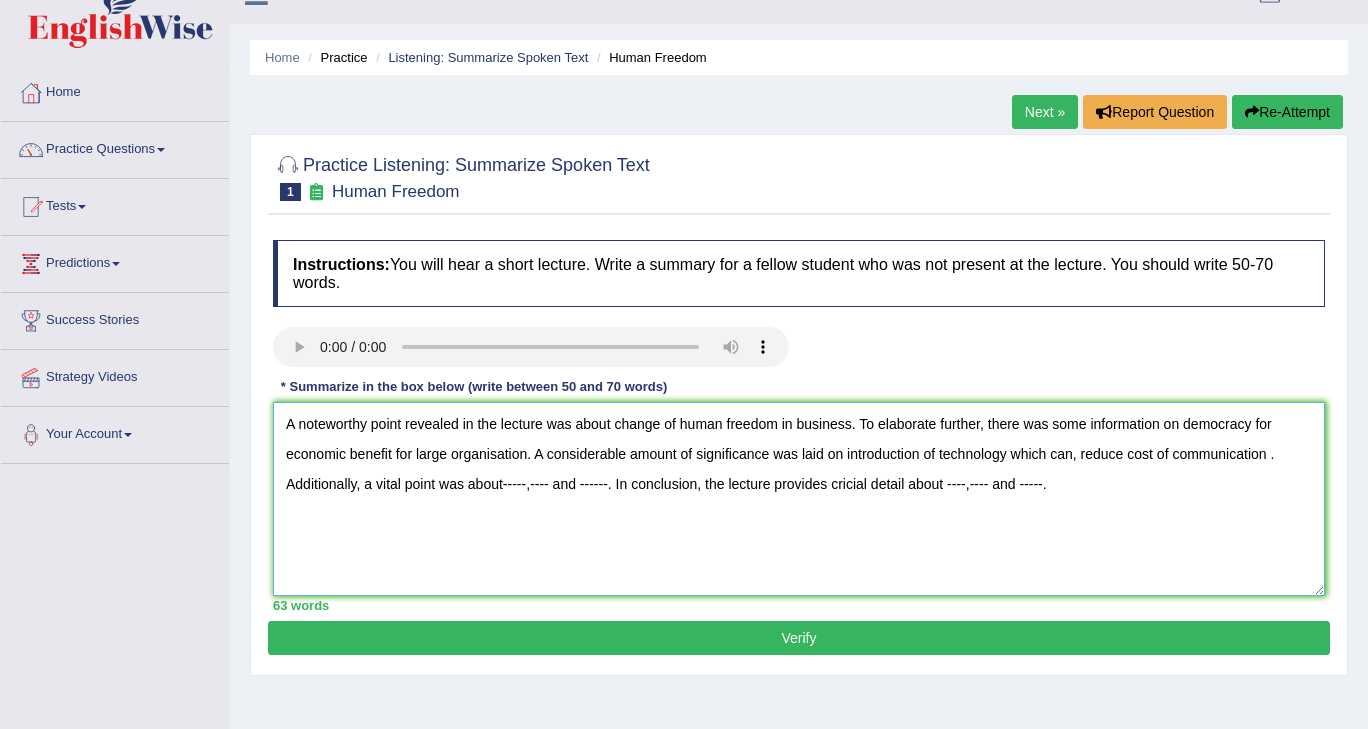 click on "A noteworthy point revealed in the lecture was about change of human freedom in business. To elaborate further, there was some information on democracy for  economic benefit for large organisation. A considerable amount of significance was laid on introduction of technology which can, reduce cost of communication . Additionally, a vital point was about-----,---- and ------. In conclusion, the lecture provides cricial detail about ----,---- and -----." at bounding box center [799, 499] 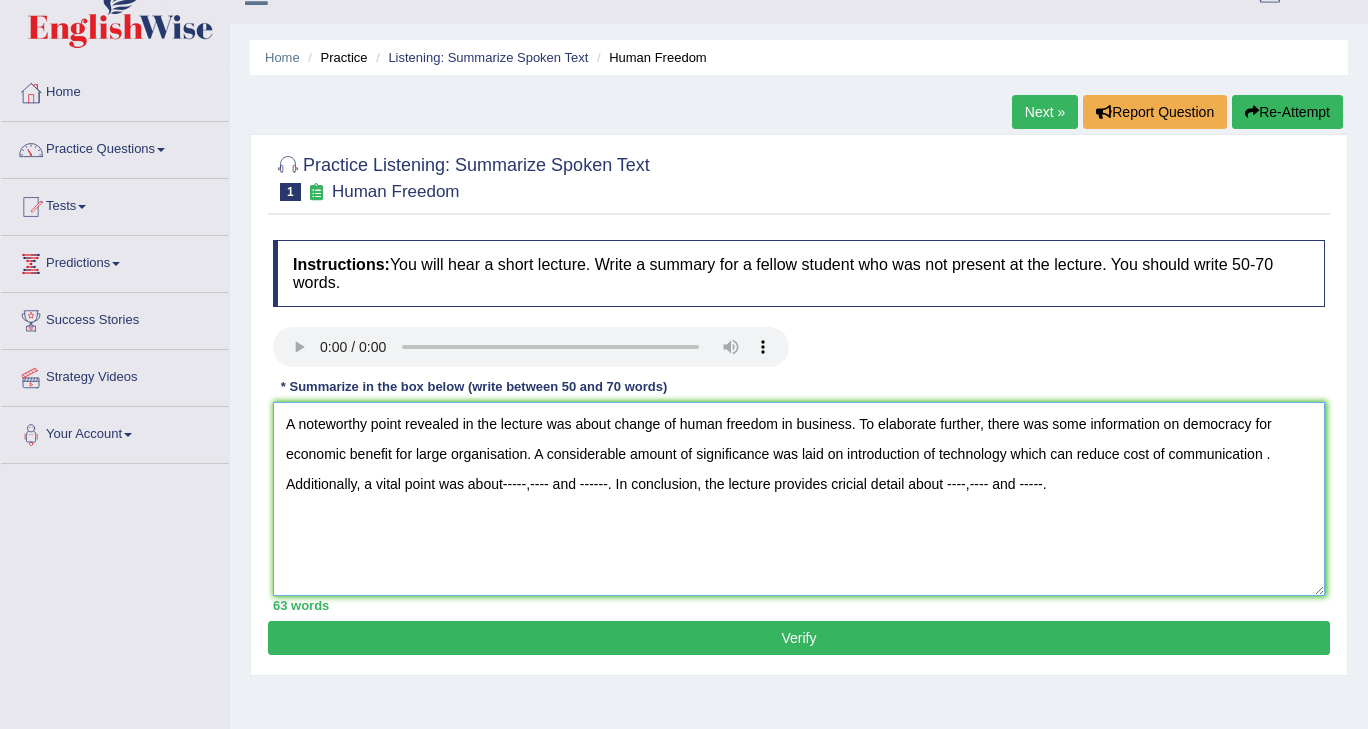 click on "A noteworthy point revealed in the lecture was about change of human freedom in business. To elaborate further, there was some information on democracy for  economic benefit for large organisation. A considerable amount of significance was laid on introduction of technology which can reduce cost of communication . Additionally, a vital point was about-----,---- and ------. In conclusion, the lecture provides cricial detail about ----,---- and -----." at bounding box center (799, 499) 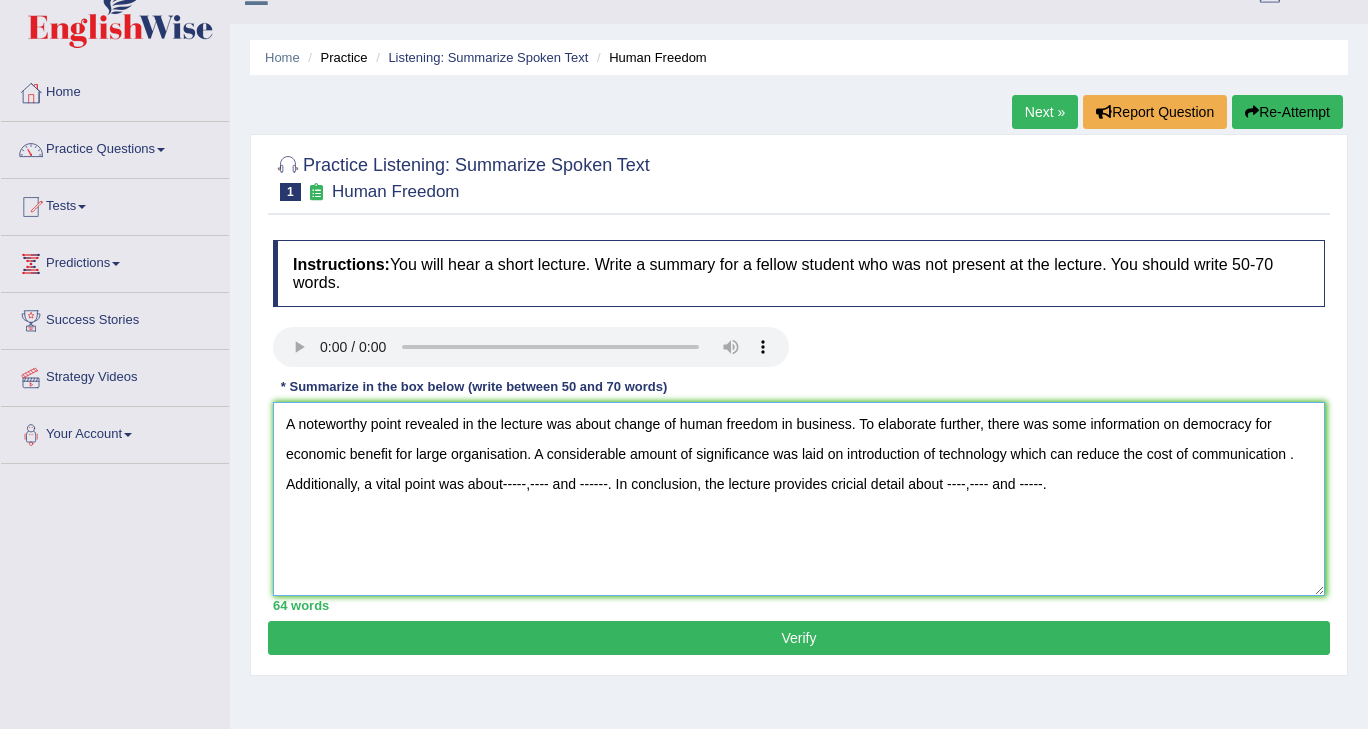 drag, startPoint x: 1194, startPoint y: 444, endPoint x: 1377, endPoint y: 442, distance: 183.01093 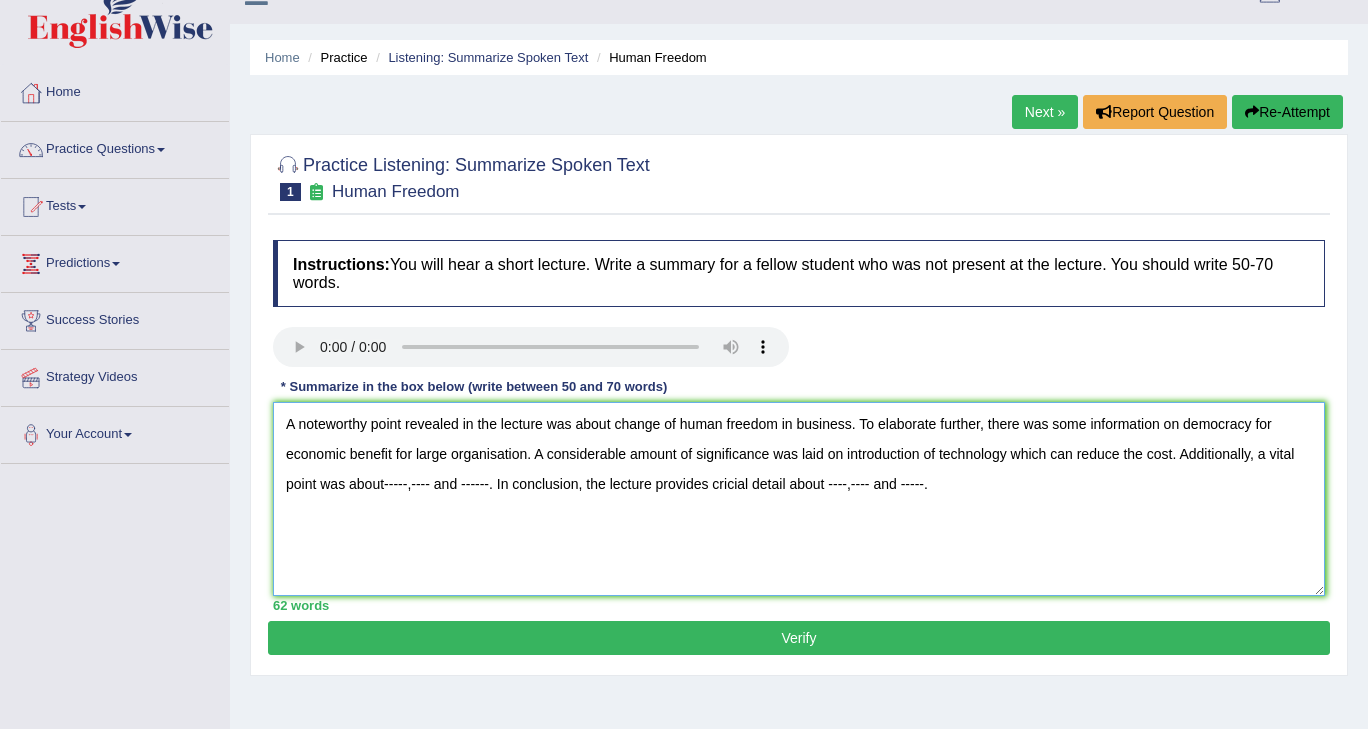 drag, startPoint x: 392, startPoint y: 471, endPoint x: 559, endPoint y: 521, distance: 174.32442 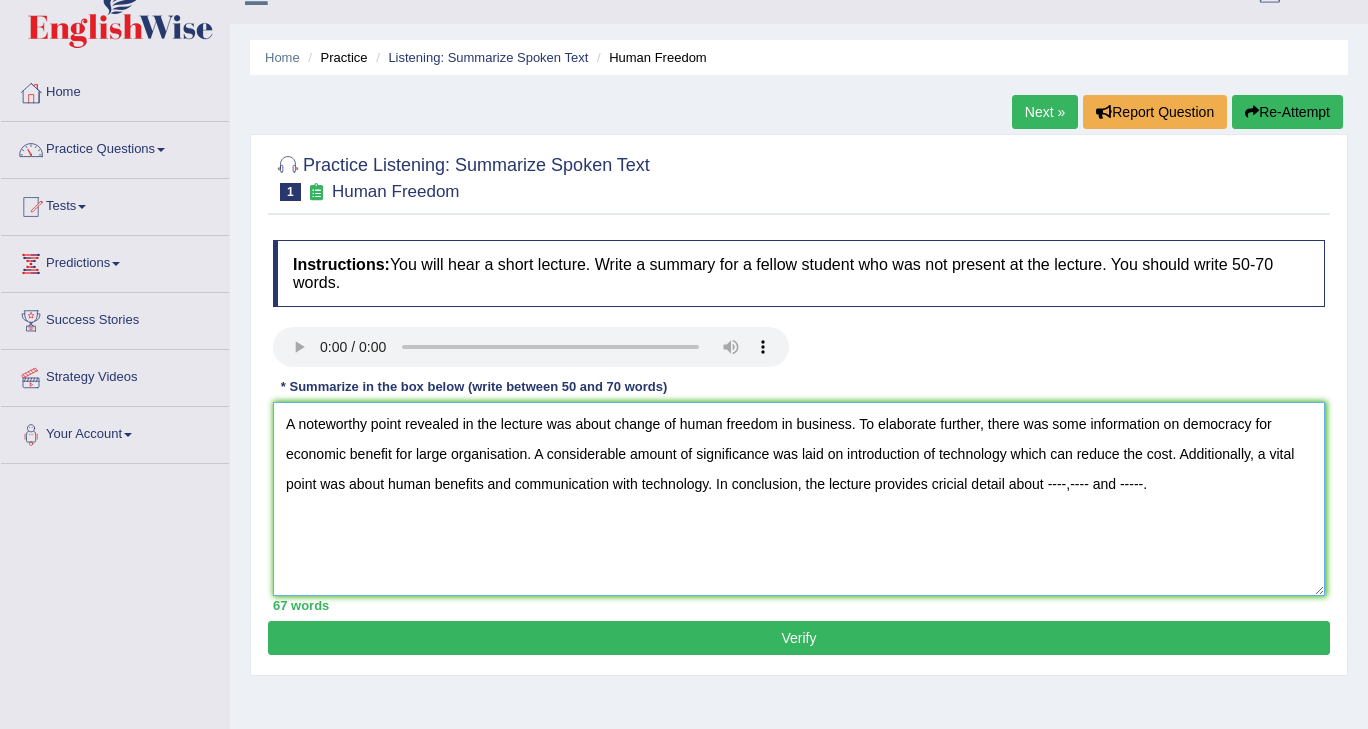 click on "A noteworthy point revealed in the lecture was about change of human freedom in business. To elaborate further, there was some information on democracy for  economic benefit for large organisation. A considerable amount of significance was laid on introduction of technology which can reduce the cost. Additionally, a vital point was about human benefits and communication with technology. In conclusion, the lecture provides cricial detail about ----,---- and -----." at bounding box center [799, 499] 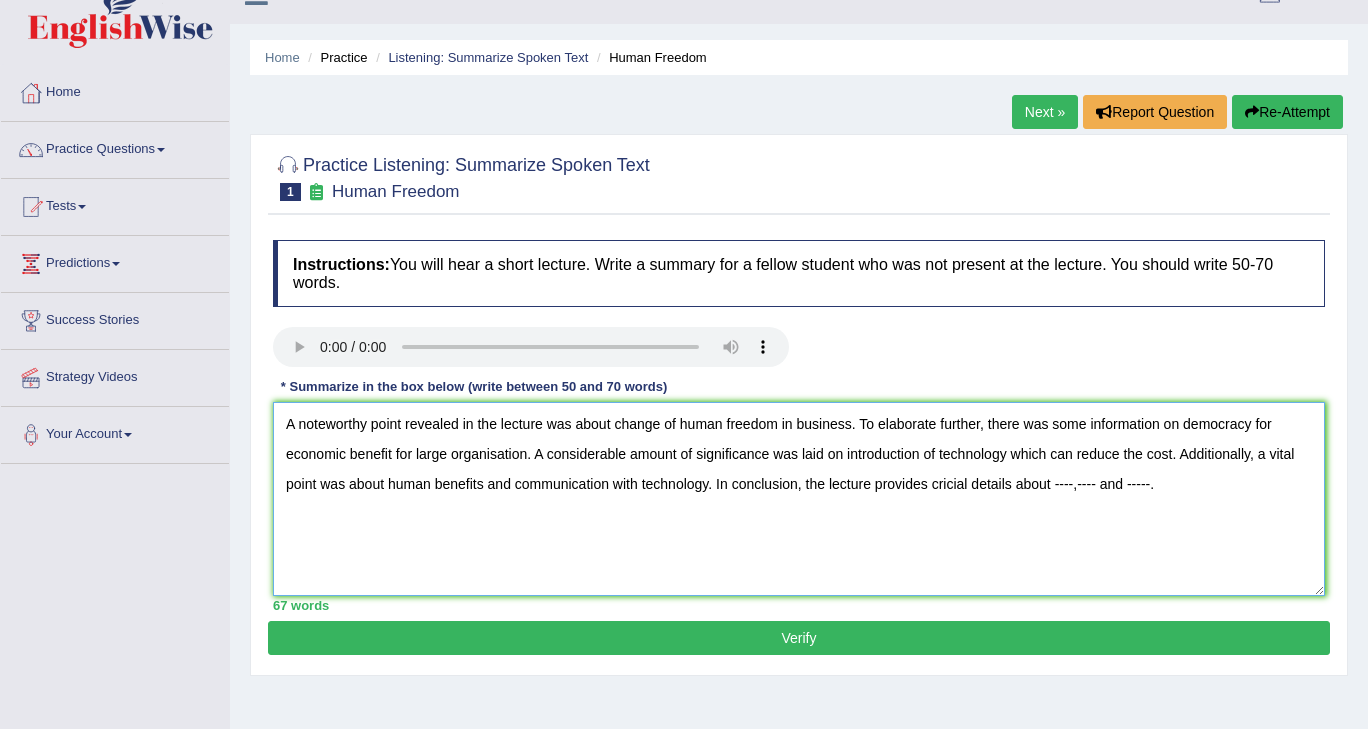 drag, startPoint x: 1163, startPoint y: 479, endPoint x: 1194, endPoint y: 480, distance: 31.016125 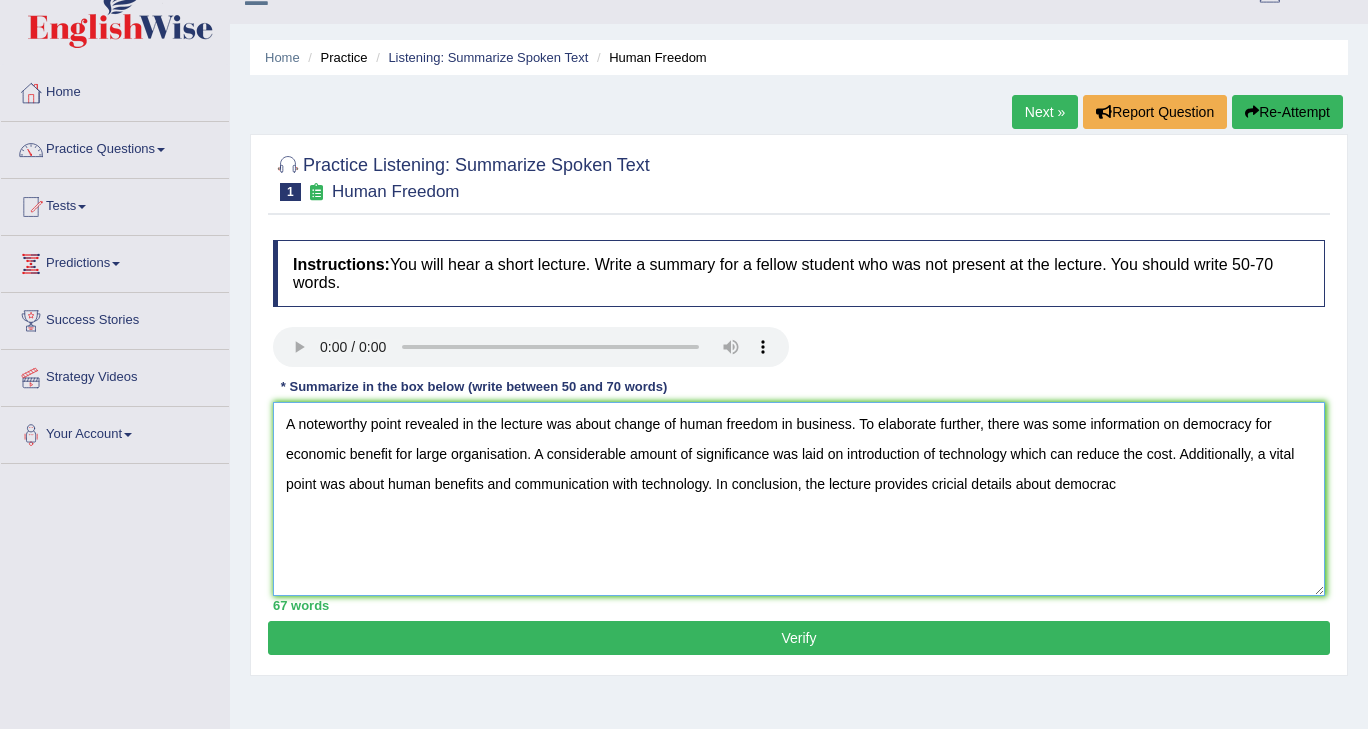 type on "A noteworthy point revealed in the lecture was about change of human freedom in business. To elaborate further, there was some information on democracy for  economic benefit for large organisation. A considerable amount of significance was laid on introduction of technology which can reduce the cost. Additionally, a vital point was about human benefits and communication with technology. In conclusion, the lecture provides cricial details about democracy." 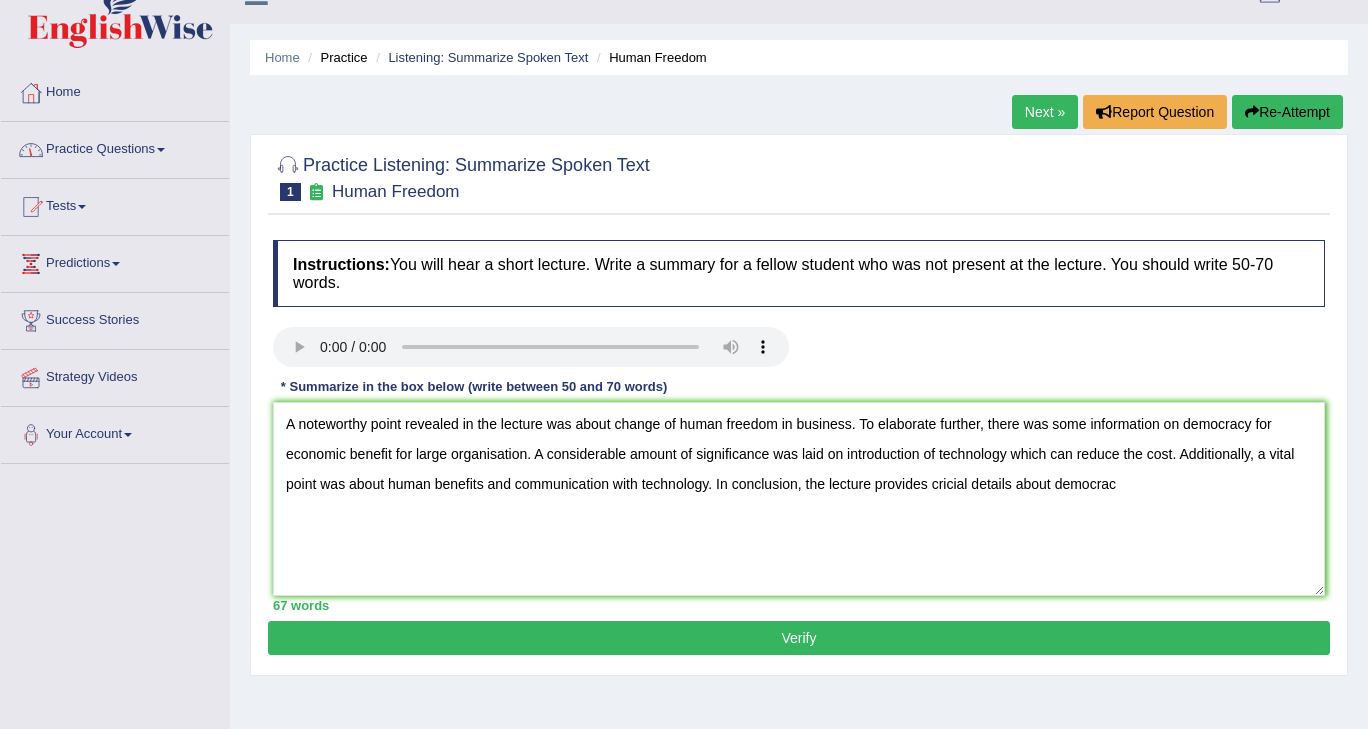click on "Practice Questions" at bounding box center [115, 147] 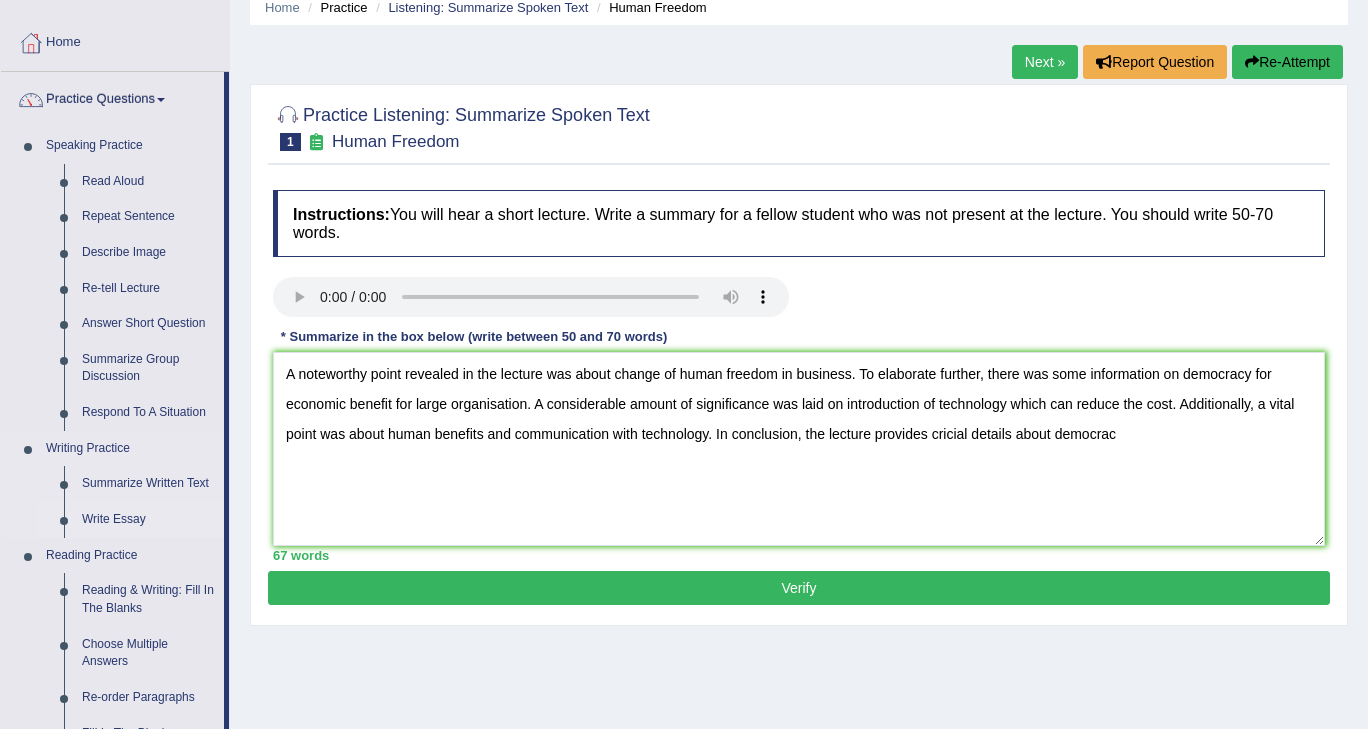 scroll, scrollTop: 84, scrollLeft: 0, axis: vertical 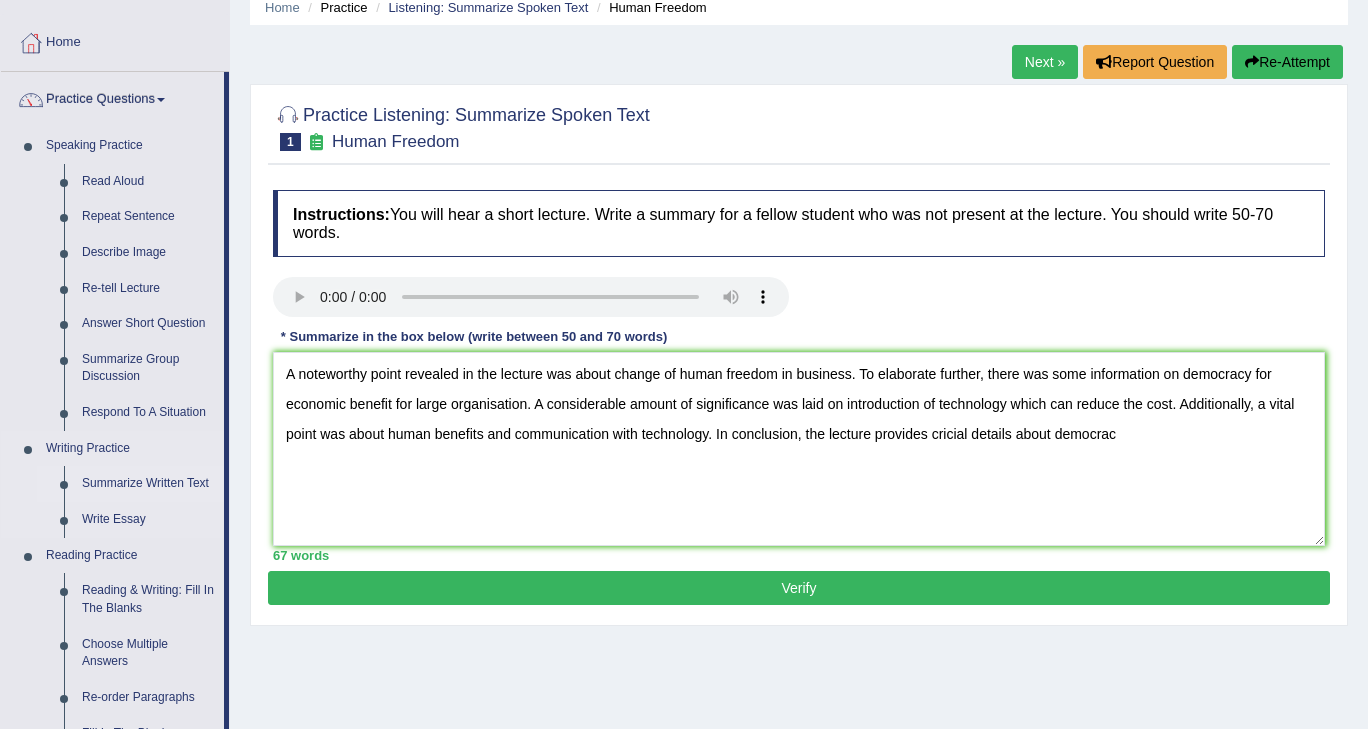click on "Summarize Written Text" at bounding box center [148, 484] 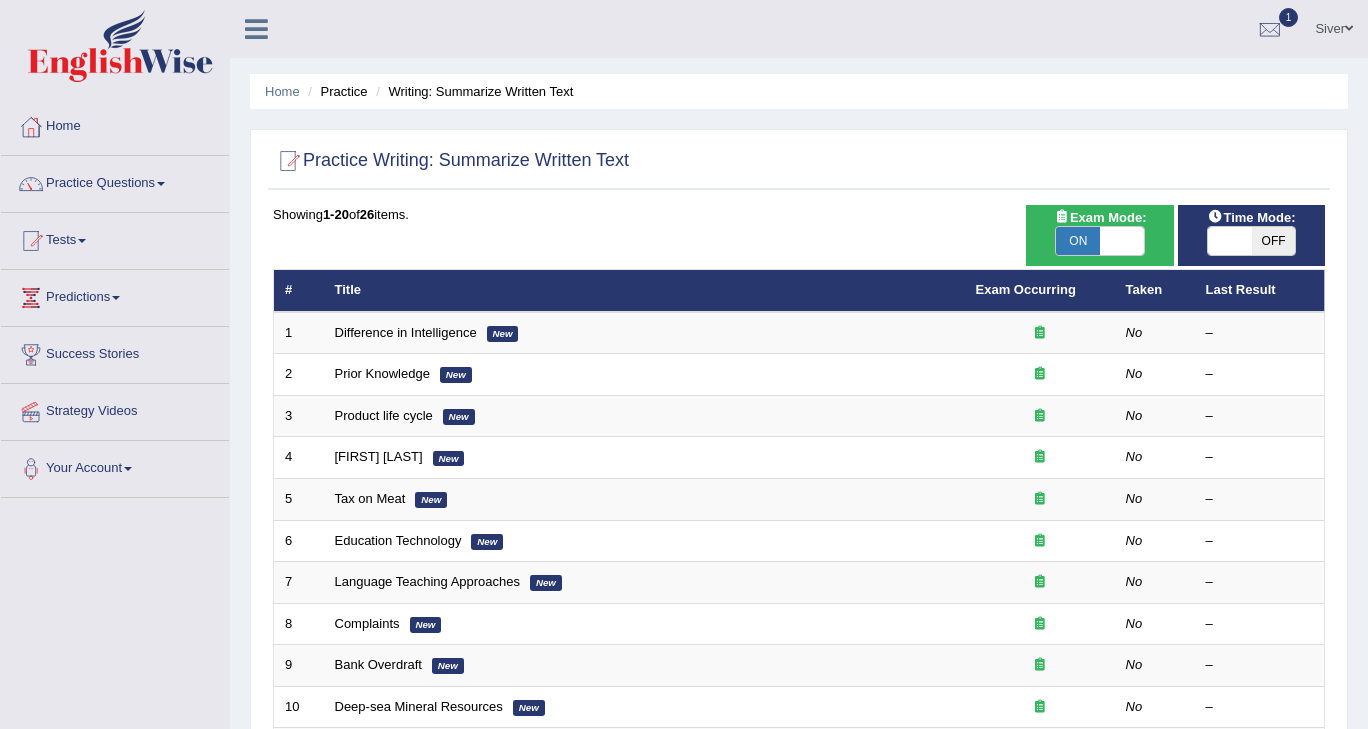 scroll, scrollTop: 0, scrollLeft: 0, axis: both 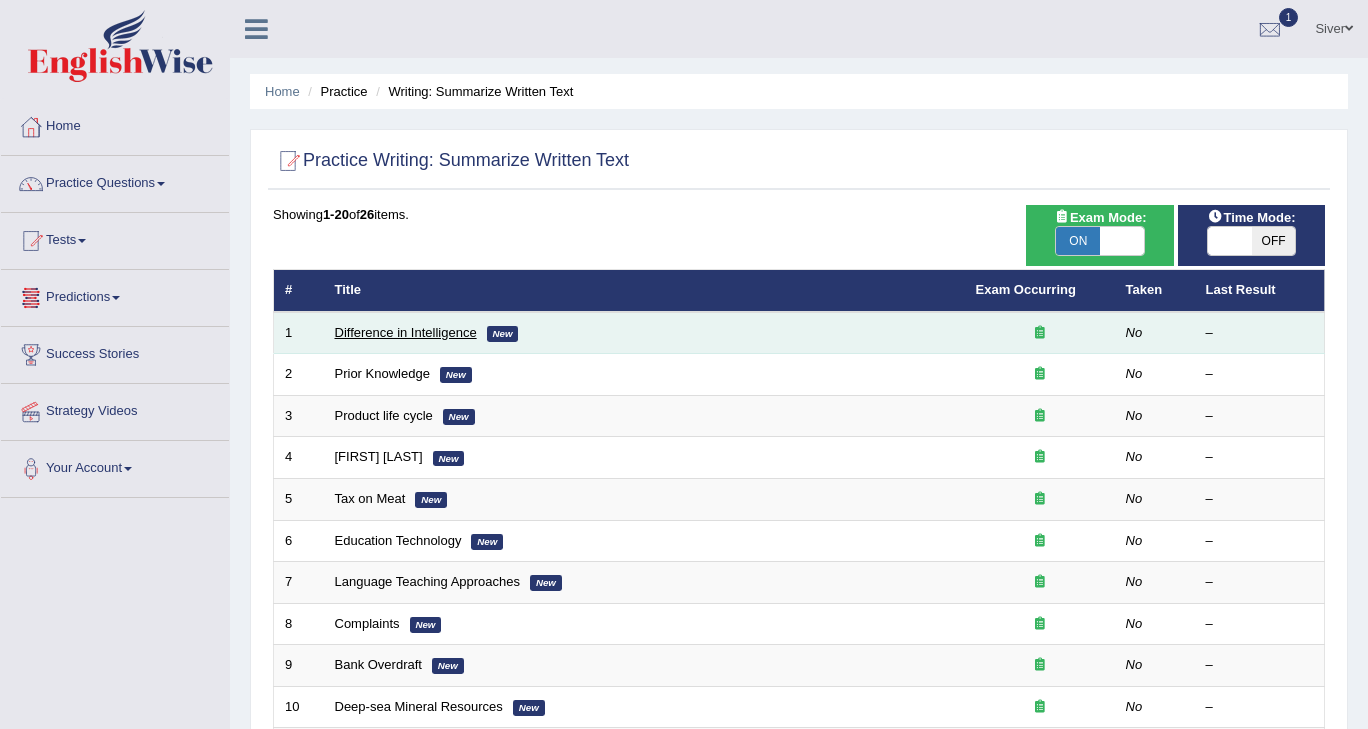 click on "Difference in Intelligence" at bounding box center (406, 332) 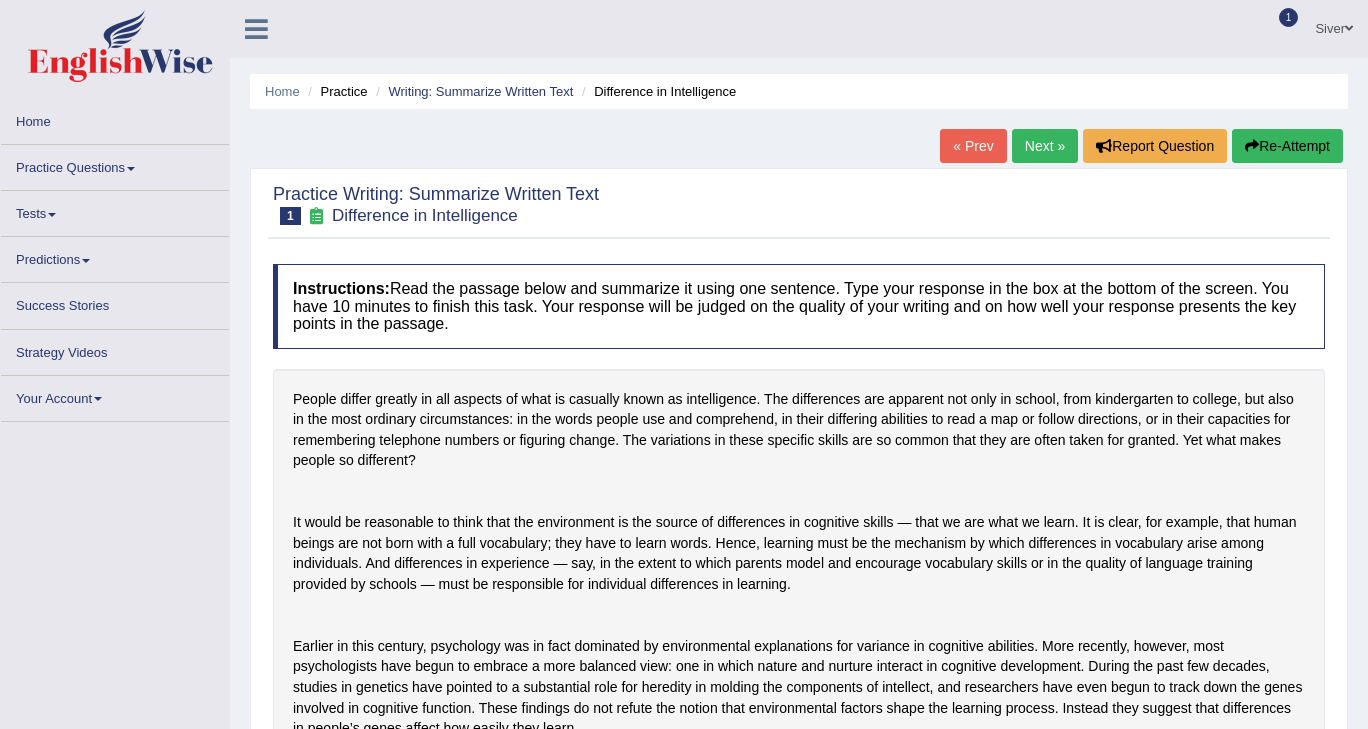 scroll, scrollTop: 0, scrollLeft: 0, axis: both 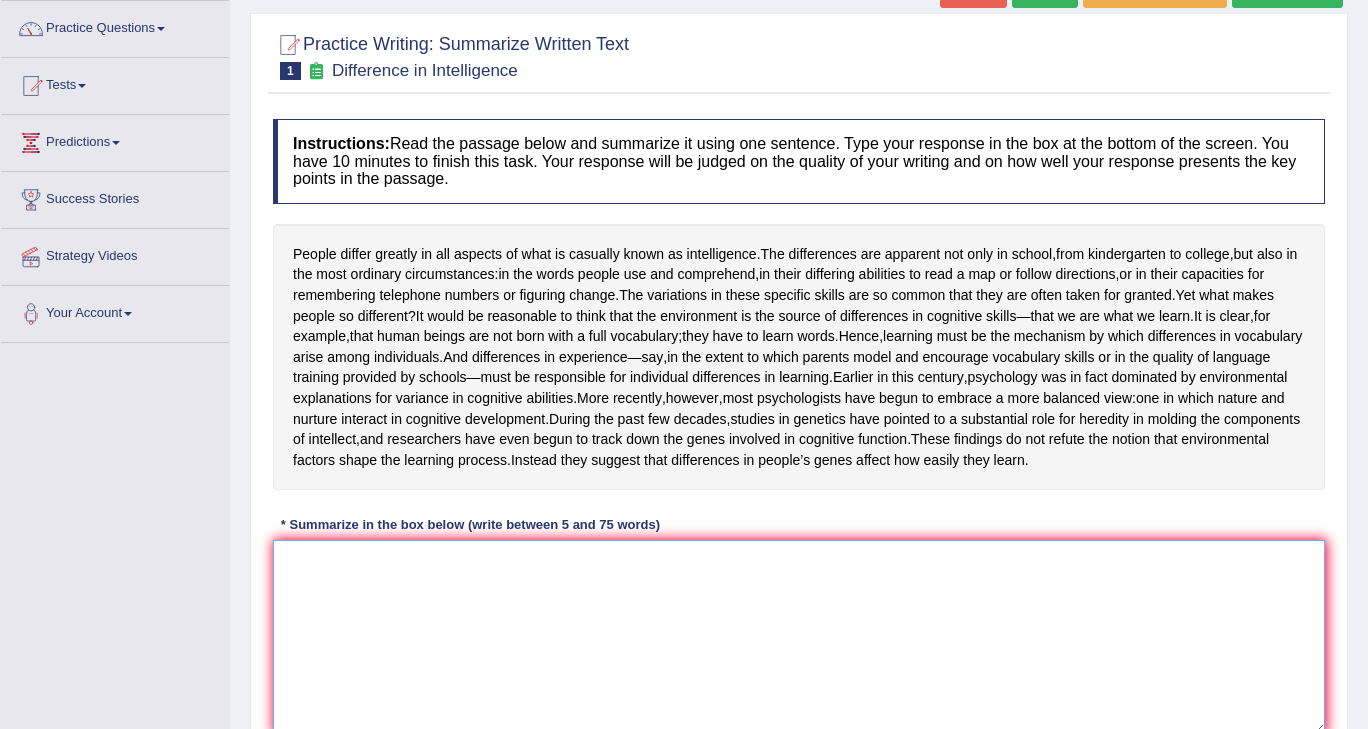 click at bounding box center [799, 637] 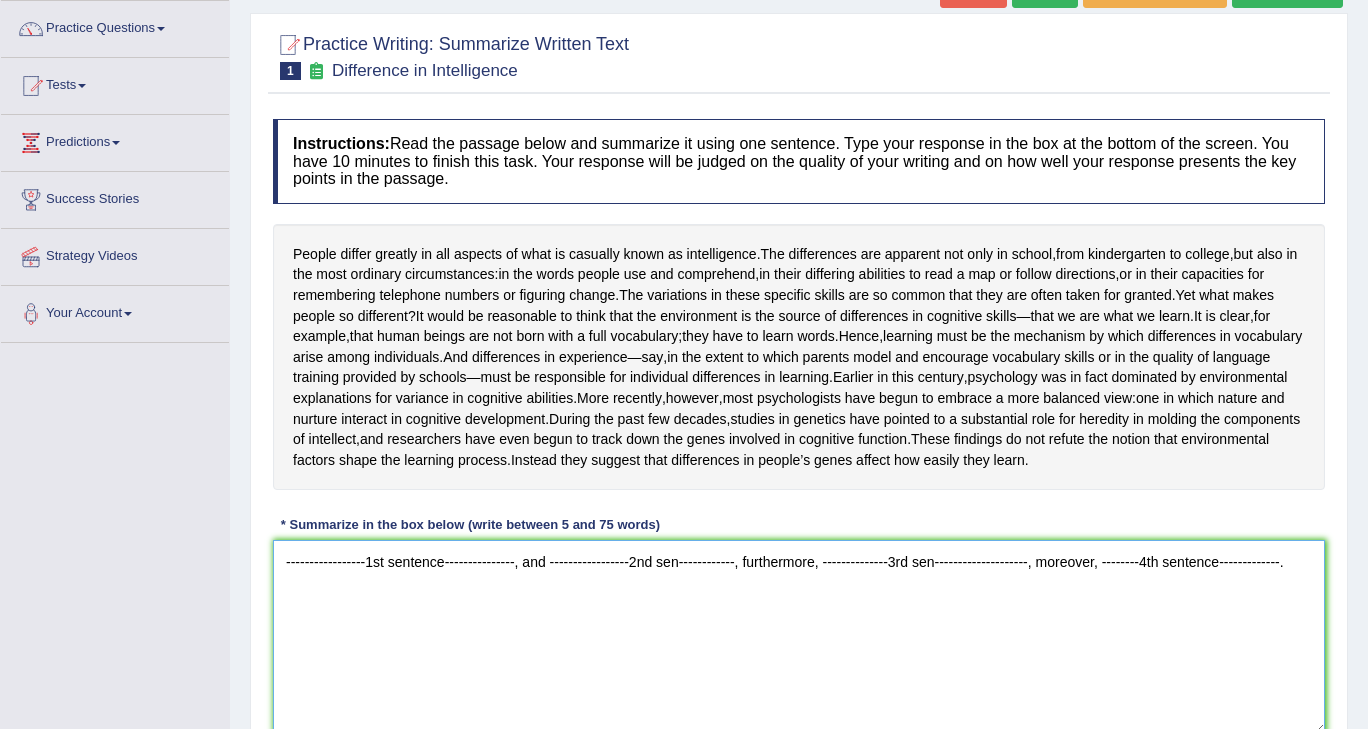 drag, startPoint x: 1292, startPoint y: 634, endPoint x: 126, endPoint y: 580, distance: 1167.2498 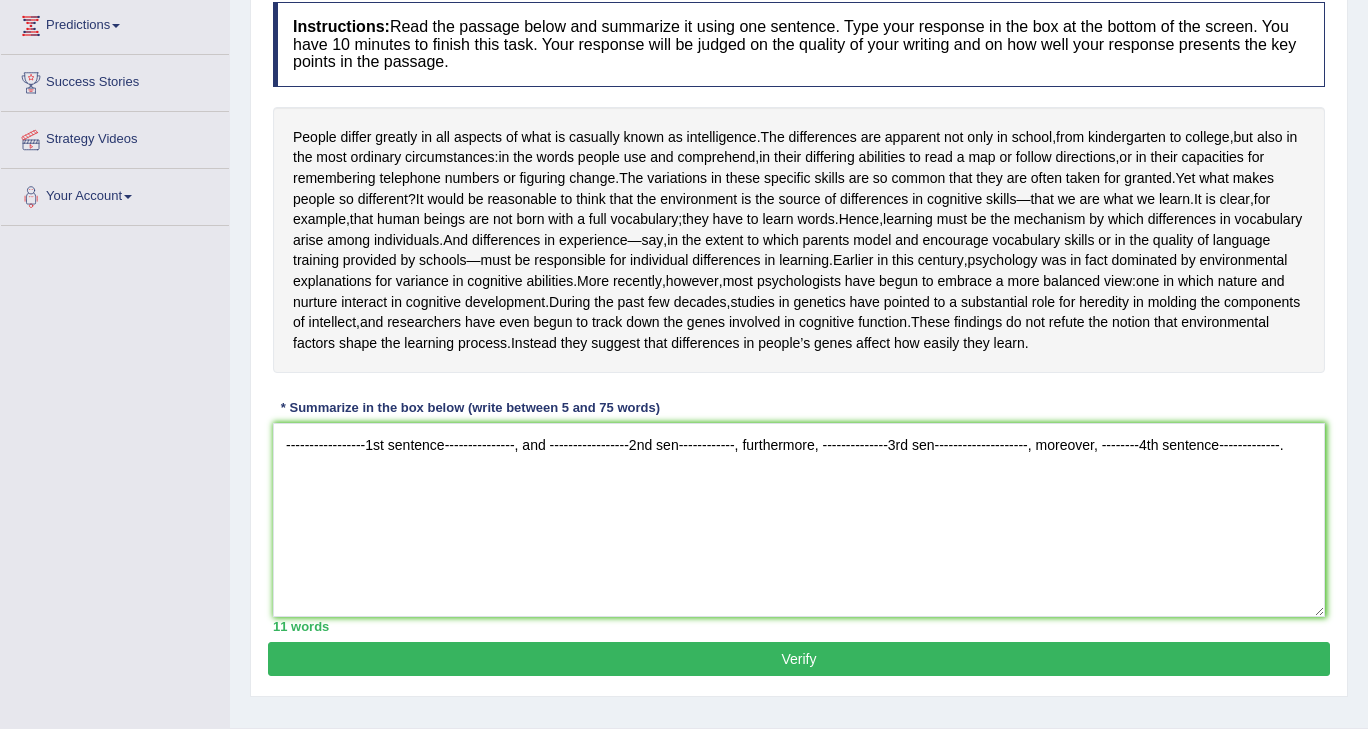 scroll, scrollTop: 268, scrollLeft: 0, axis: vertical 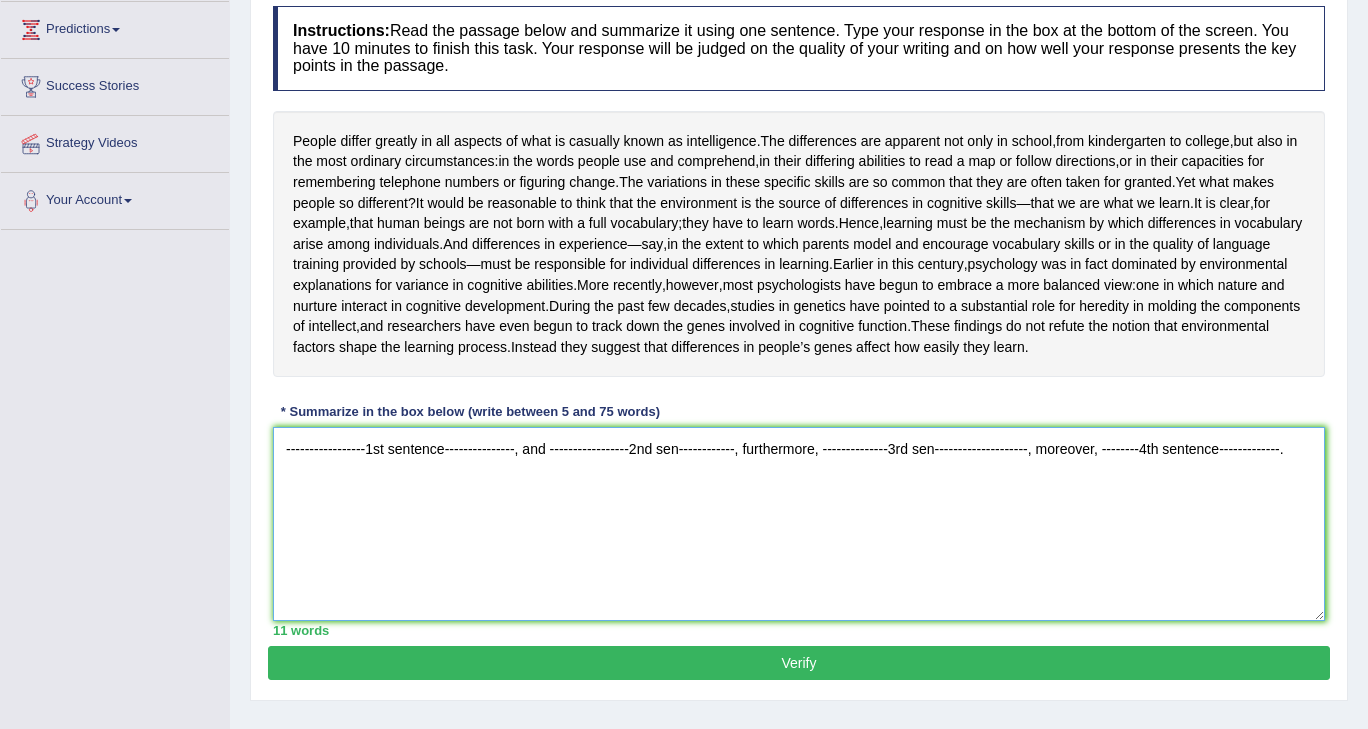 click on "-----------------1st sentence---------------, and -----------------2nd sen------------, furthermore, --------------3rd sen--------------------, moreover, --------4th sentence-------------." at bounding box center (799, 524) 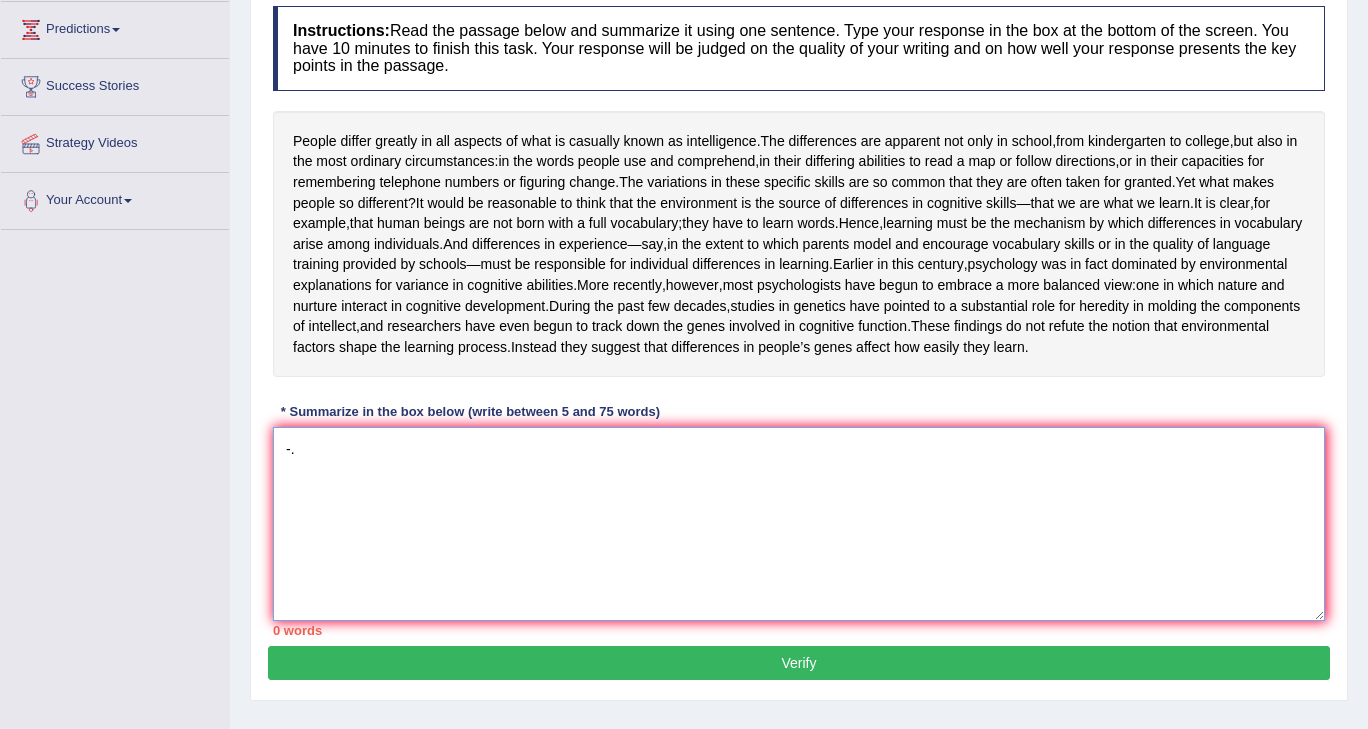 type on "." 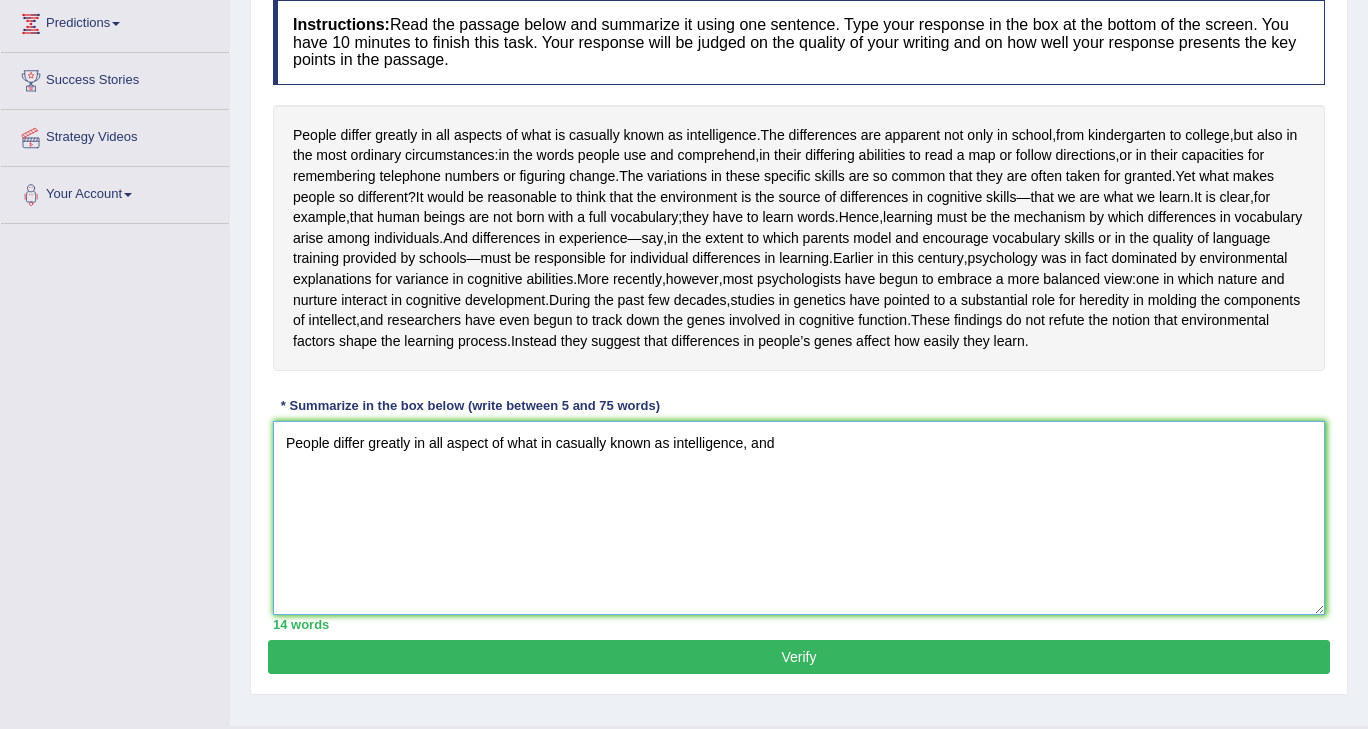 scroll, scrollTop: 273, scrollLeft: 0, axis: vertical 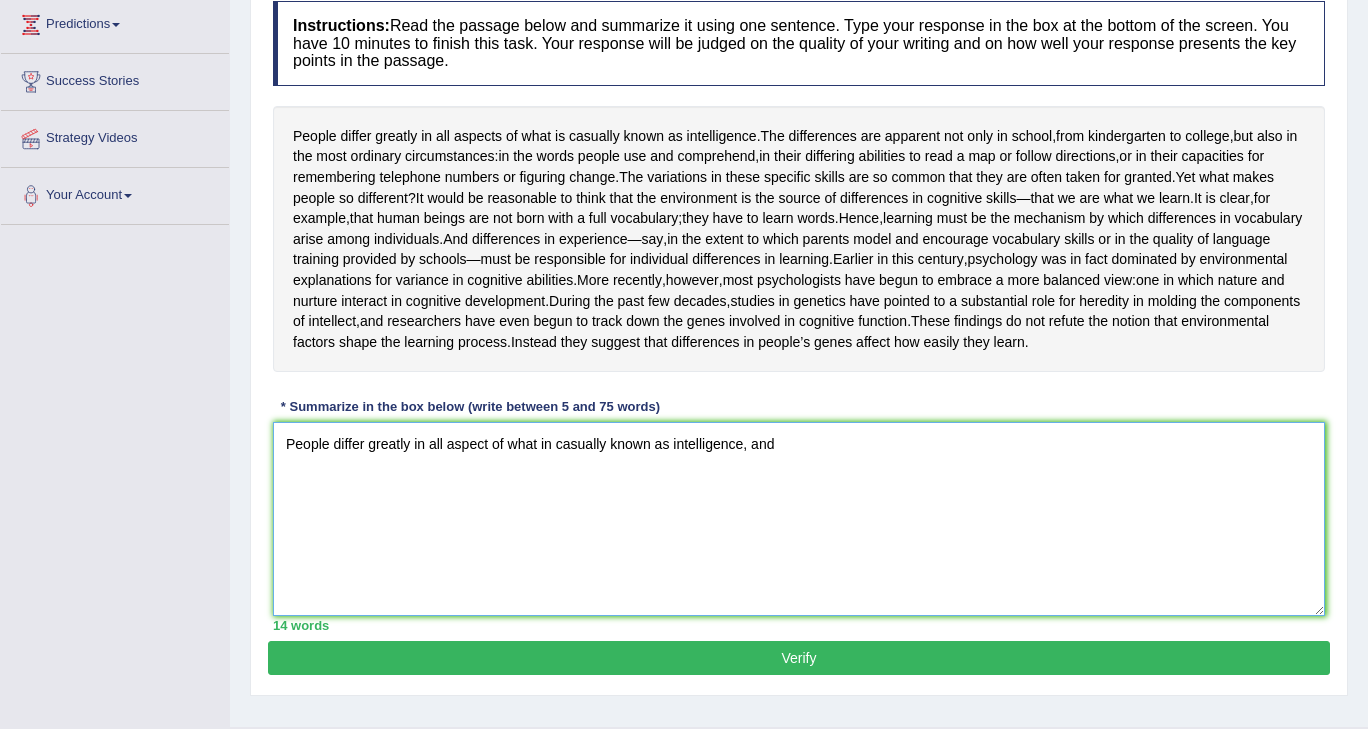 click on "People differ greatly in all aspect of what in casually known as intelligence, and" at bounding box center (799, 519) 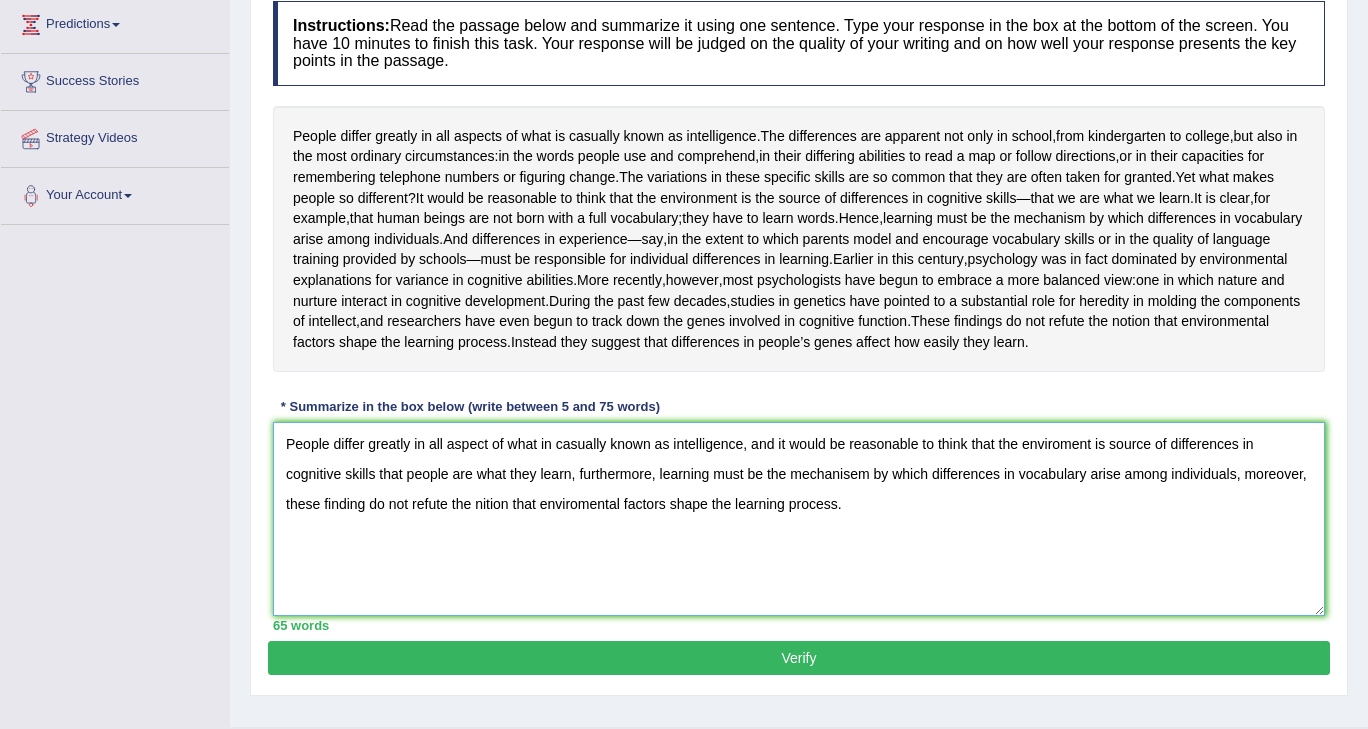 type on "People differ greatly in all aspect of what in casually known as intelligence, and it would be reasonable to think that the enviroment is source of differences in cognitive skills that people are what they learn, furthermore, learning must be the mechanisem by which differences in vocabulary arise among individuals, moreover, these finding do not refute the nition that enviromental factors shape the learning process." 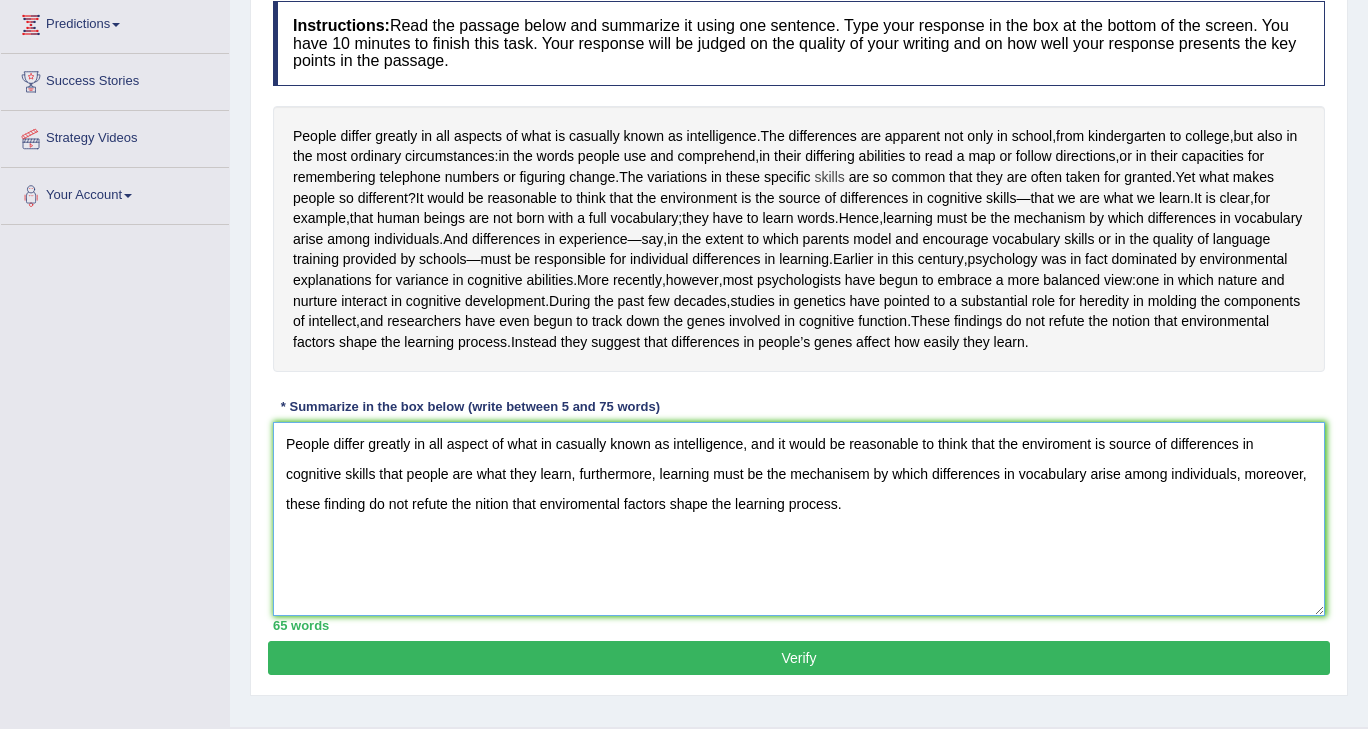 click on "skills" at bounding box center [829, 177] 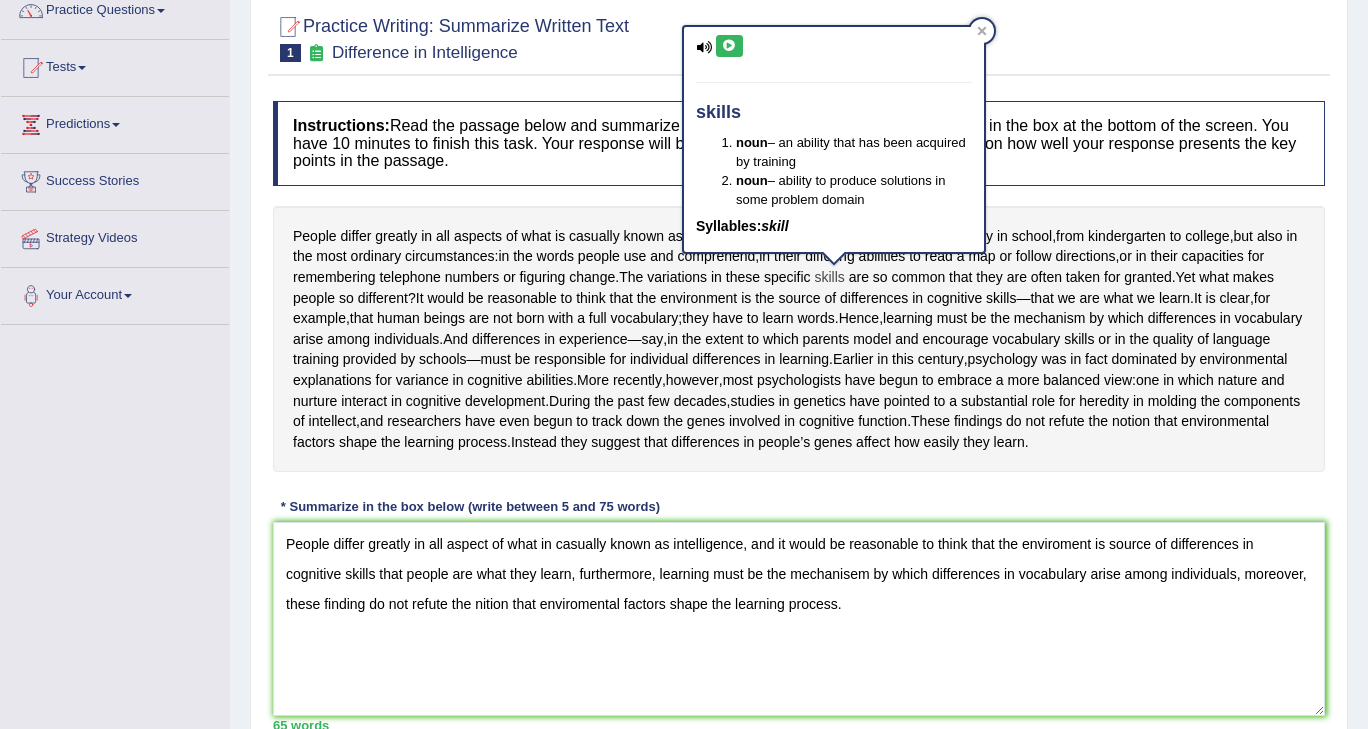 scroll, scrollTop: 0, scrollLeft: 0, axis: both 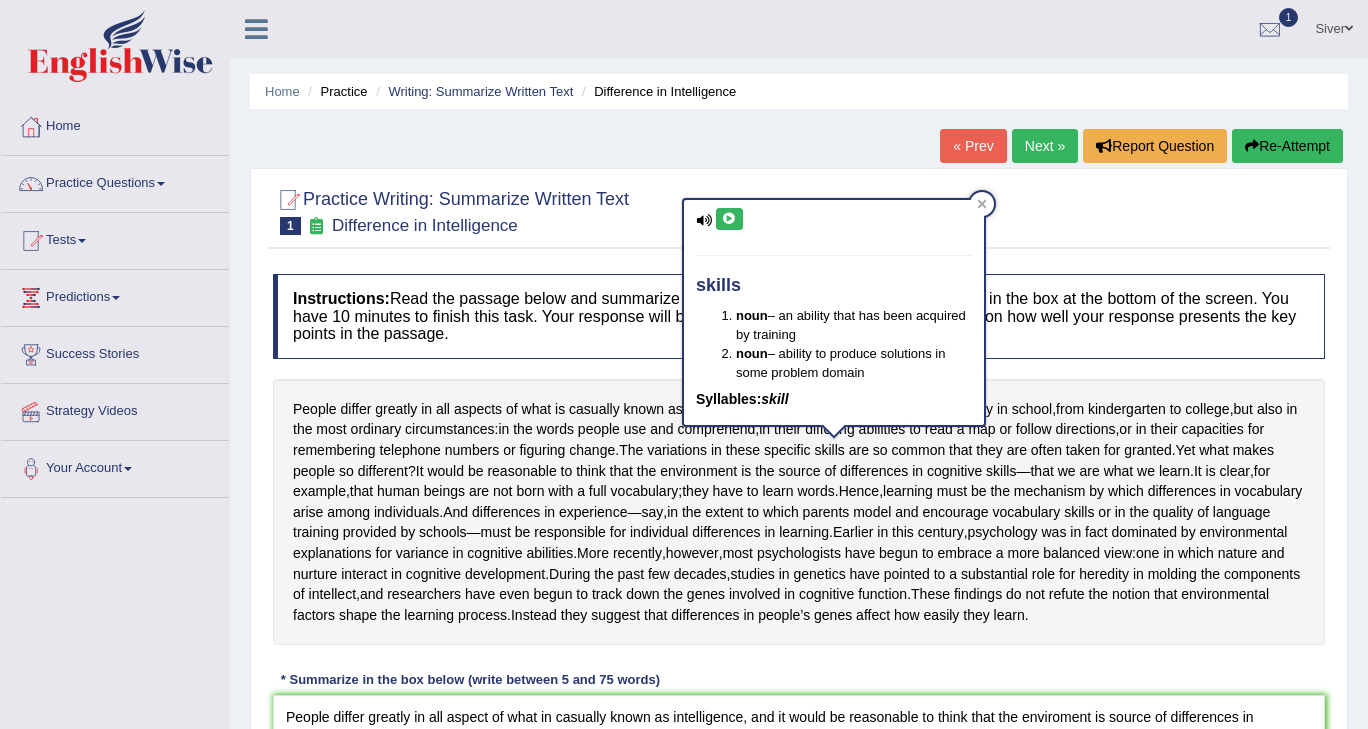 click on "Next »" at bounding box center [1045, 146] 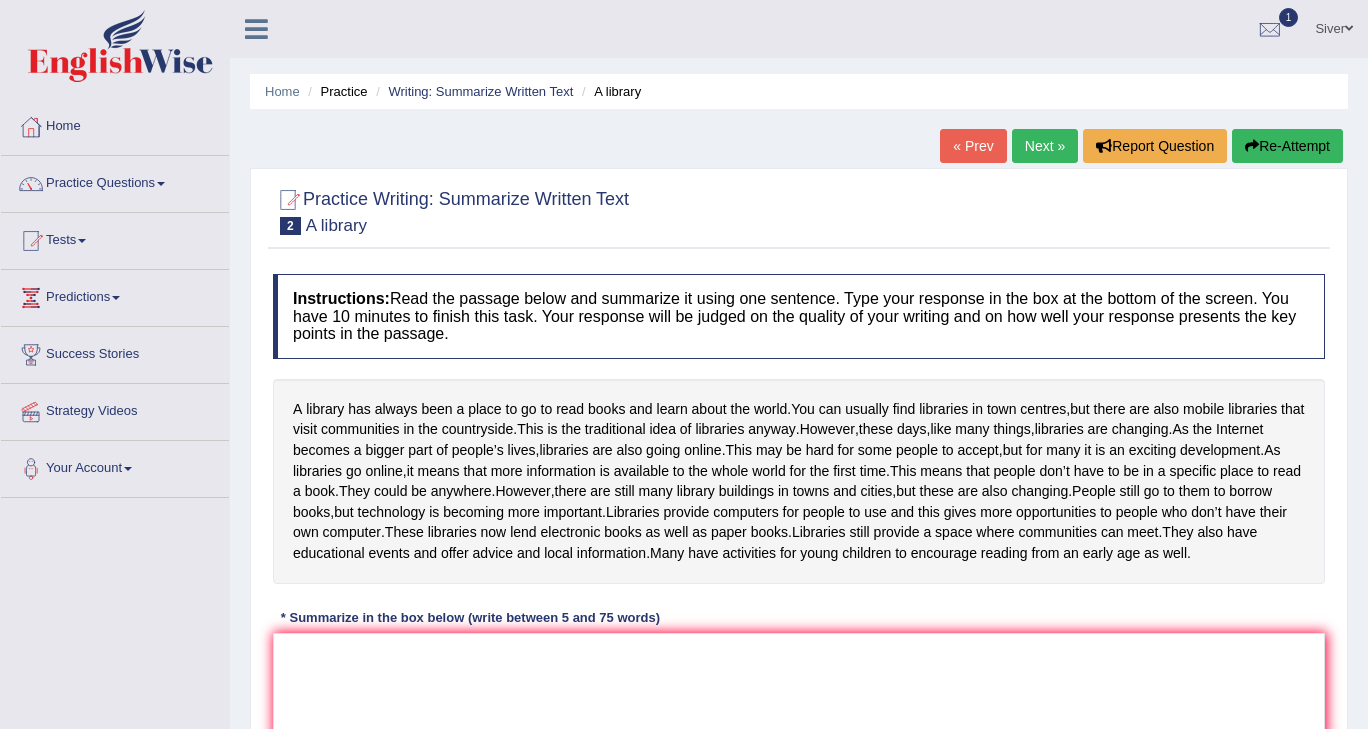 scroll, scrollTop: 0, scrollLeft: 0, axis: both 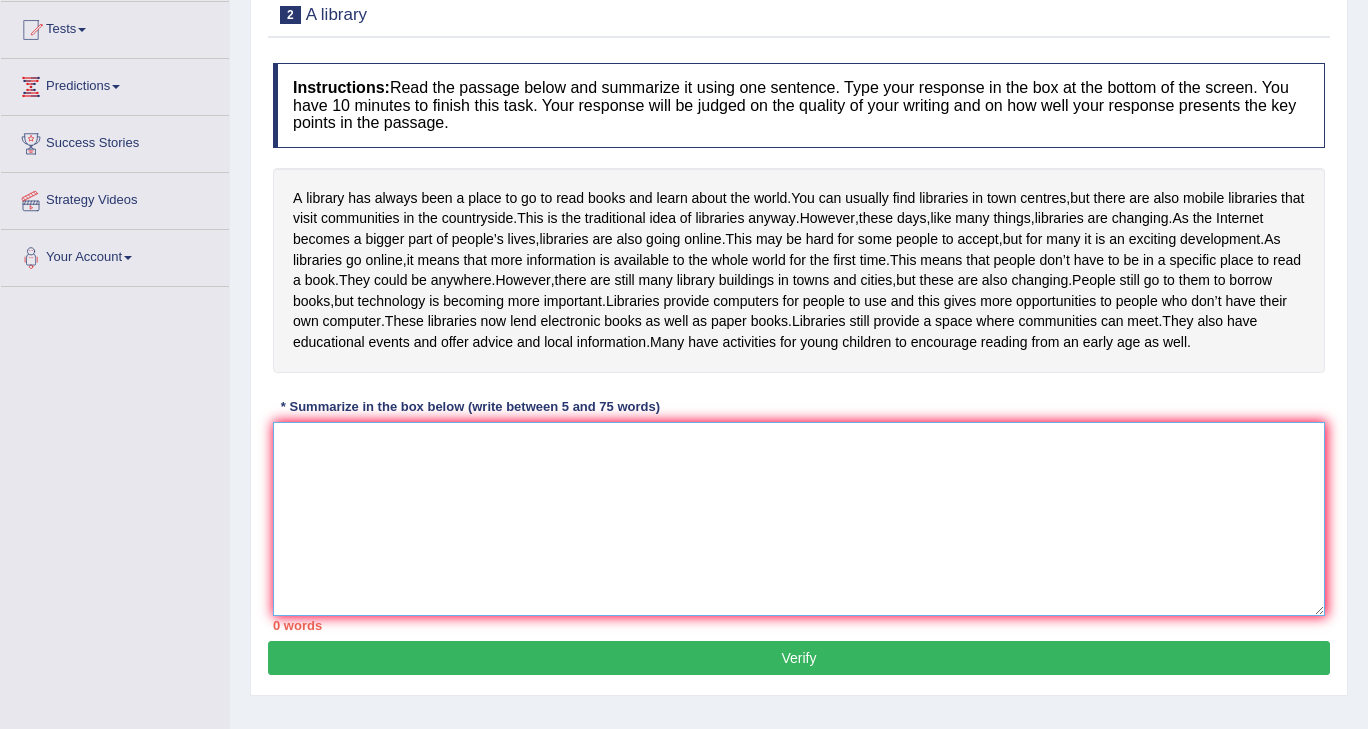 click at bounding box center [799, 519] 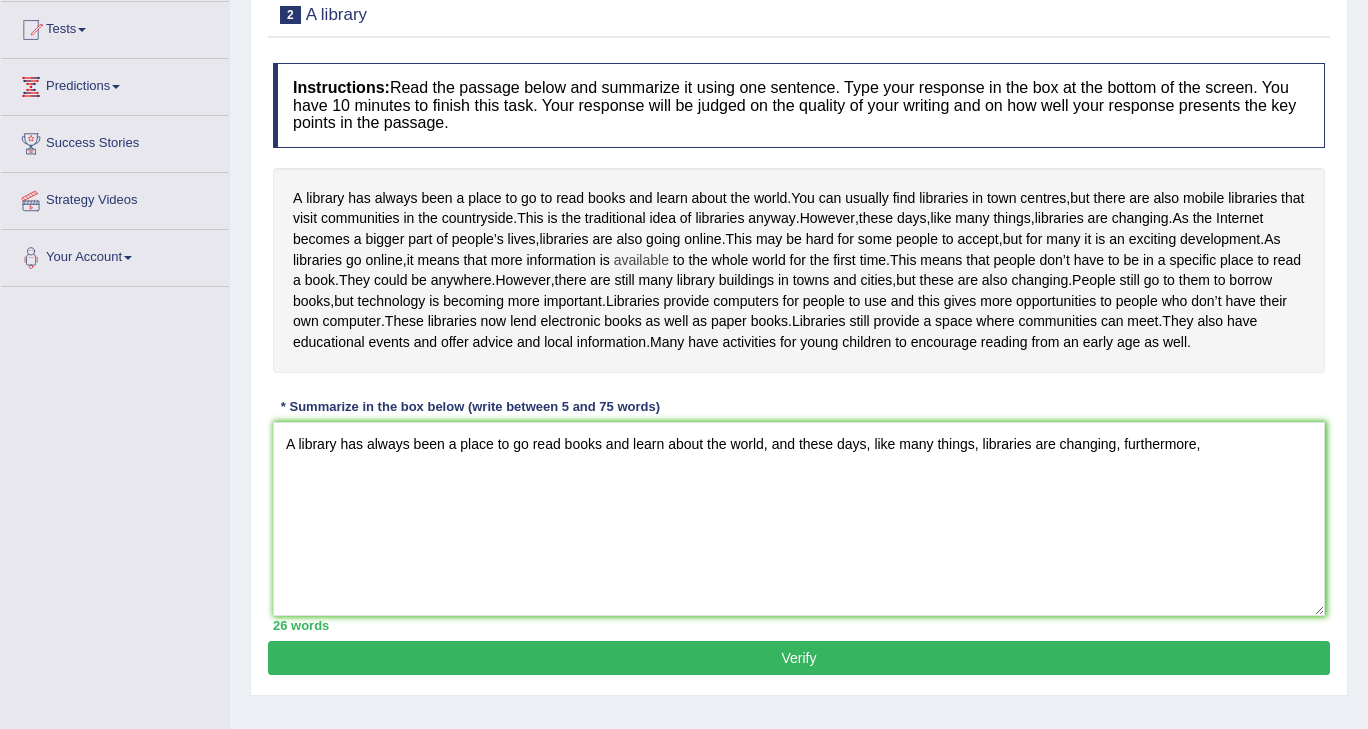 click on "available" at bounding box center (641, 260) 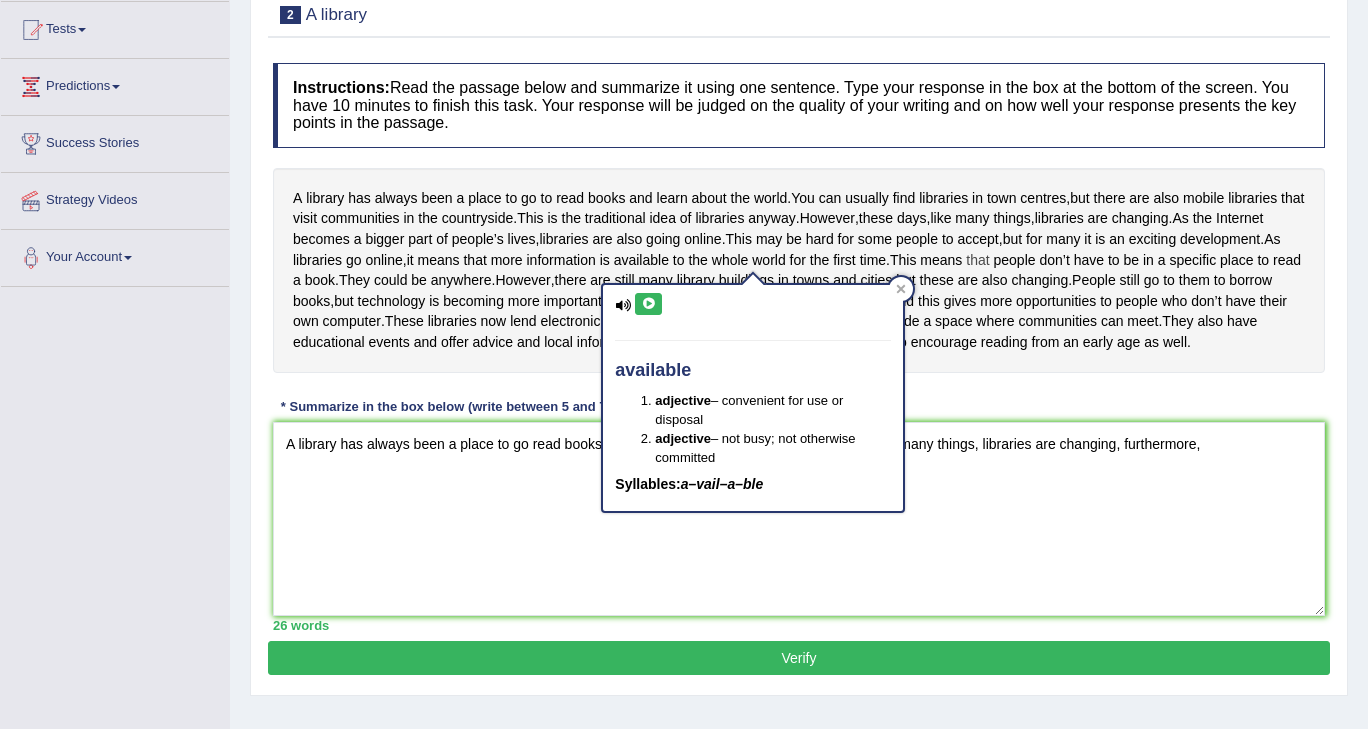 click on "that" at bounding box center [977, 260] 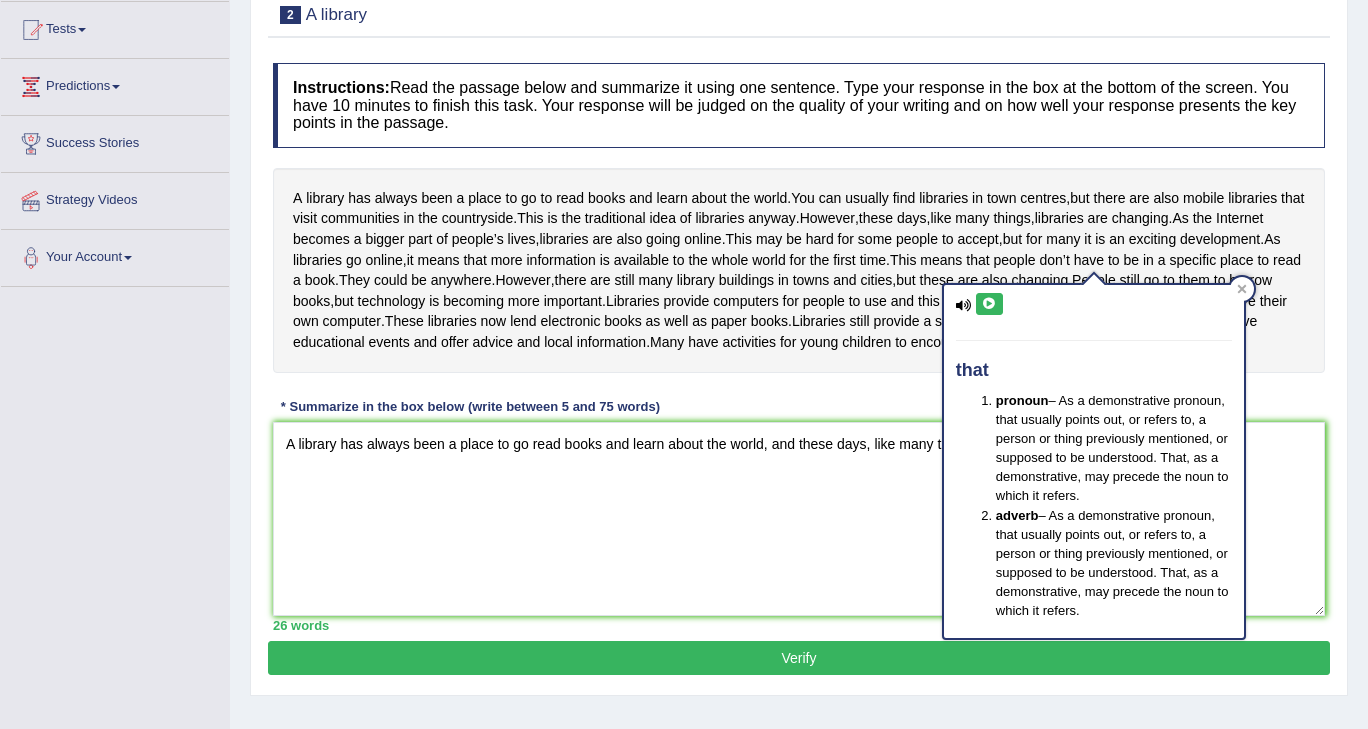 click on "Toggle navigation
Home
Practice Questions   Speaking Practice Read Aloud
Repeat Sentence
Describe Image
Re-tell Lecture
Answer Short Question
Summarize Group Discussion
Respond To A Situation
Writing Practice  Summarize Written Text
Write Essay
Reading Practice  Reading & Writing: Fill In The Blanks
Choose Multiple Answers
Re-order Paragraphs
Fill In The Blanks
Choose Single Answer
Listening Practice  Summarize Spoken Text
Highlight Incorrect Words
Highlight Correct Summary
Select Missing Word
Choose Single Answer
Choose Multiple Answers
Fill In The Blanks
Write From Dictation
Pronunciation
Tests  Take Practice Sectional Test
Take Mock Test" at bounding box center (684, 309) 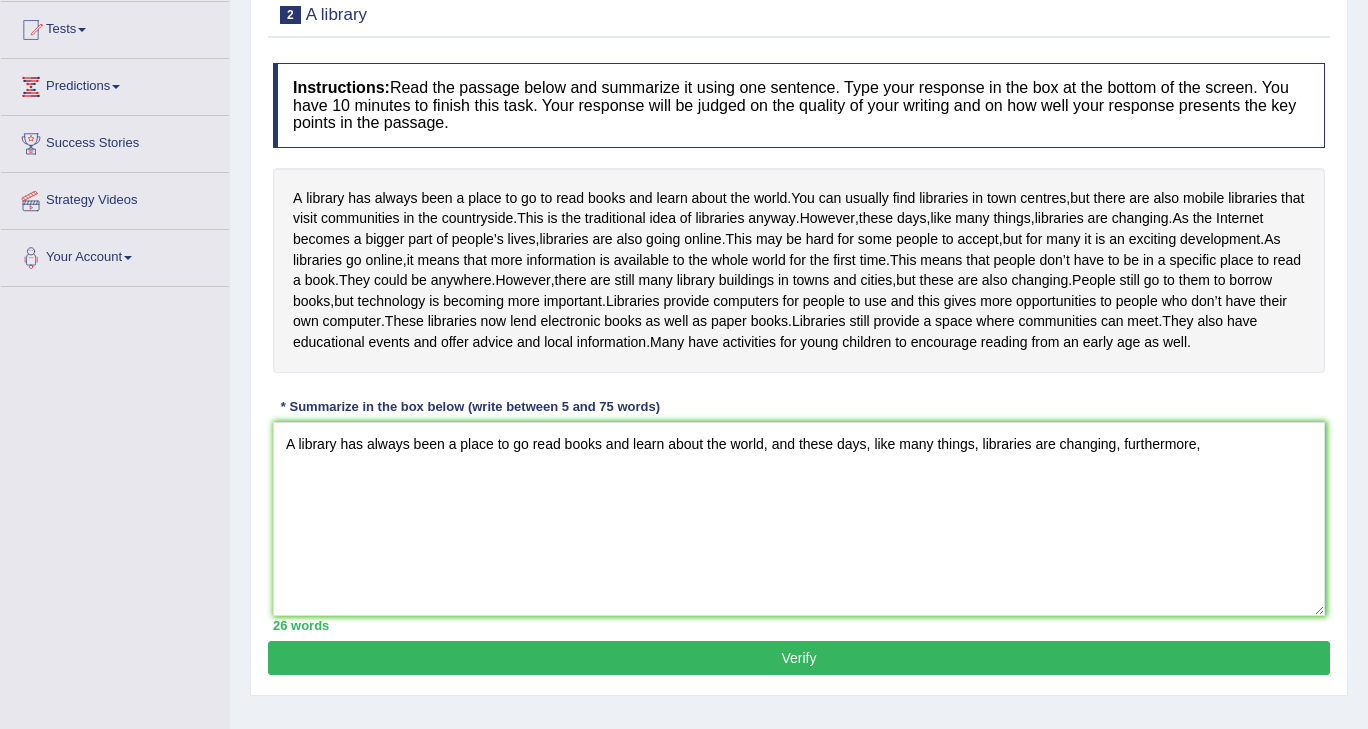 click on "A   library   has   always   been   a   place   to   go   to   read   books   and   learn   about   the   world .  You   can   usually   find   libraries   in   town   centres ,  but   there   are   also   mobile   libraries   that   visit   communities   in   the   countryside .  This   is   the   traditional   idea   of   libraries   anyway .  However ,  these   days ,  like   many   things ,  libraries   are   changing .  As   the   Internet   becomes   a   bigger   part   of   people’s   lives ,  libraries   are   also   going   online .  This   may   be   hard   for   some   people   to   accept ,  but   for   many   it   is   an   exciting   development .  As   libraries   go   online ,  it   means   that   more   information   is   available   to   the   whole   world   for   the   first   time .  This   means   that   people   don’t   have   to   be   in   a   specific   place   to   read   a   book .  They   could   be   anywhere .
However ,  there   are   still   many   library   buildings" at bounding box center [799, 270] 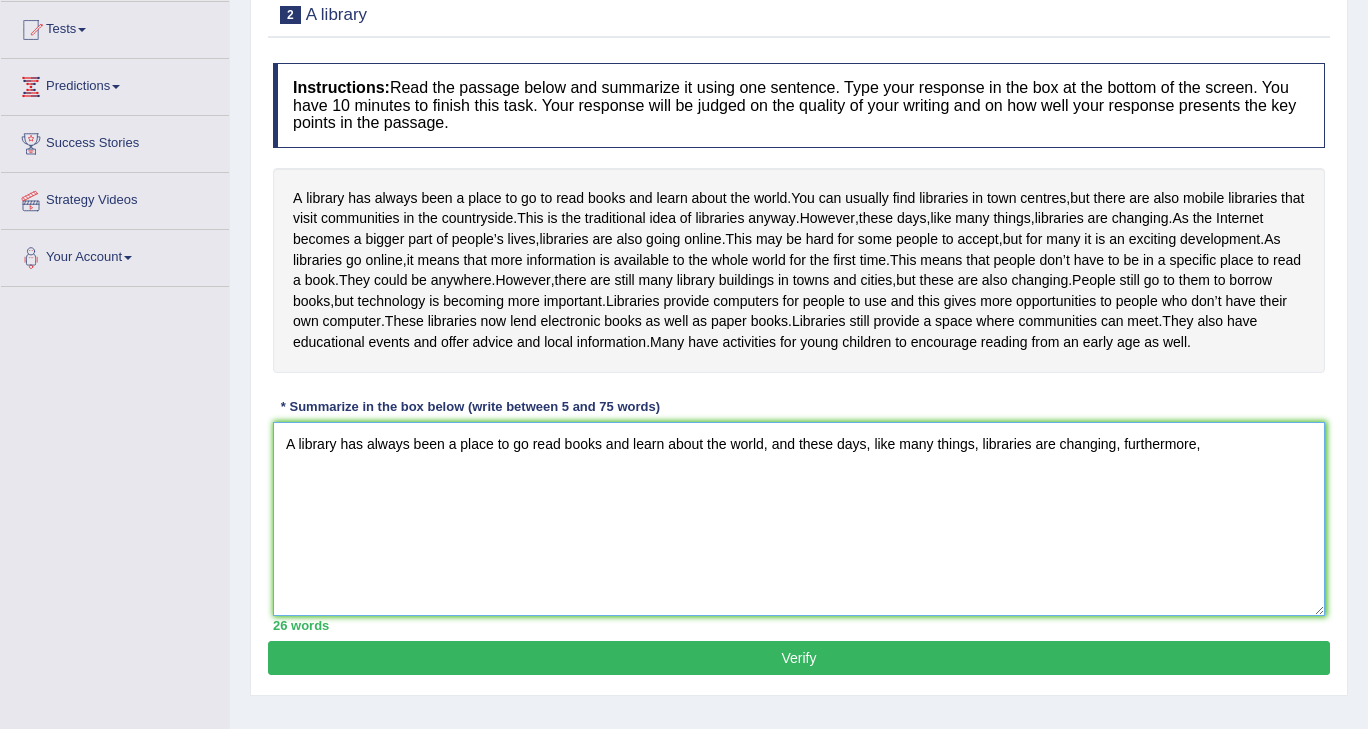 click on "A library has always been a place to go read books and learn about the world, and these days, like many things, libraries are changing, furthermore," at bounding box center [799, 519] 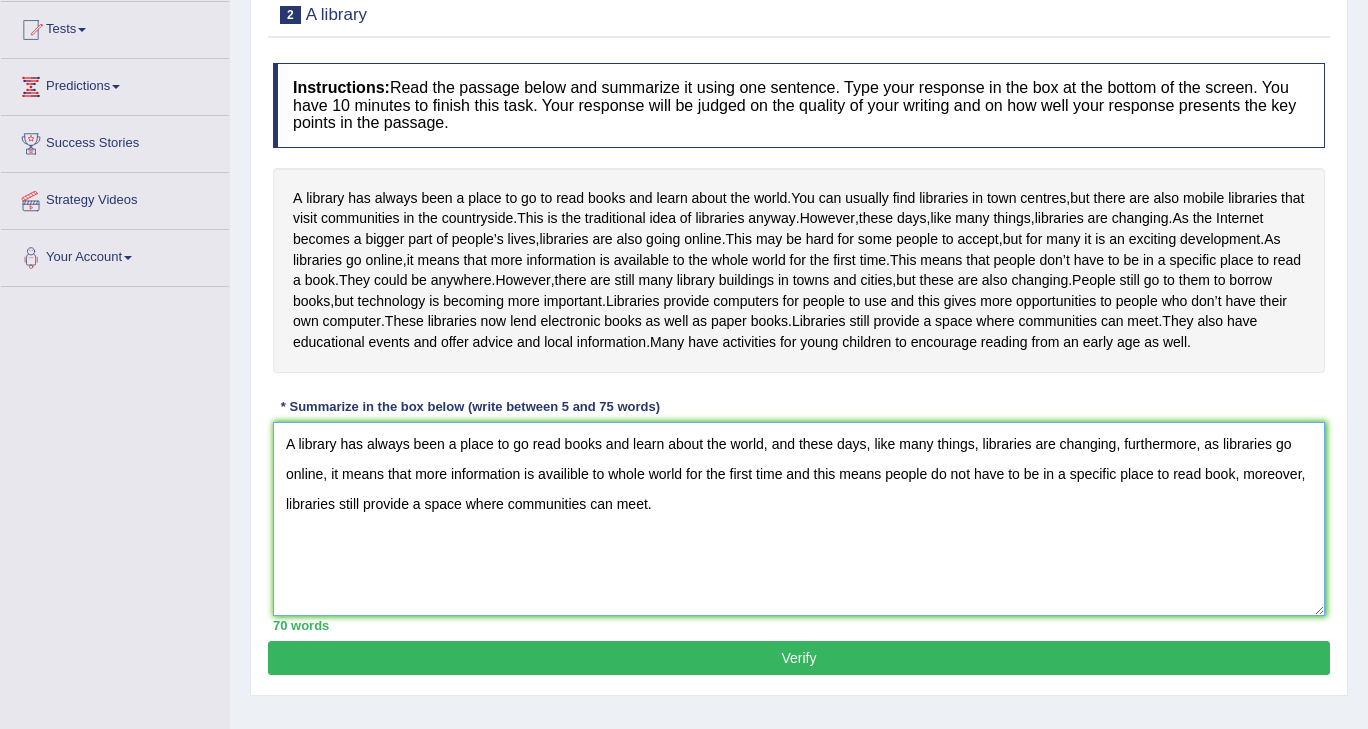 type on "A library has always been a place to go read books and learn about the world, and these days, like many things, libraries are changing, furthermore, as libraries go online, it means that more information is availible to whole world for the first time and this means people do not have to be in a specific place to read book, moreover, libraries still provide a space where communities can meet." 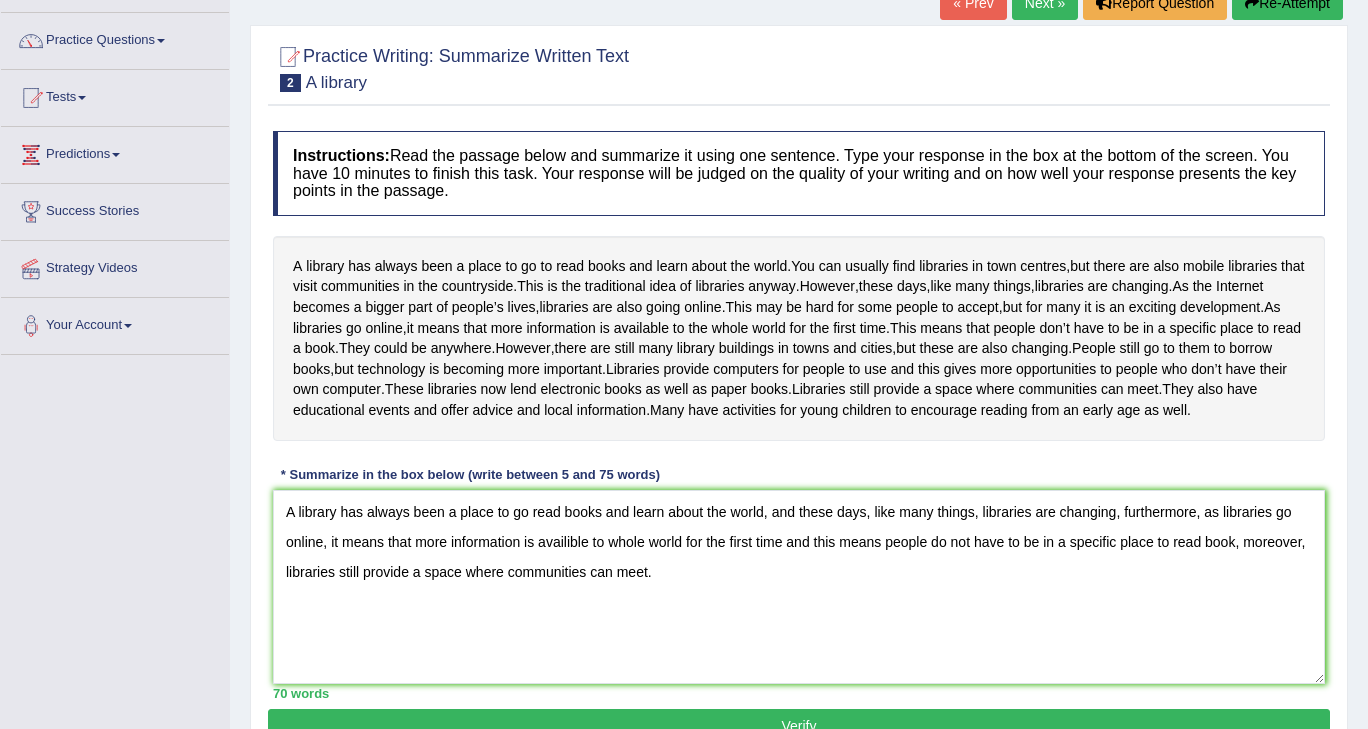 scroll, scrollTop: 0, scrollLeft: 0, axis: both 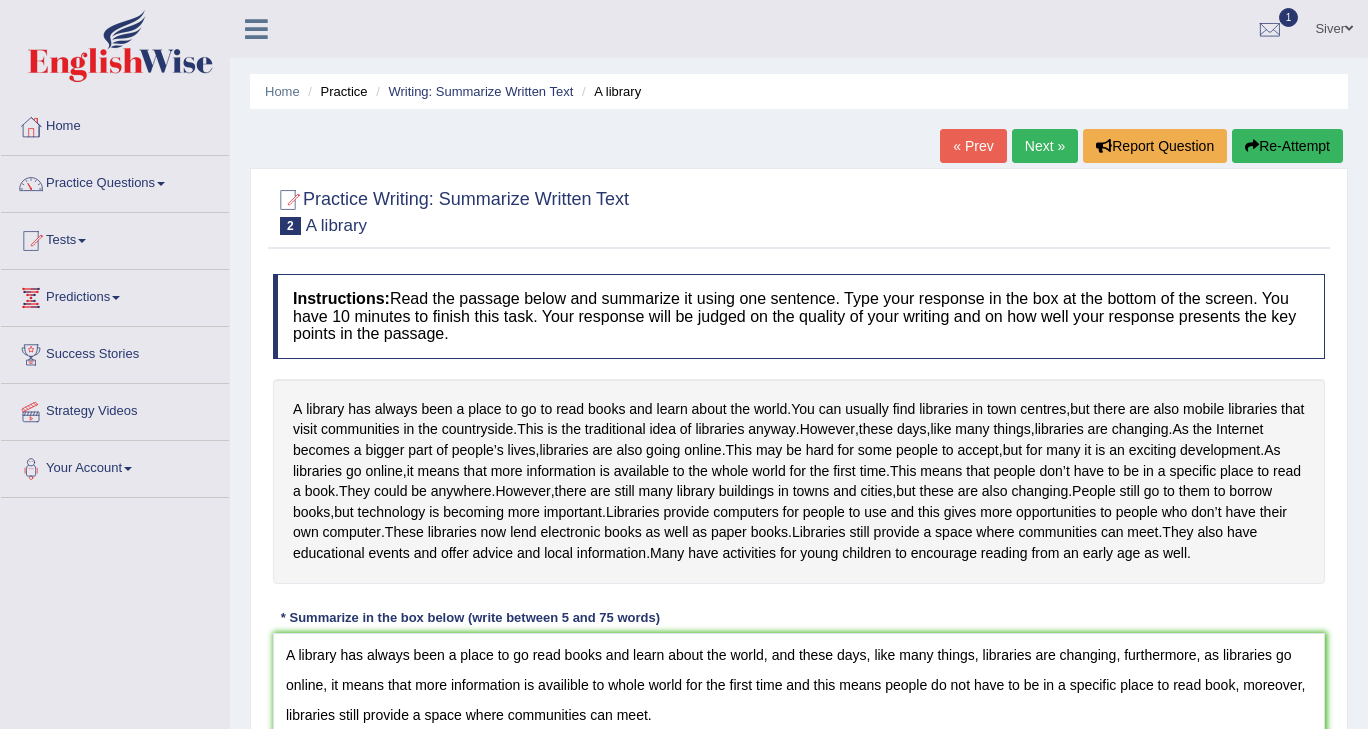 click on "Next »" at bounding box center (1045, 146) 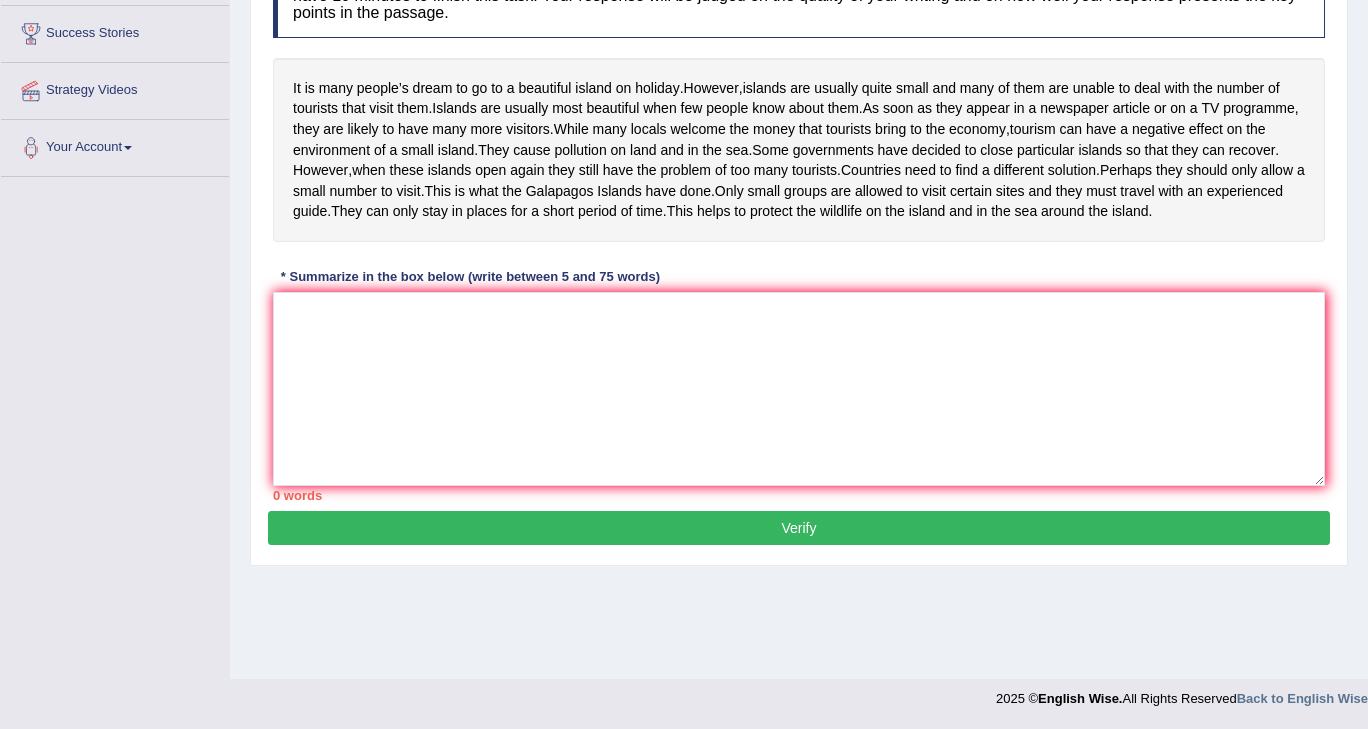 scroll, scrollTop: 0, scrollLeft: 0, axis: both 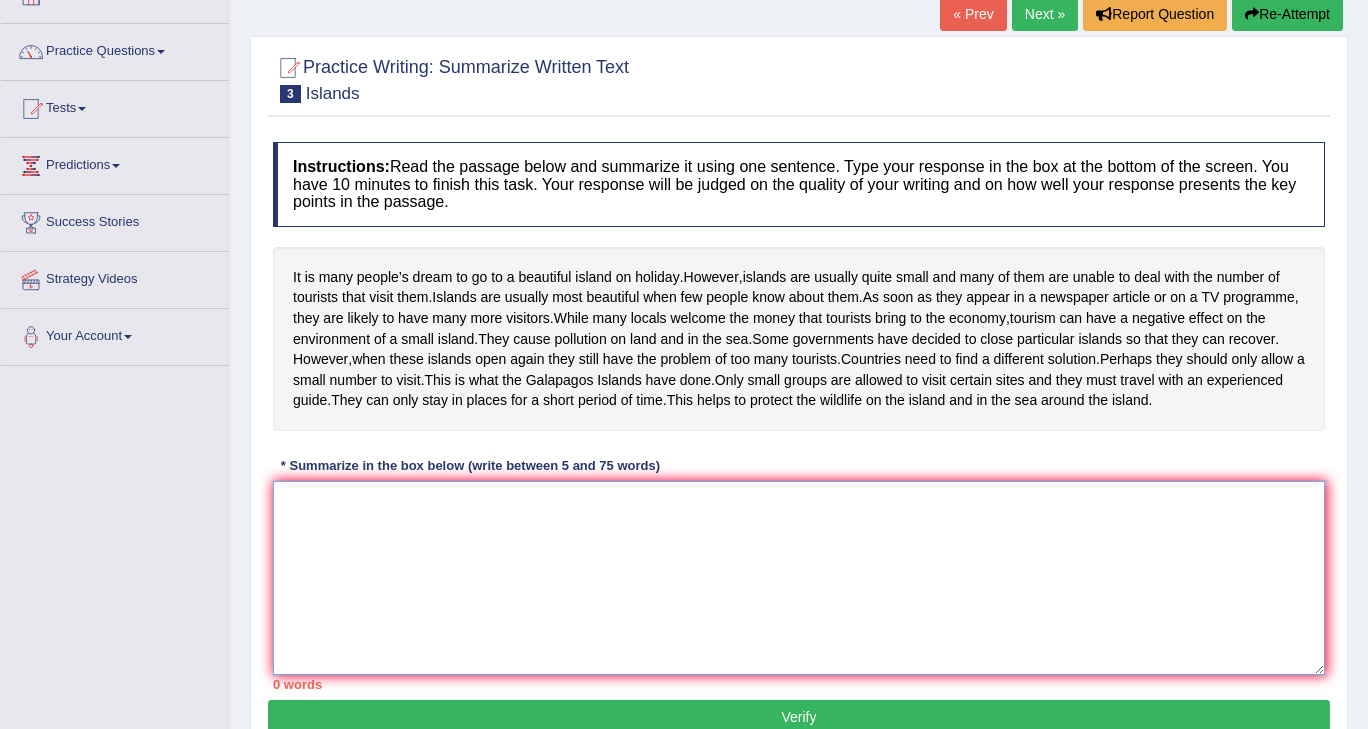 click at bounding box center (799, 578) 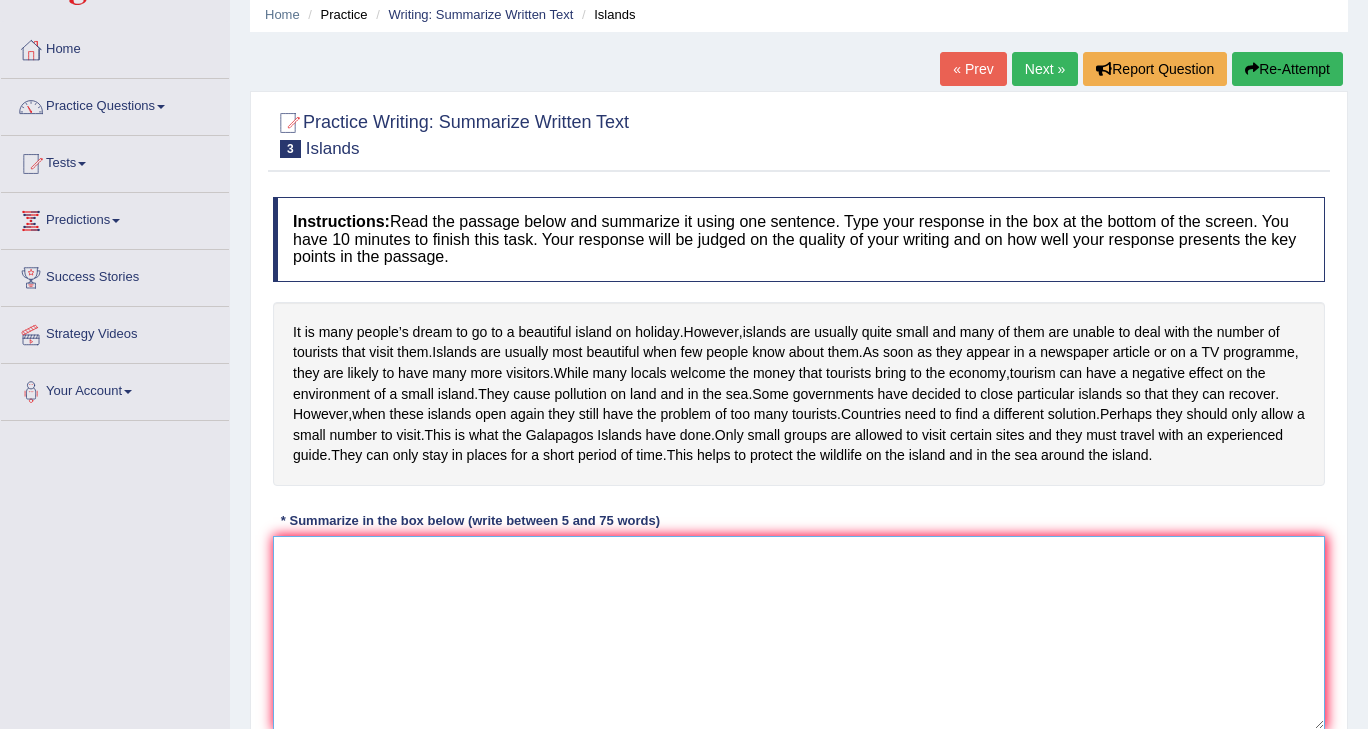 scroll, scrollTop: 78, scrollLeft: 0, axis: vertical 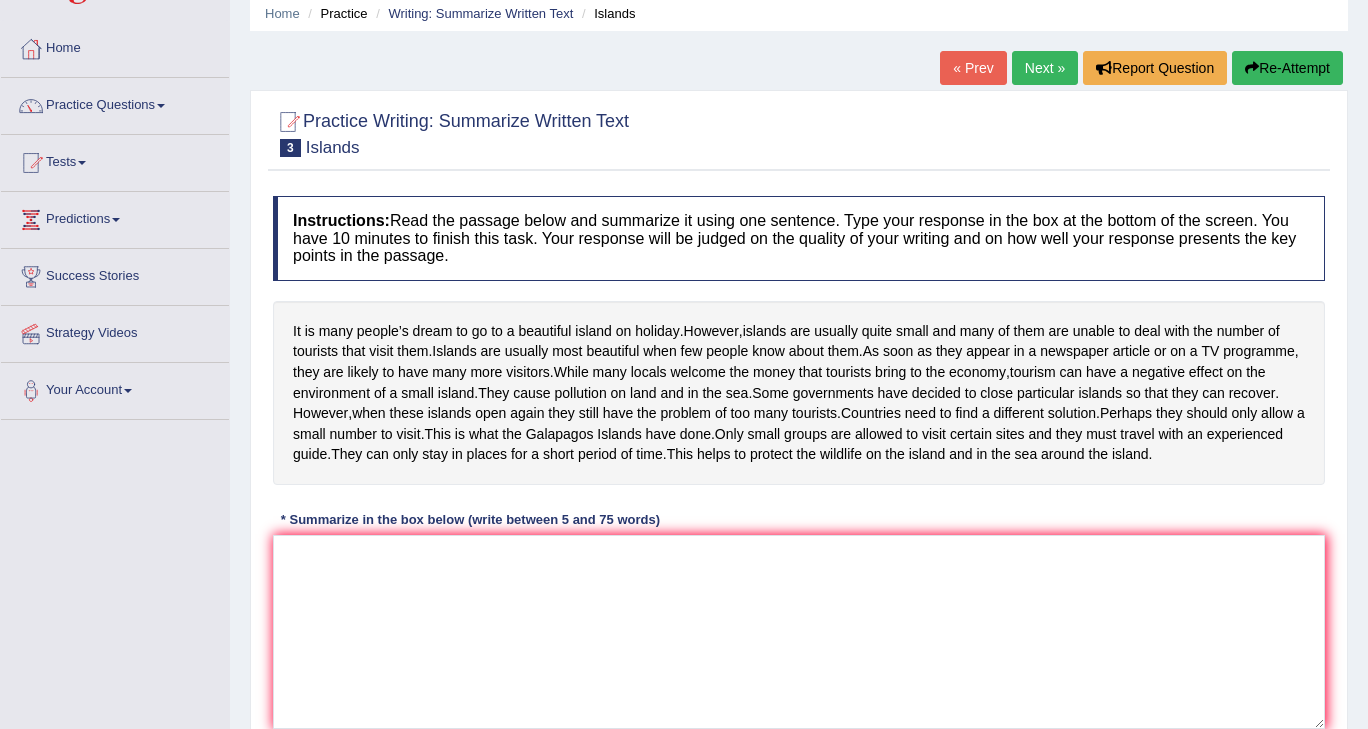 click on "Home
Practice
Writing: Summarize Written Text
Islands
« Prev Next »  Report Question  Re-Attempt
Practice Writing: Summarize Written Text
3
Islands
Instructions:  Read the passage below and summarize it using one sentence. Type your response in the box at the bottom of the screen. You have 10 minutes to finish this task. Your response will be judged on the quality of your writing and on how well your response presents the key points in the passage.
It   is   many   people’s   dream   to   go   to   a   beautiful   island   on   holiday .  However ,  islands   are   usually   quite   small   and   many   of   them   are   unable   to   deal   with   the   number   of   tourists   that   visit   them .
Islands   are   usually   most   beautiful   when   few   people   know   about   them .  As   soon   as   they" at bounding box center (799, 422) 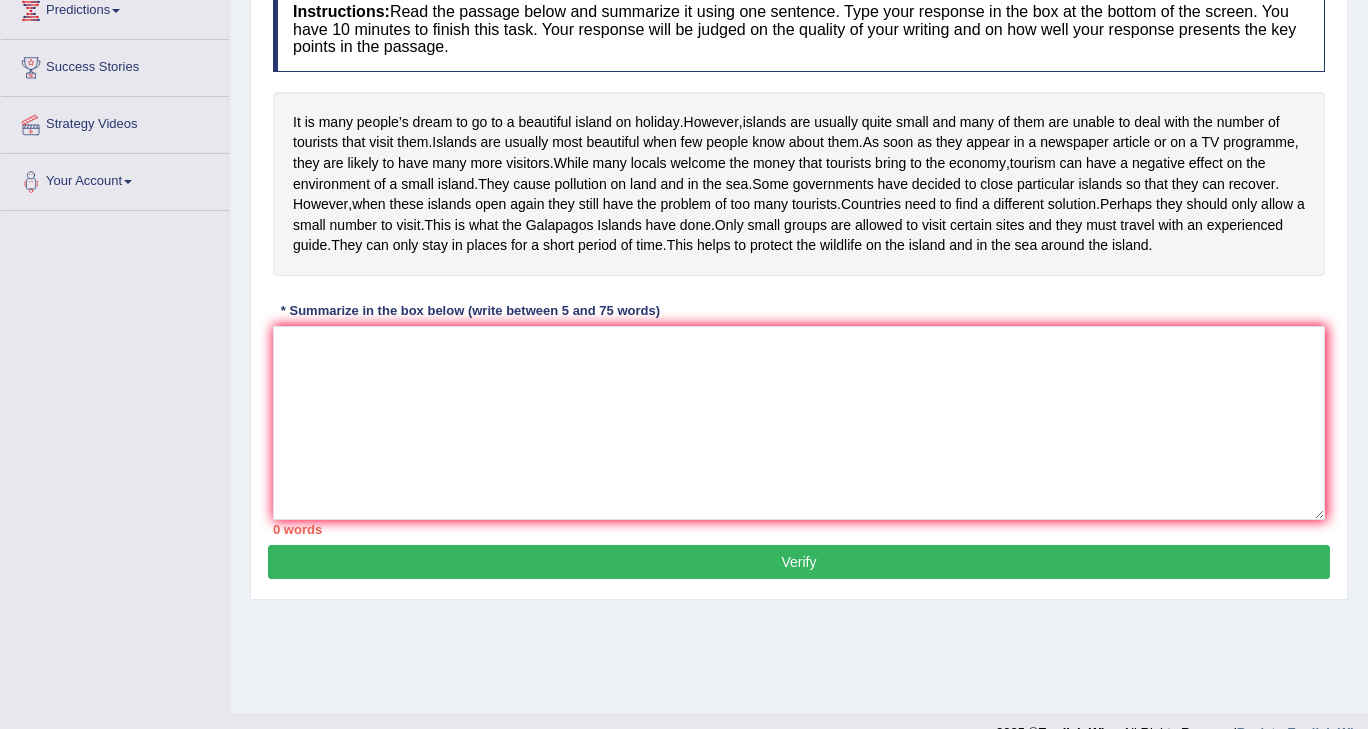 scroll, scrollTop: 288, scrollLeft: 0, axis: vertical 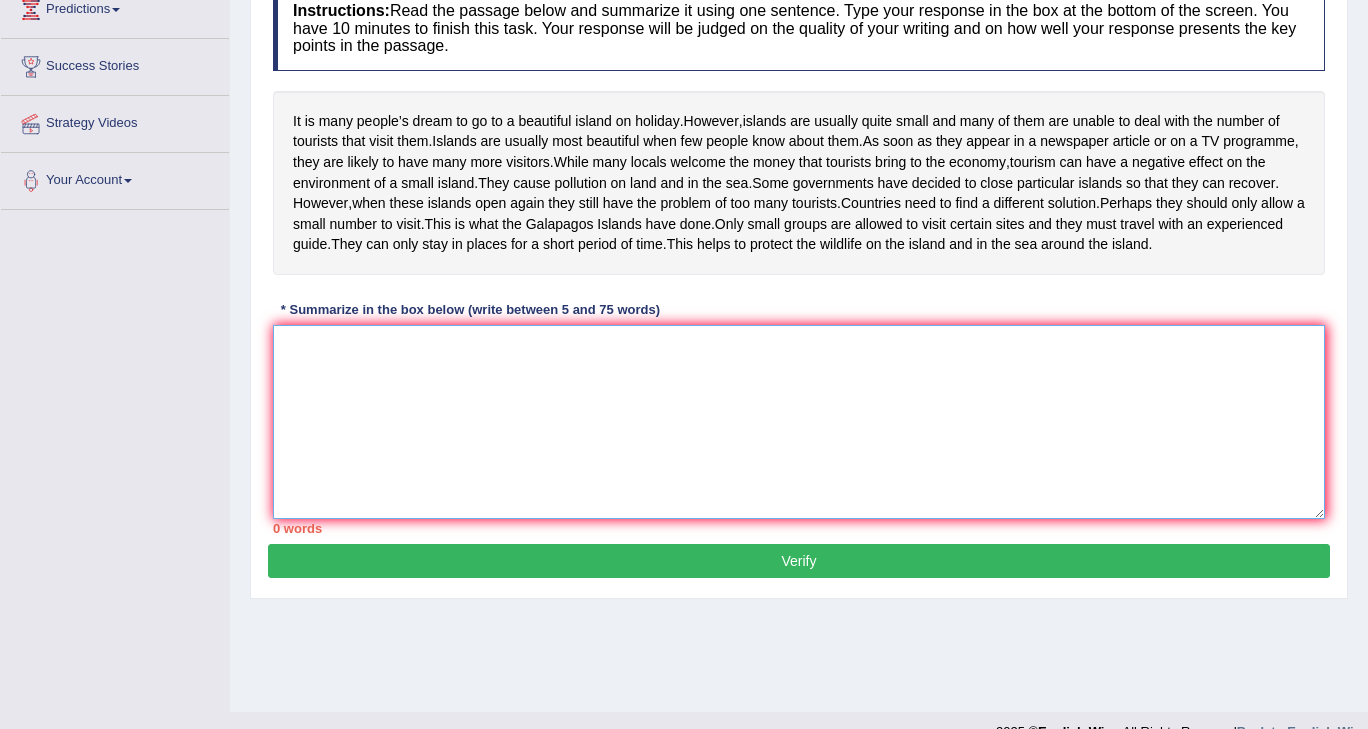 click at bounding box center (799, 422) 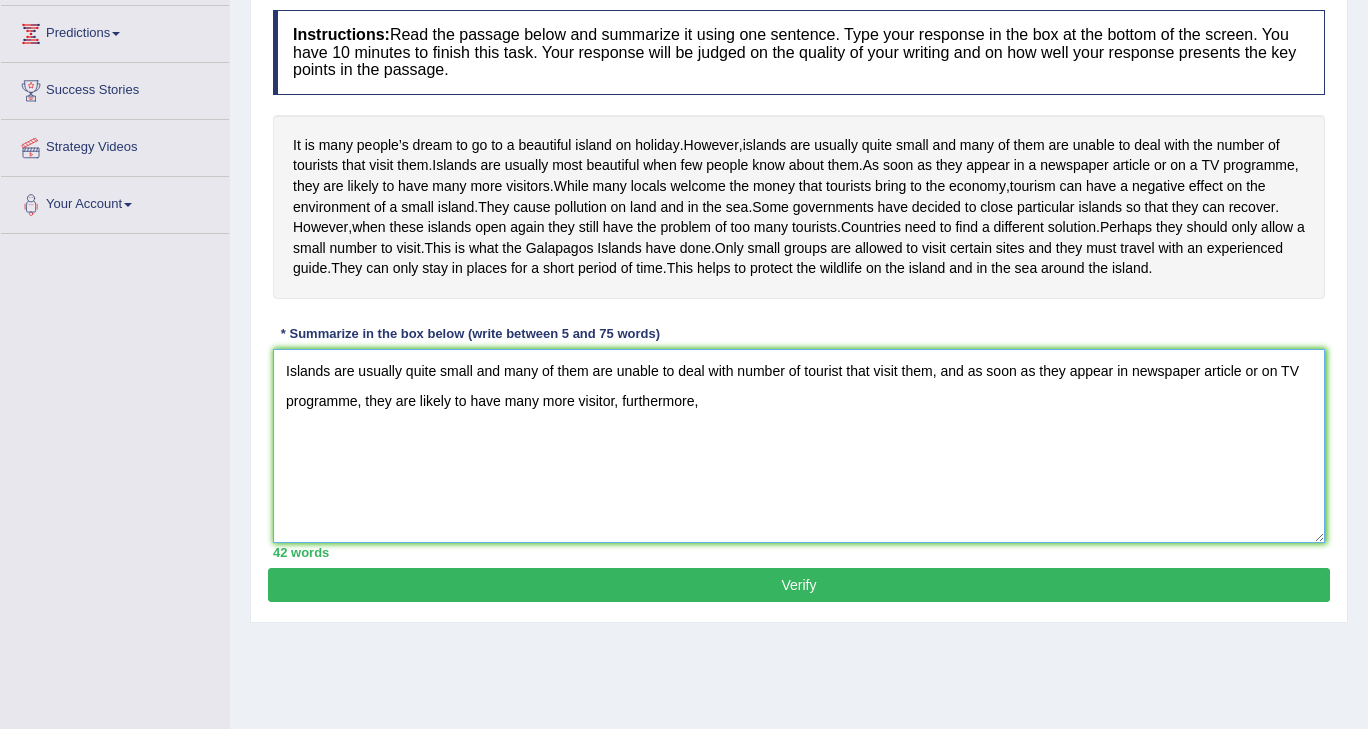 scroll, scrollTop: 263, scrollLeft: 0, axis: vertical 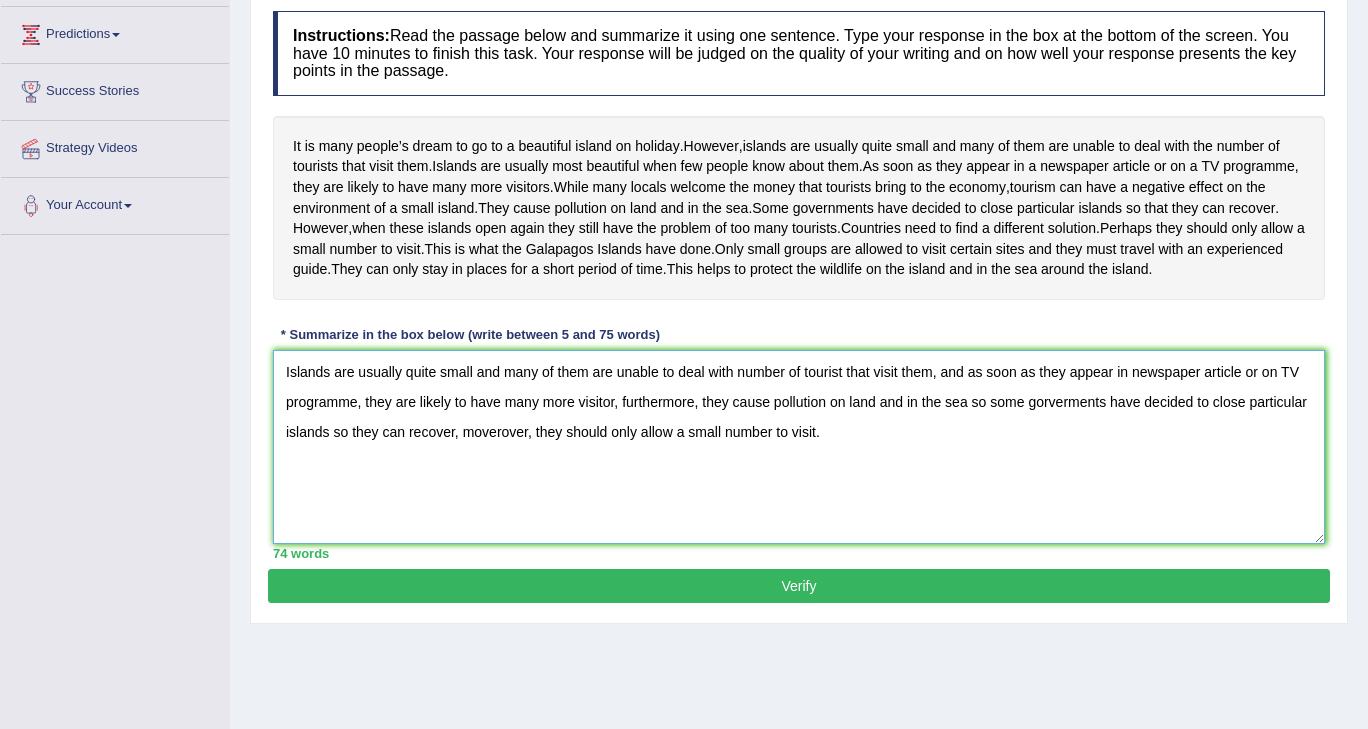 click on "Islands are usually quite small and many of them are unable to deal with number of tourist that visit them, and as soon as they appear in newspaper article or on TV programme, they are likely to have many more visitor, furthermore, they cause pollution on land and in the sea so some gorverments have decided to close particular islands so they can recover, moverover, they should only allow a small number to visit." at bounding box center [799, 447] 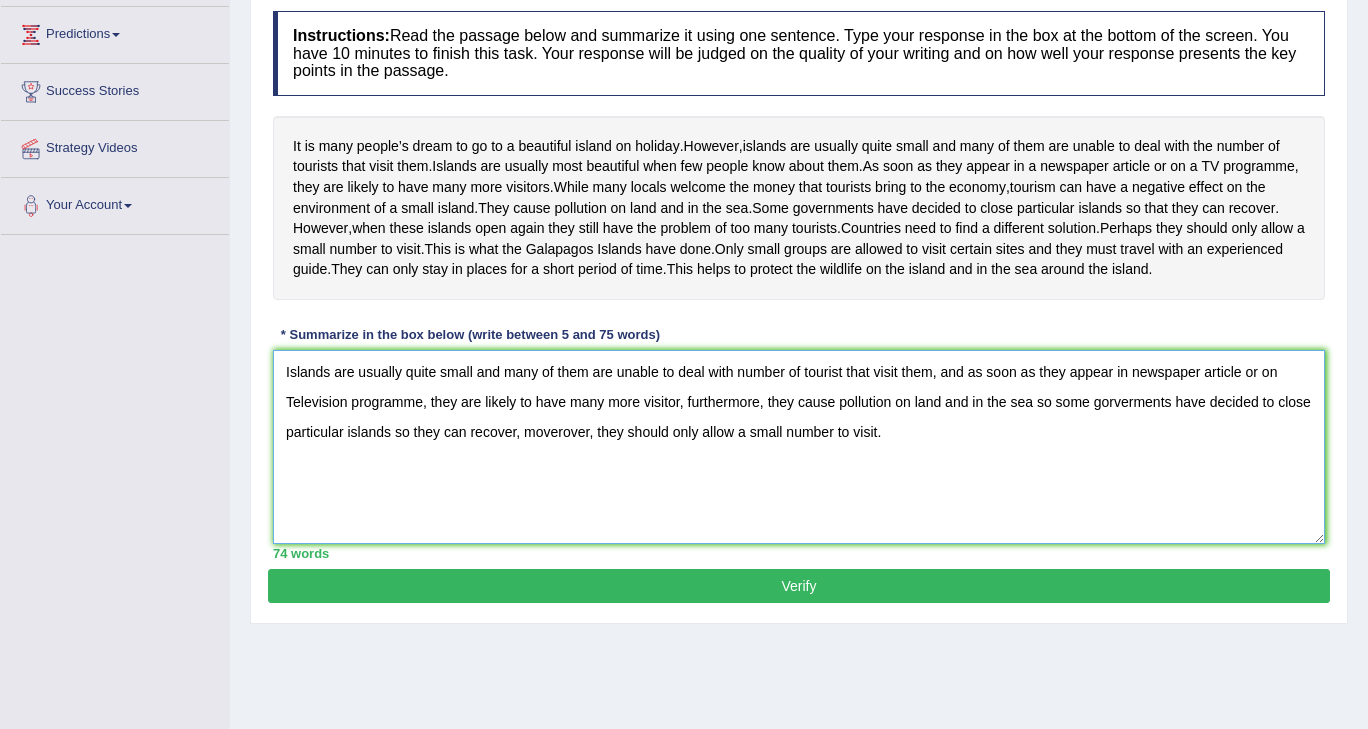 click on "Islands are usually quite small and many of them are unable to deal with number of tourist that visit them, and as soon as they appear in newspaper article or on Television programme, they are likely to have many more visitor, furthermore, they cause pollution on land and in the sea so some gorverments have decided to close particular islands so they can recover, moverover, they should only allow a small number to visit." at bounding box center [799, 447] 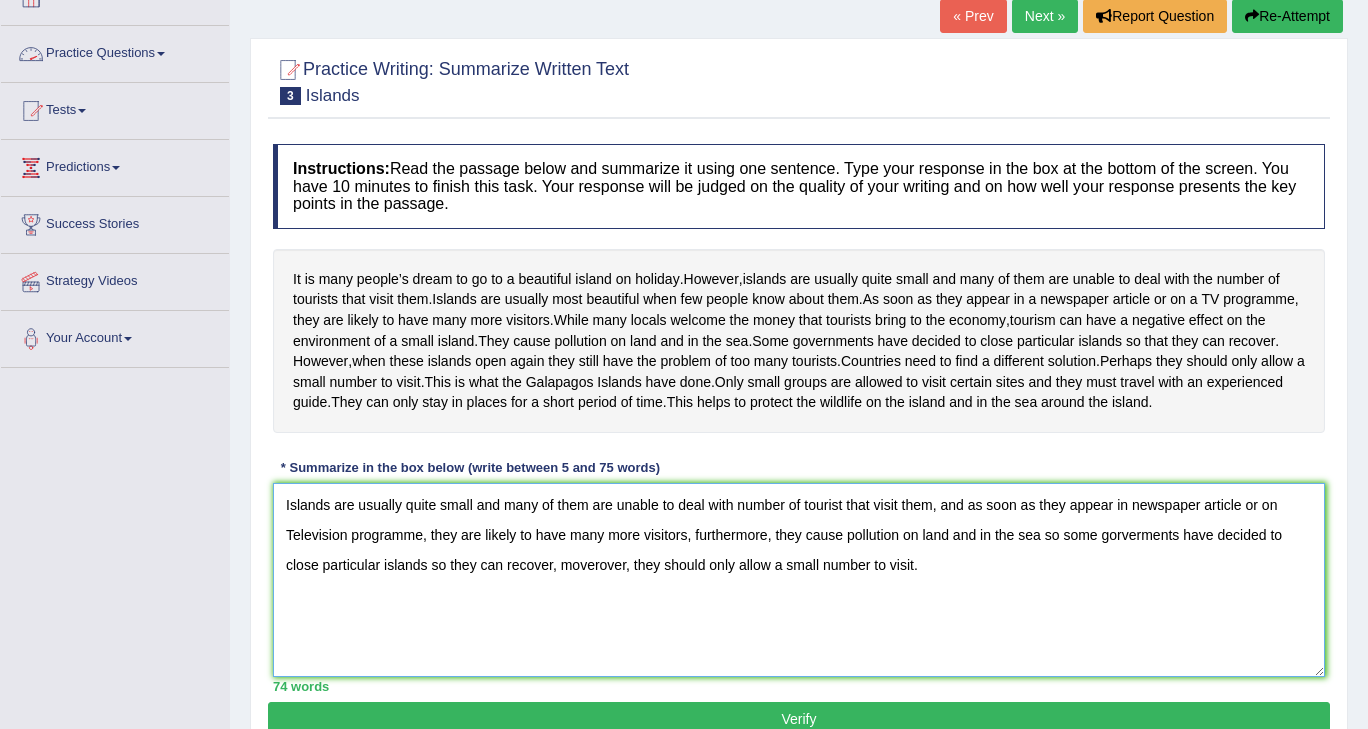 scroll, scrollTop: 110, scrollLeft: 0, axis: vertical 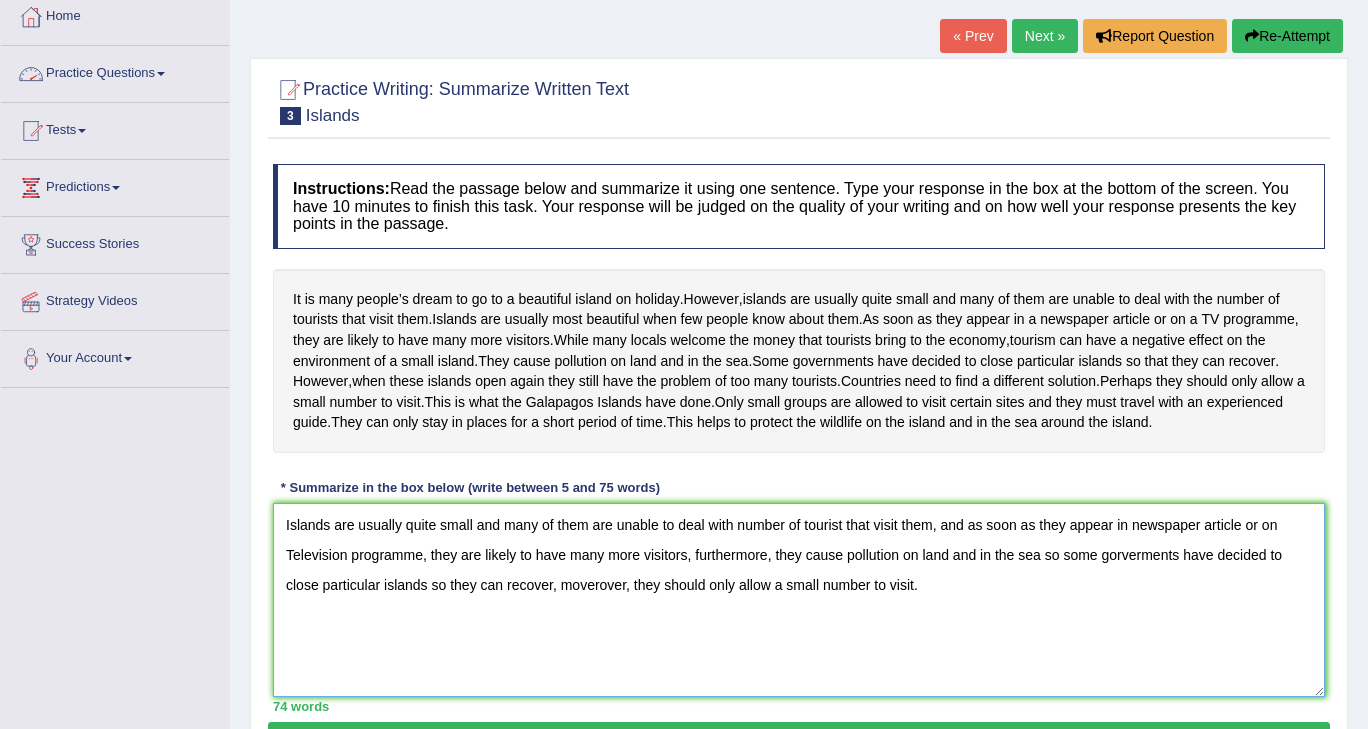 type on "Islands are usually quite small and many of them are unable to deal with number of tourist that visit them, and as soon as they appear in newspaper article or on Television programme, they are likely to have many more visitors, furthermore, they cause pollution on land and in the sea so some gorverments have decided to close particular islands so they can recover, moverover, they should only allow a small number to visit." 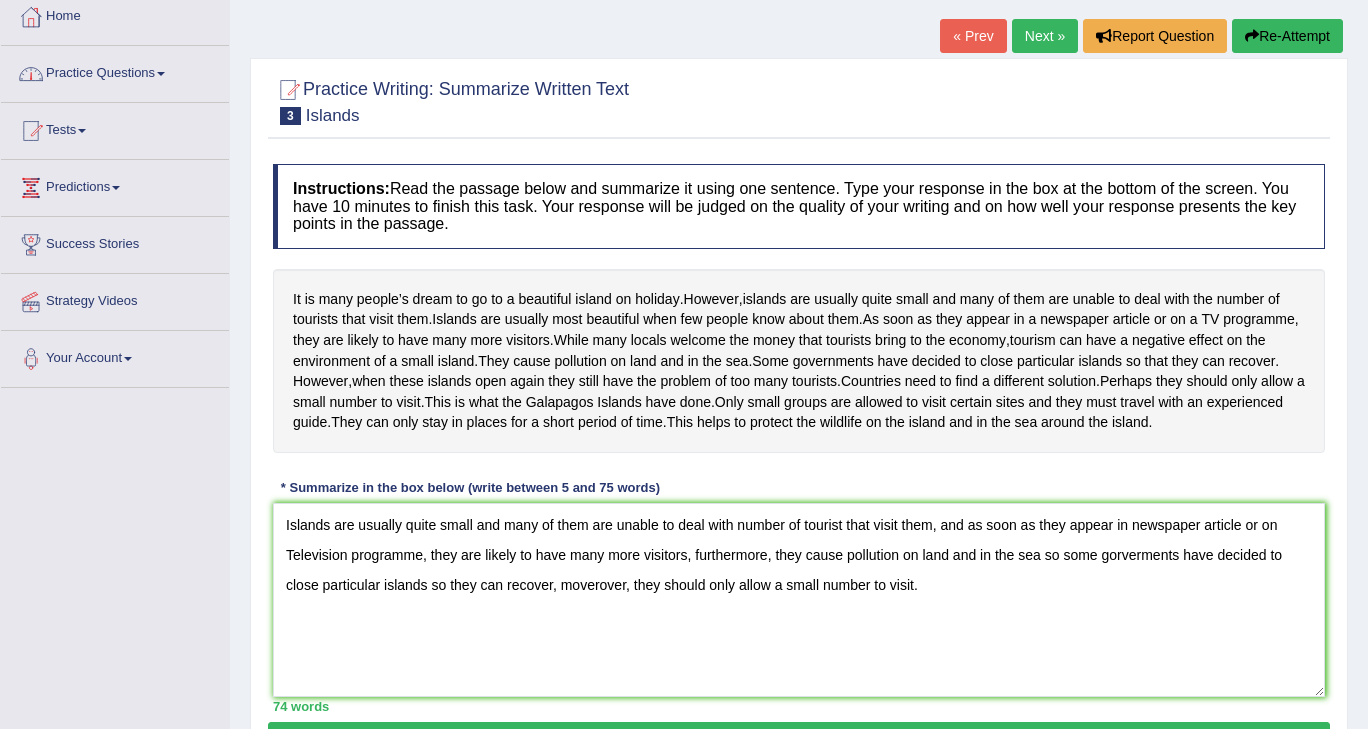 click on "Practice Questions" at bounding box center (115, 71) 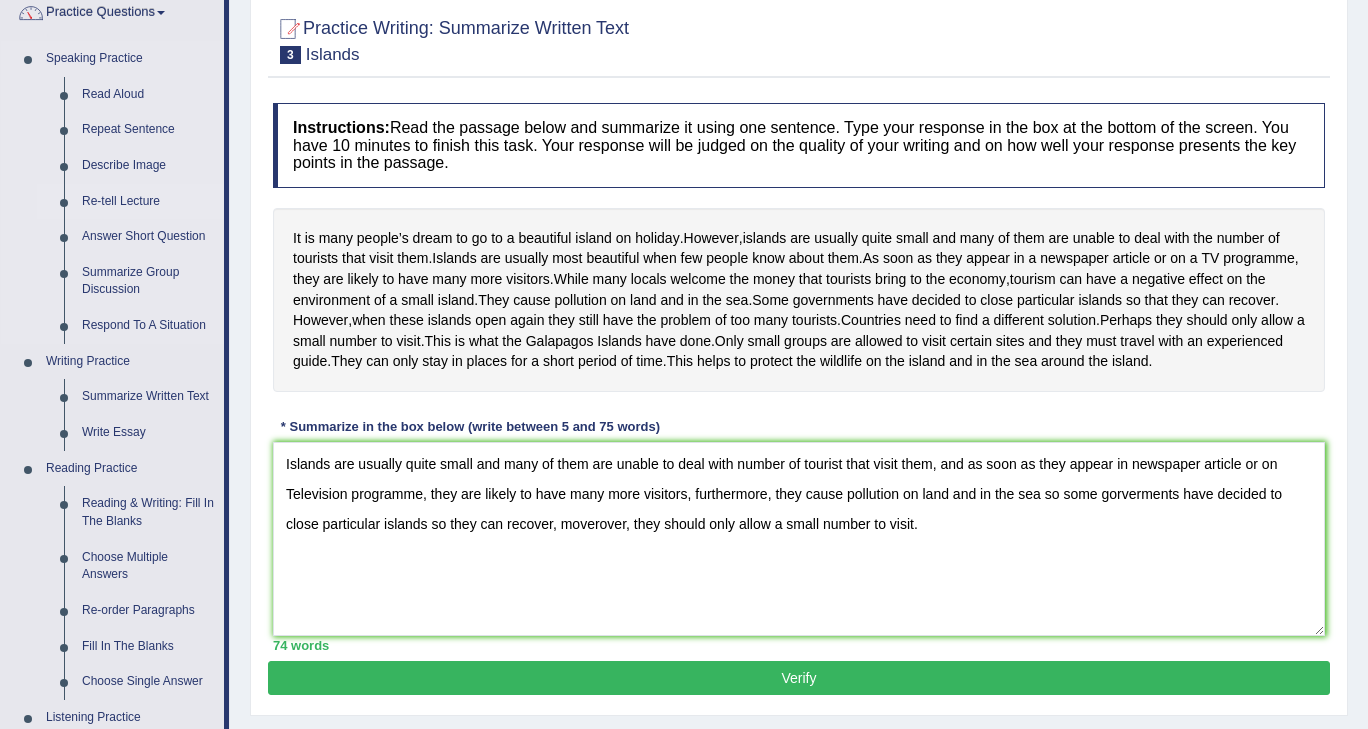 scroll, scrollTop: 172, scrollLeft: 0, axis: vertical 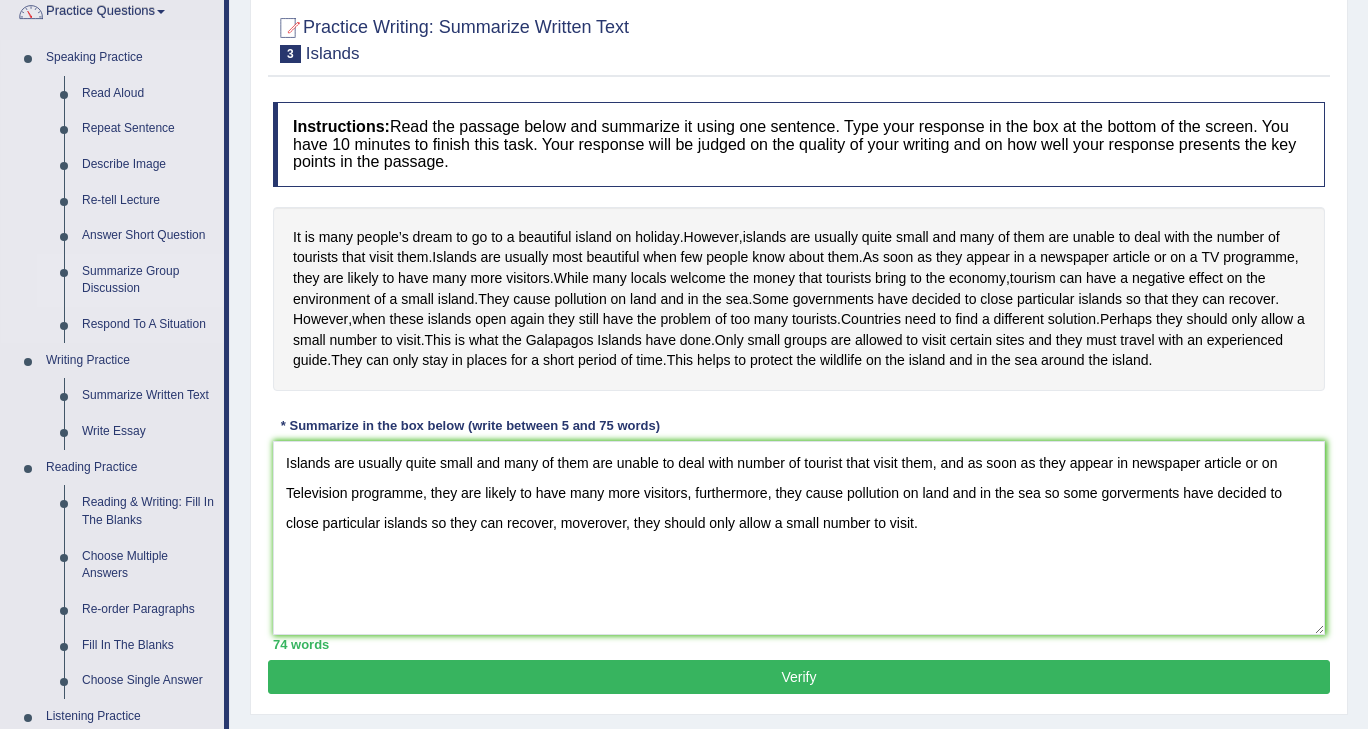 click on "Summarize Group Discussion" at bounding box center (148, 280) 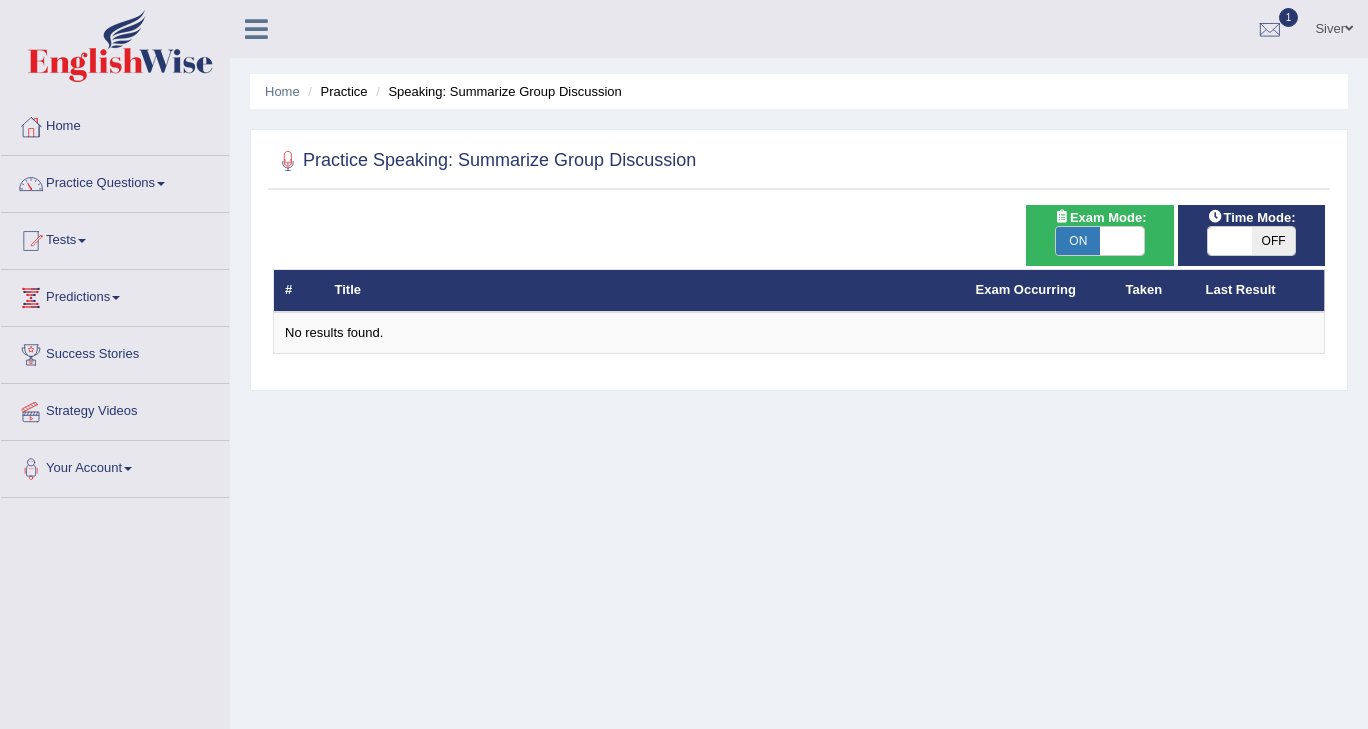 scroll, scrollTop: 0, scrollLeft: 0, axis: both 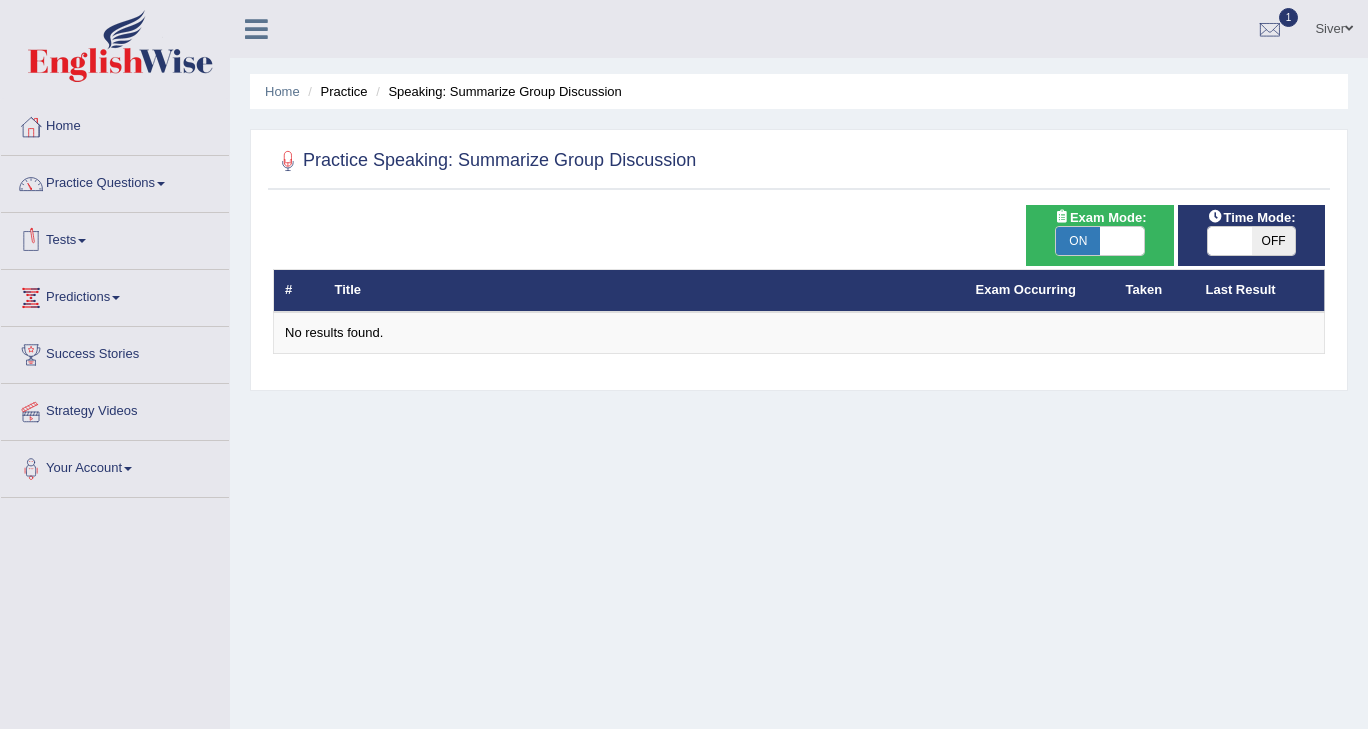 click at bounding box center (82, 241) 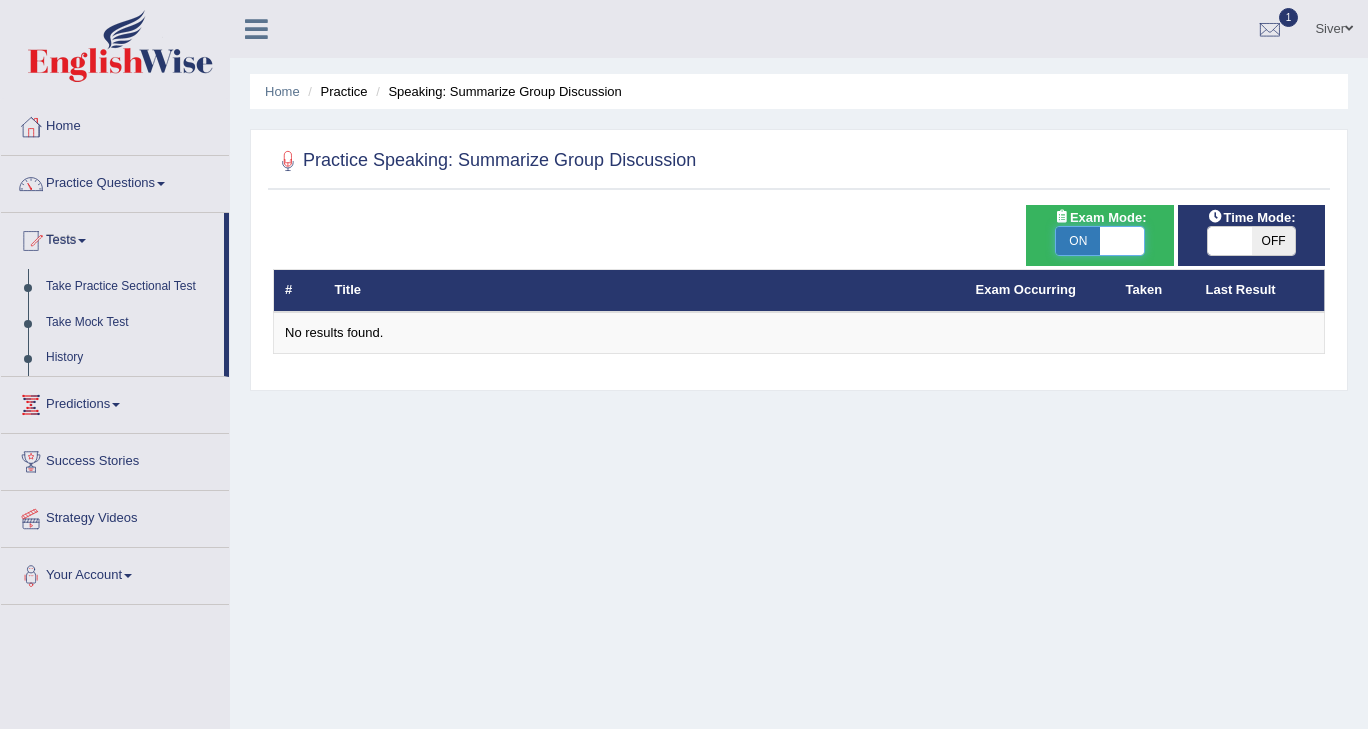 click at bounding box center (1122, 241) 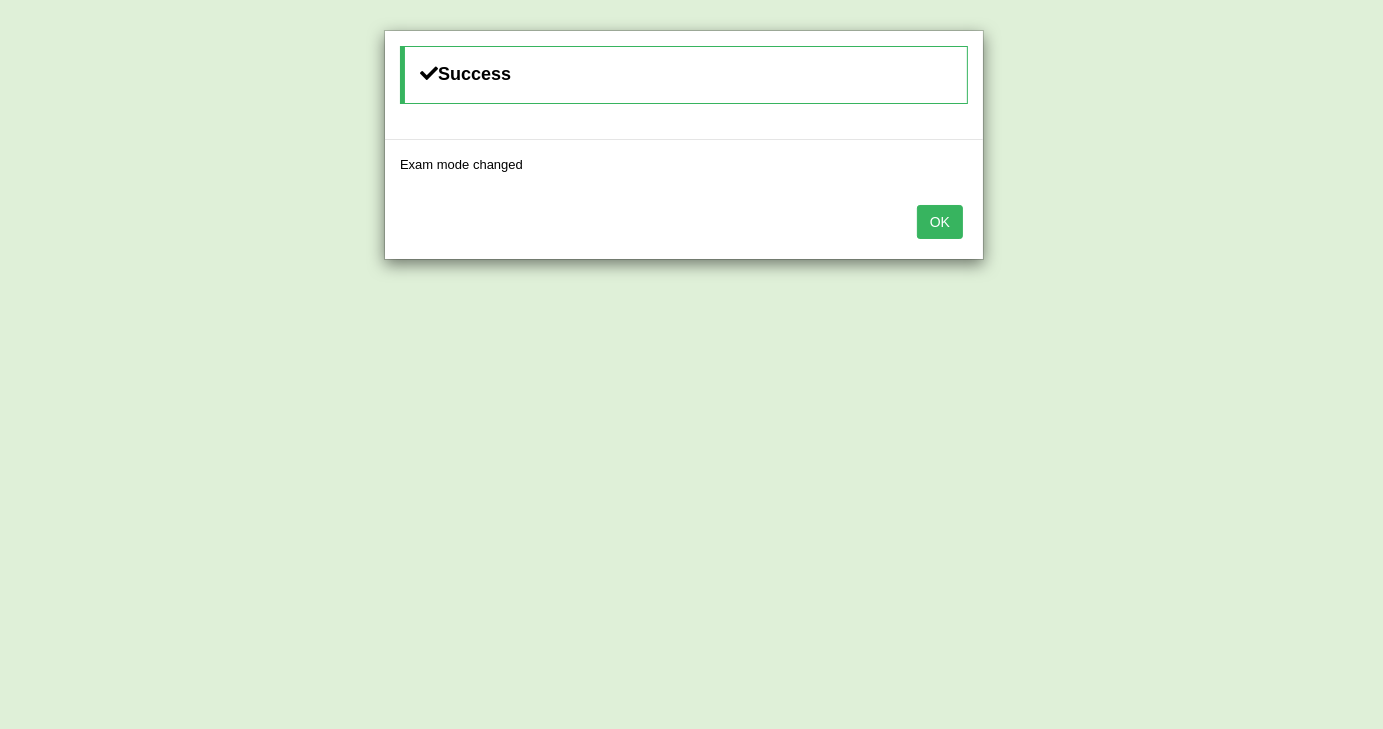 click on "OK" at bounding box center (940, 222) 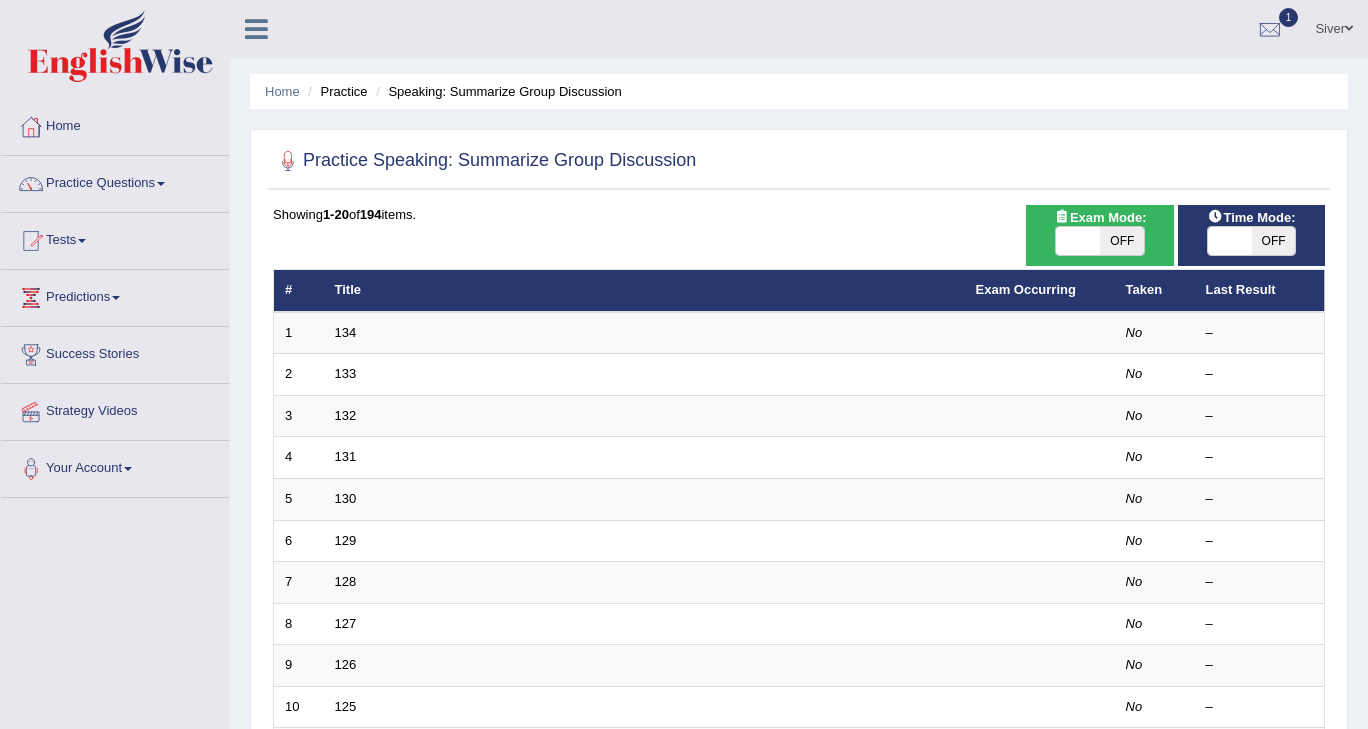 scroll, scrollTop: 0, scrollLeft: 0, axis: both 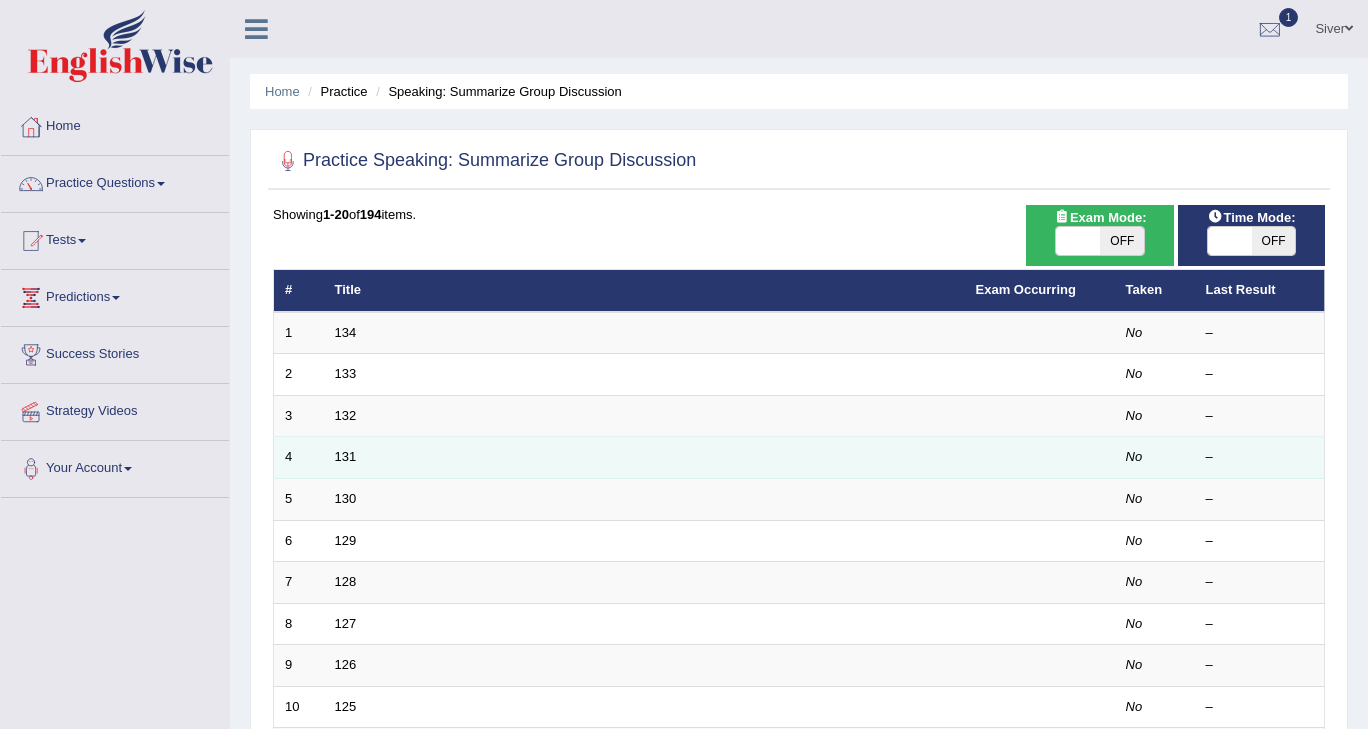 click on "131" at bounding box center [644, 458] 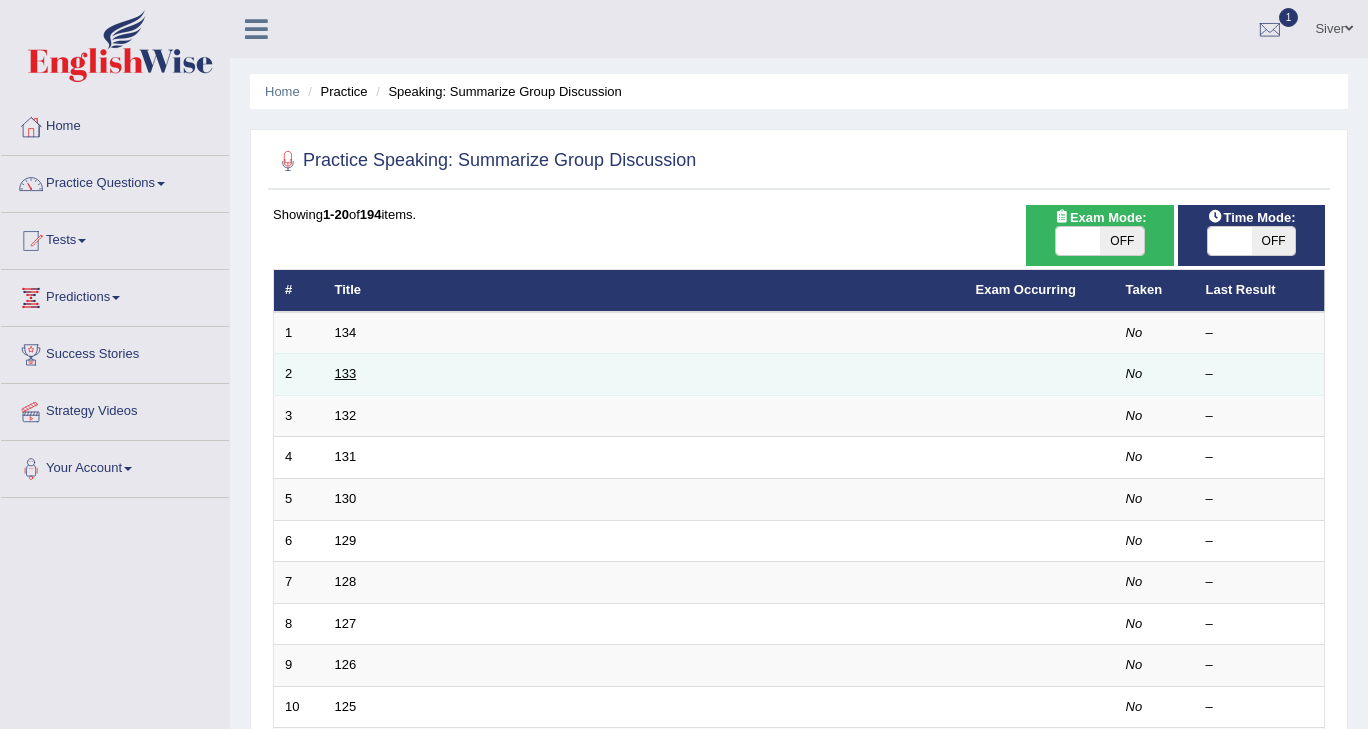 click on "133" at bounding box center (346, 373) 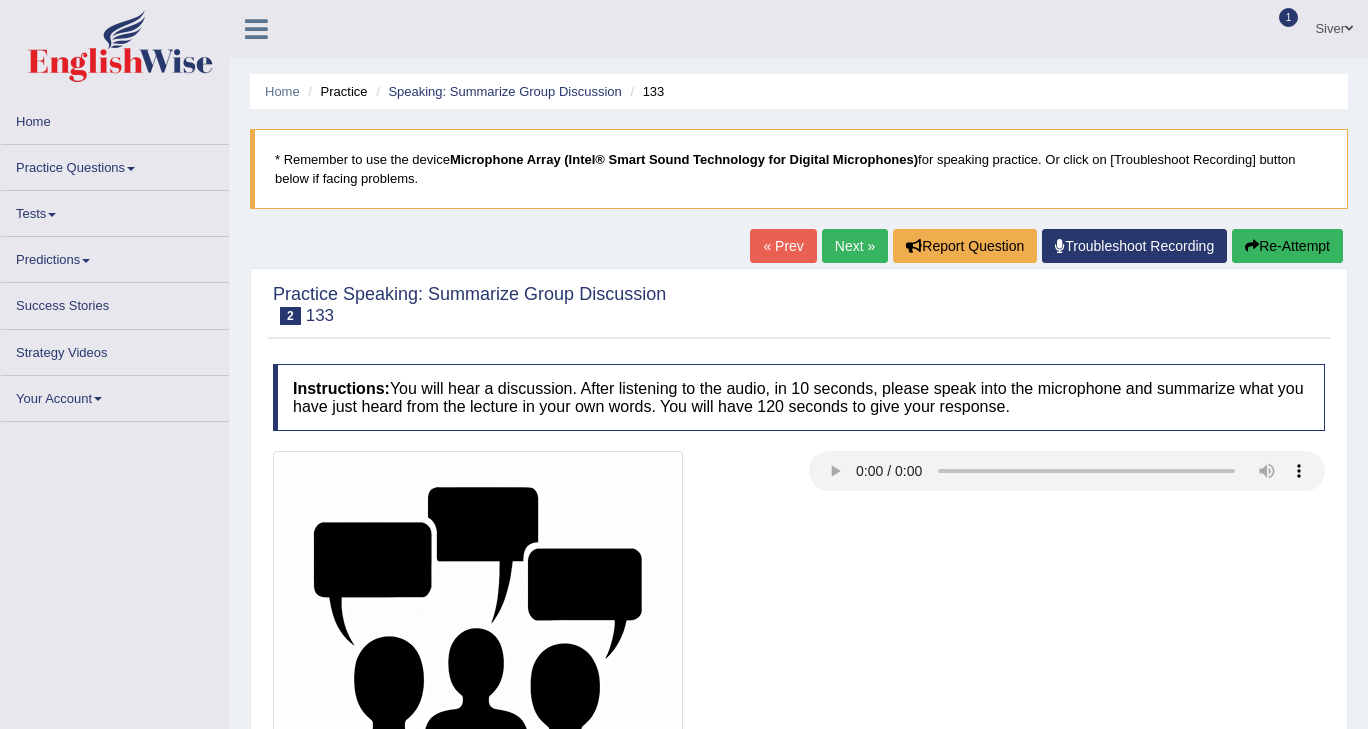 scroll, scrollTop: 0, scrollLeft: 0, axis: both 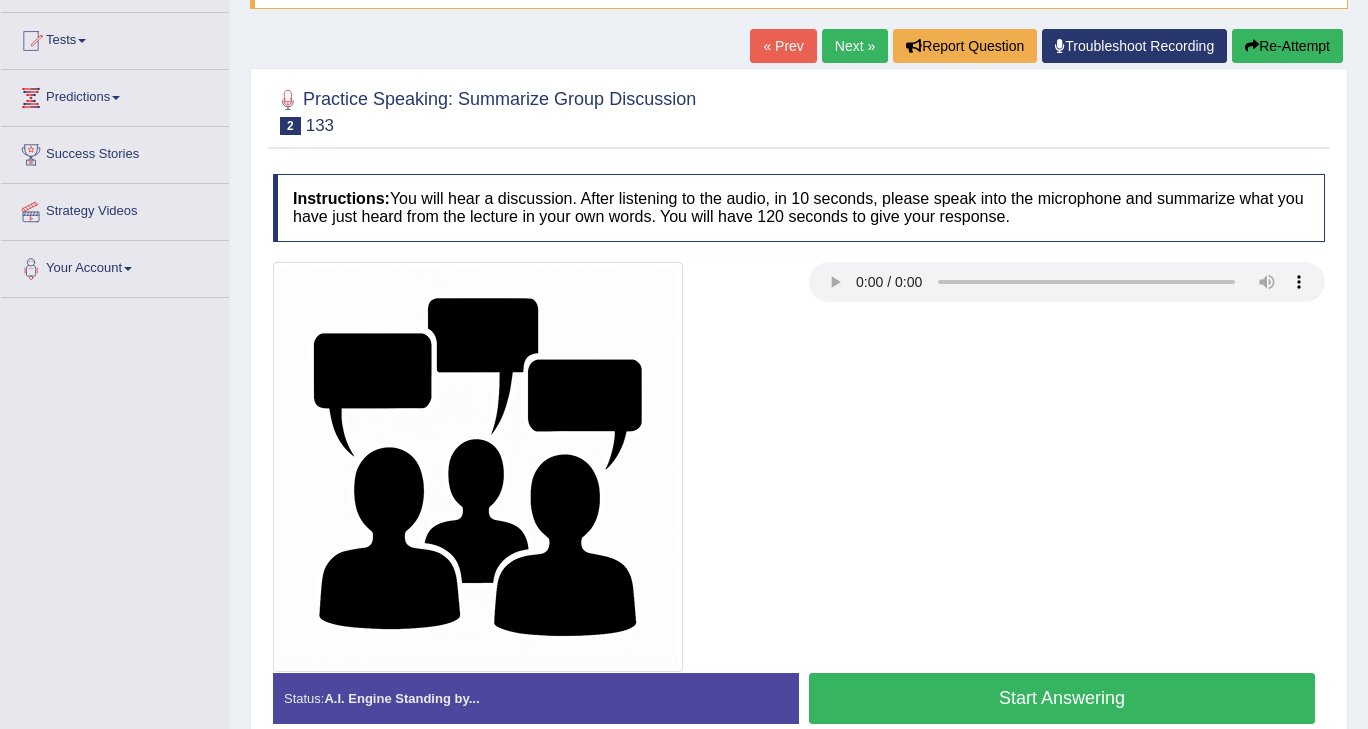 click on "Home
Practice Questions   Speaking Practice Read Aloud
Repeat Sentence
Describe Image
Re-tell Lecture
Answer Short Question
Summarize Group Discussion
Respond To A Situation
Writing Practice  Summarize Written Text
Write Essay
Reading Practice  Reading & Writing: Fill In The Blanks
Choose Multiple Answers
Re-order Paragraphs
Fill In The Blanks
Choose Single Answer
Listening Practice  Summarize Spoken Text
Highlight Incorrect Words
Highlight Correct Summary
Select Missing Word
Choose Single Answer
Choose Multiple Answers
Fill In The Blanks
Write From Dictation
Pronunciation
Tests  Take Practice Sectional Test
Take Mock Test
History
Predictions  Latest Predictions
Success Stories
Strategy Videos
Your Account  Notifications
Microphone Setup
Change Password
Manage Subscription
Pearson Login Details
Update Profile" at bounding box center (115, 98) 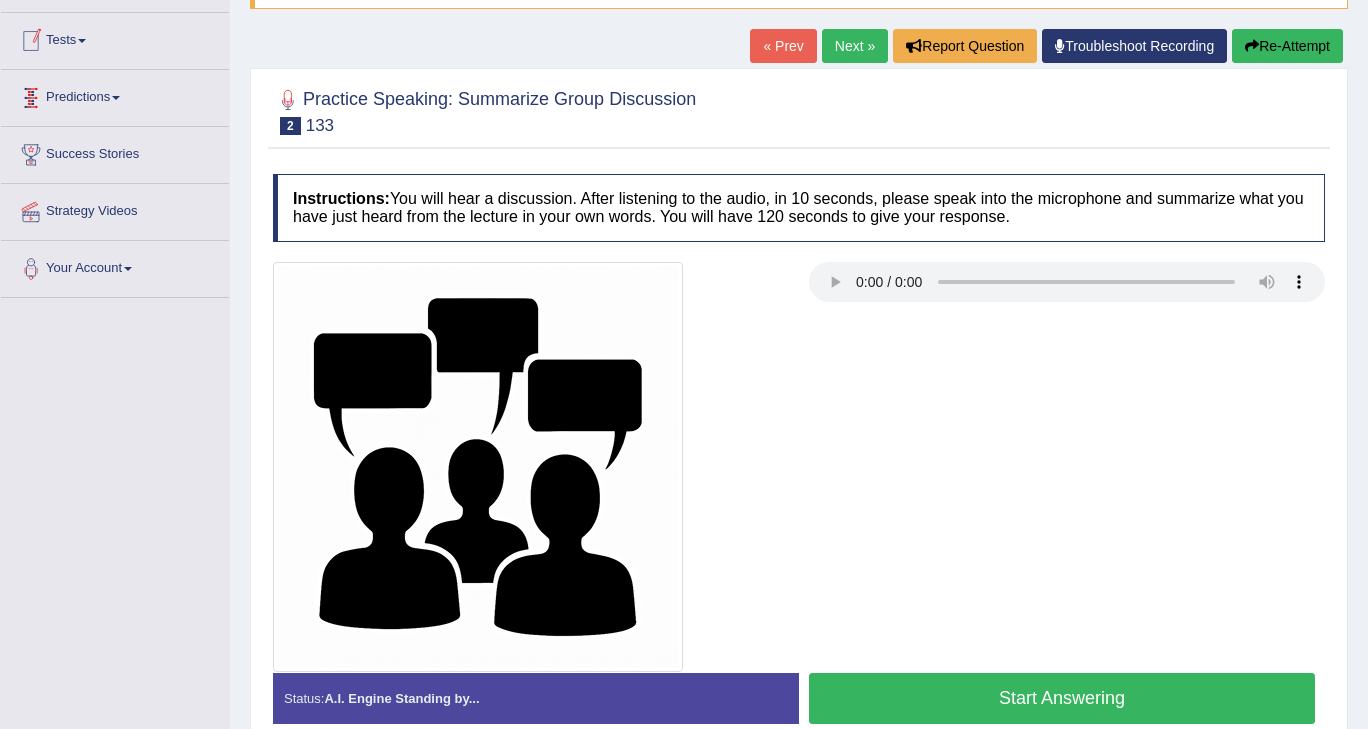 click on "Predictions" at bounding box center [115, 95] 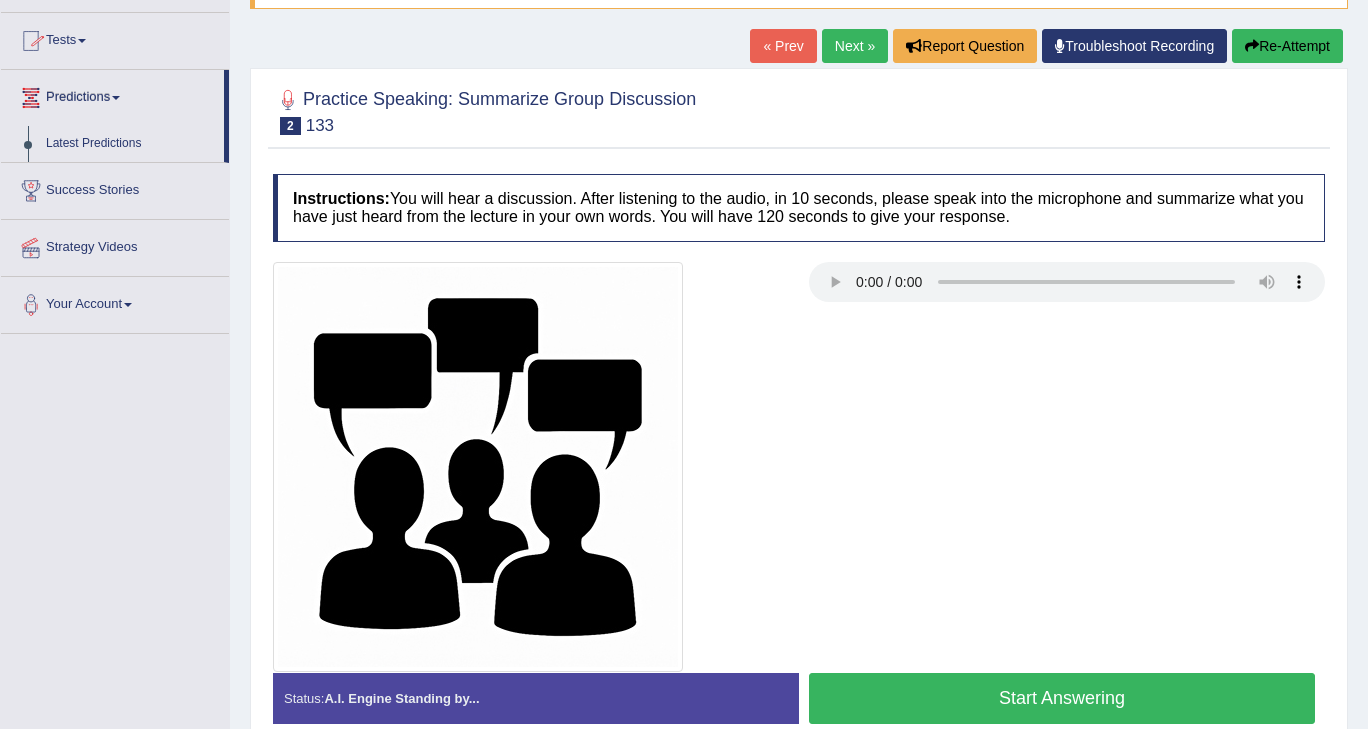 click on "Predictions" at bounding box center [112, 95] 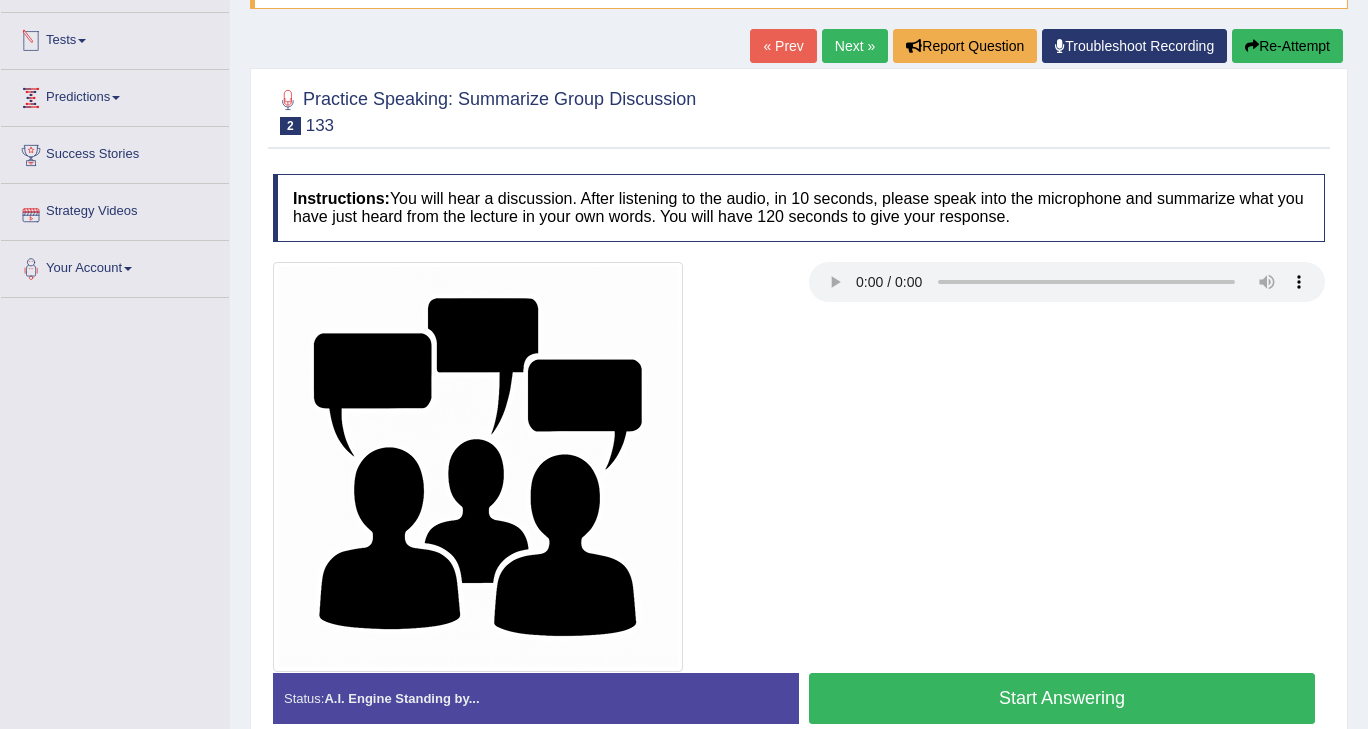 click on "Tests" at bounding box center [115, 38] 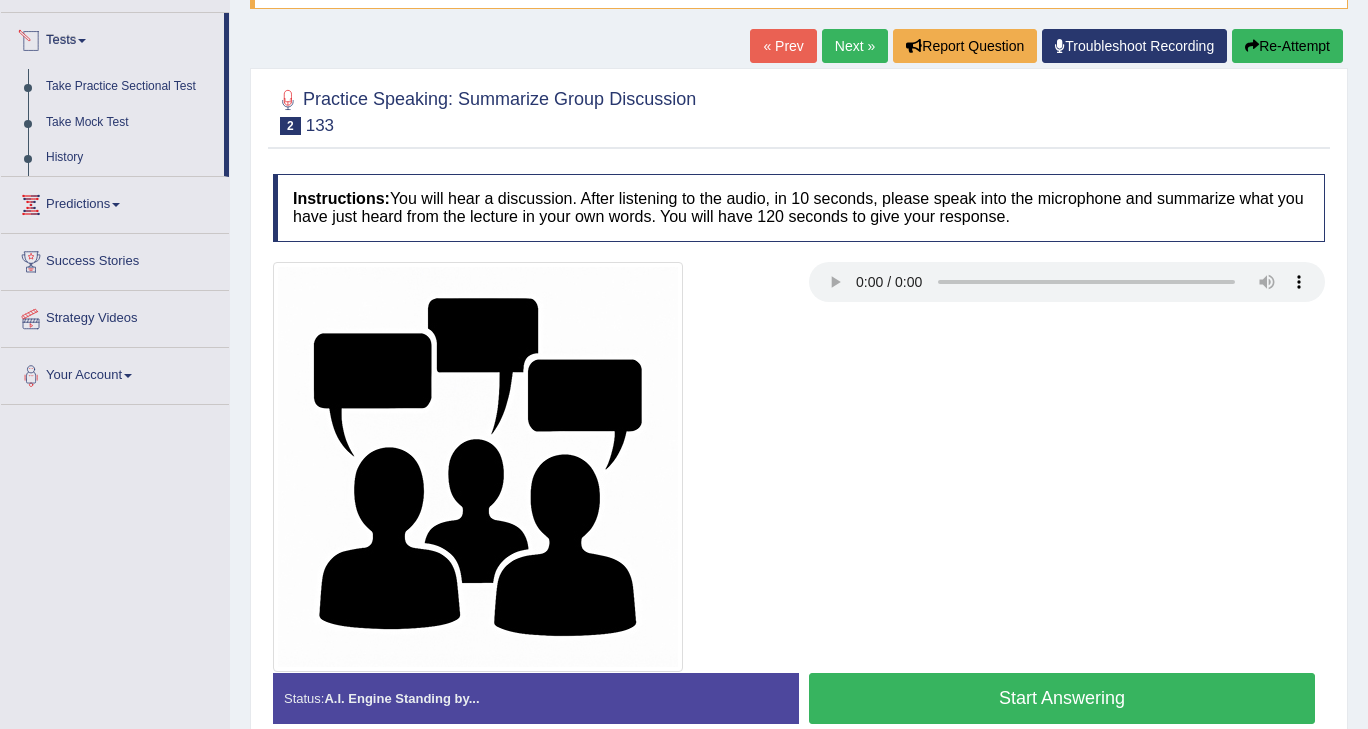 click on "Tests" at bounding box center [112, 38] 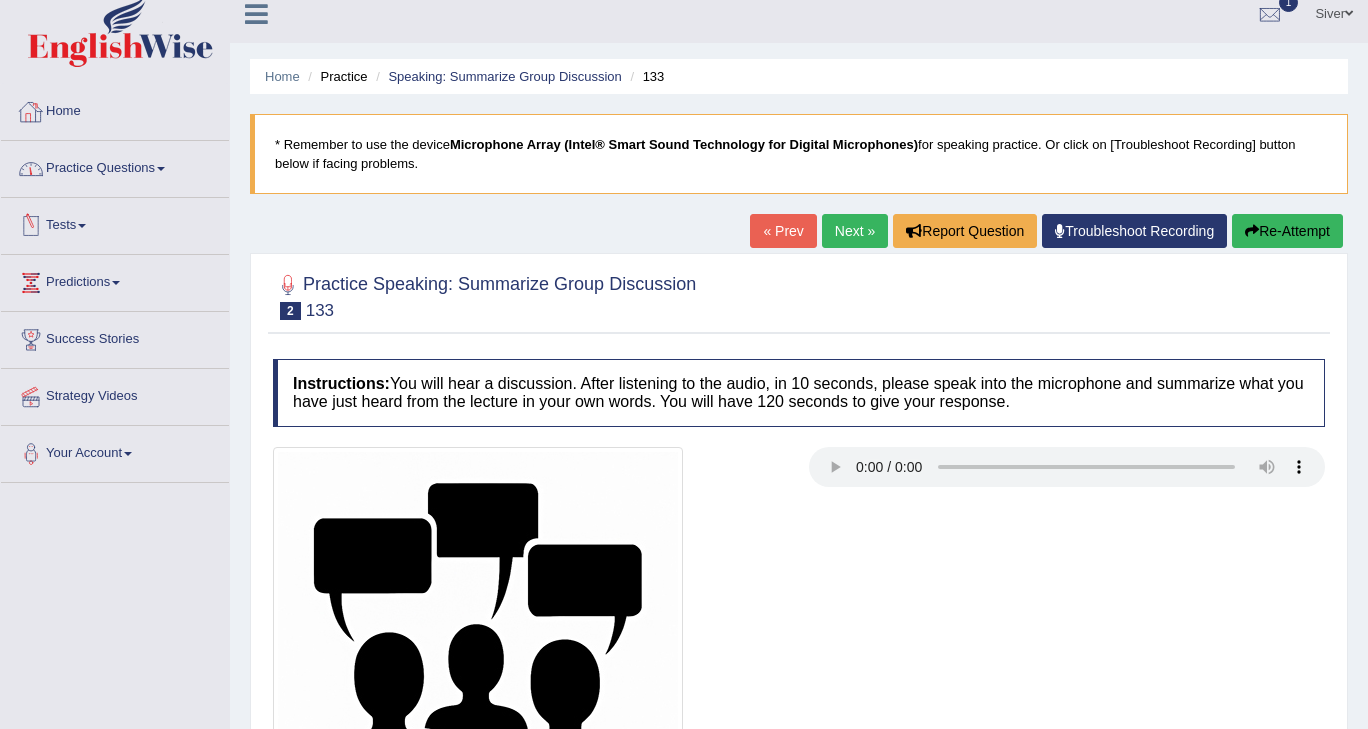 scroll, scrollTop: 0, scrollLeft: 0, axis: both 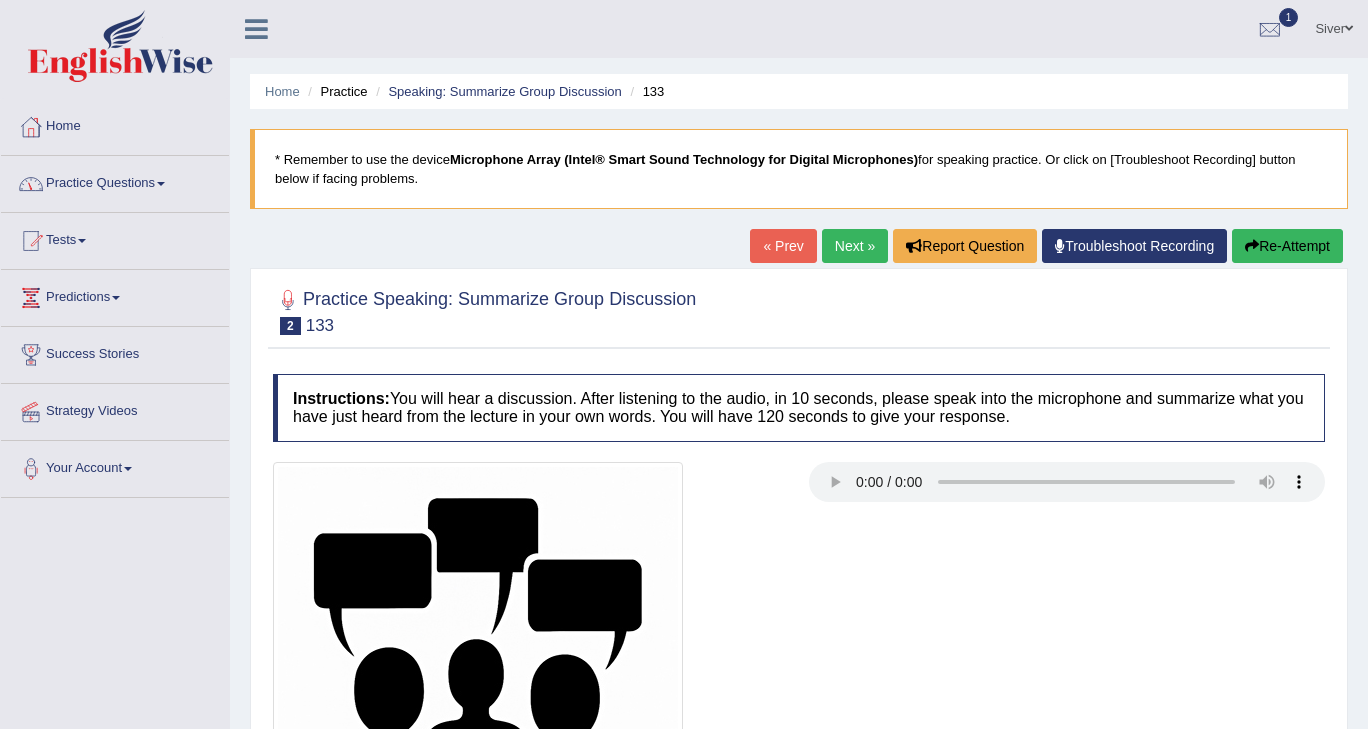 click on "Practice Questions" at bounding box center (115, 181) 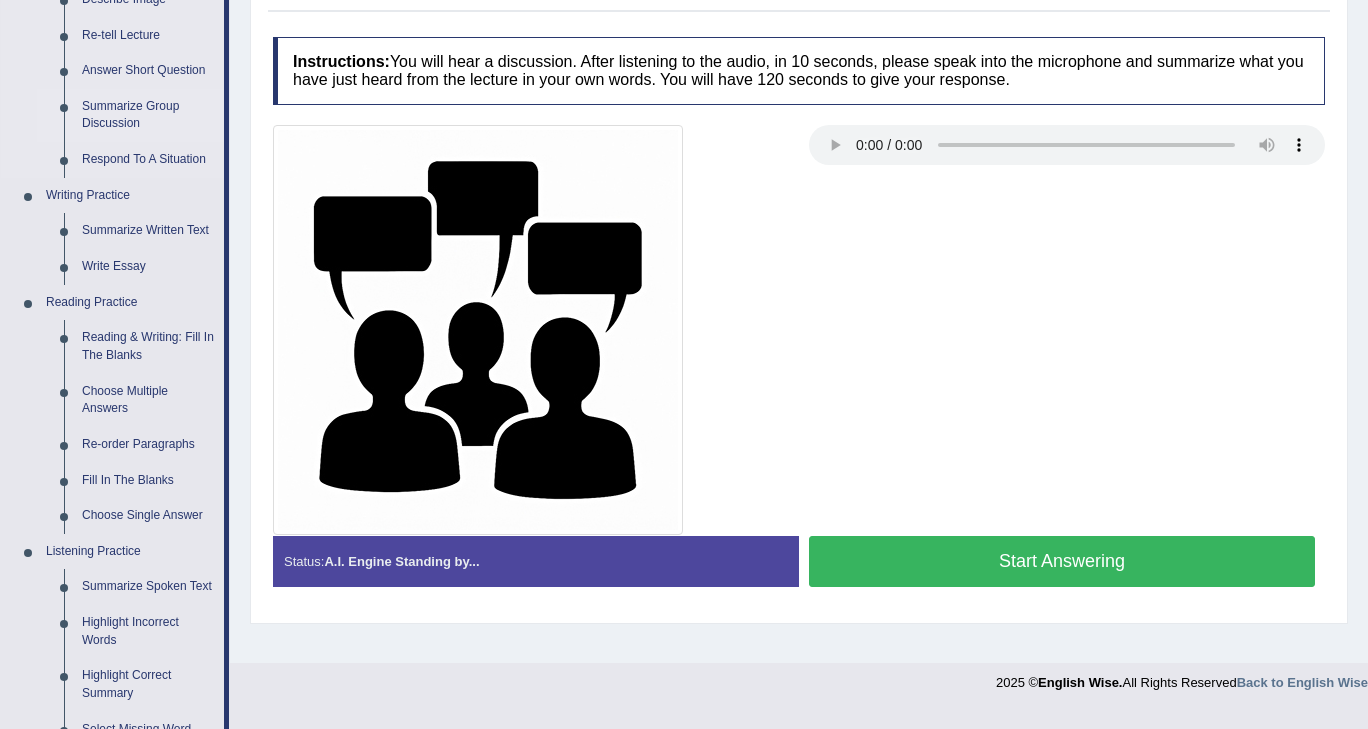 scroll, scrollTop: 336, scrollLeft: 0, axis: vertical 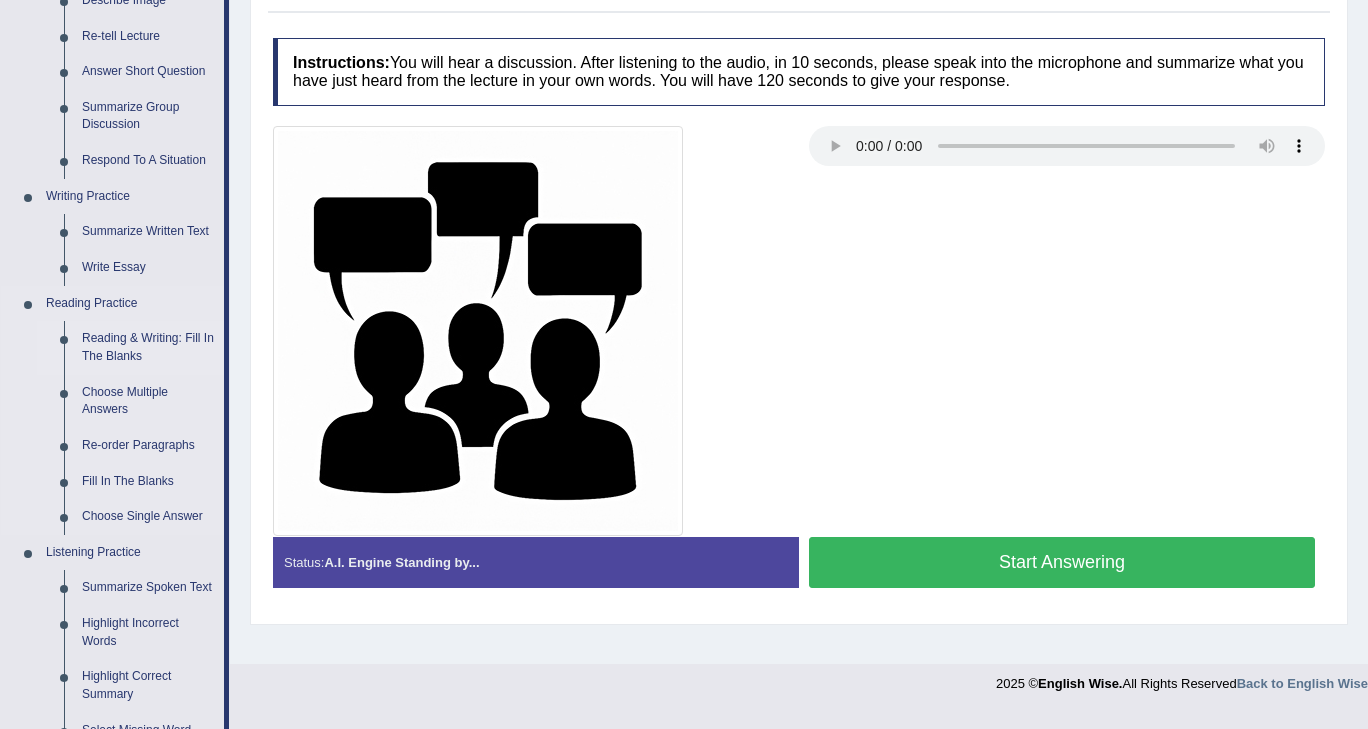 click on "Reading & Writing: Fill In The Blanks" at bounding box center [148, 347] 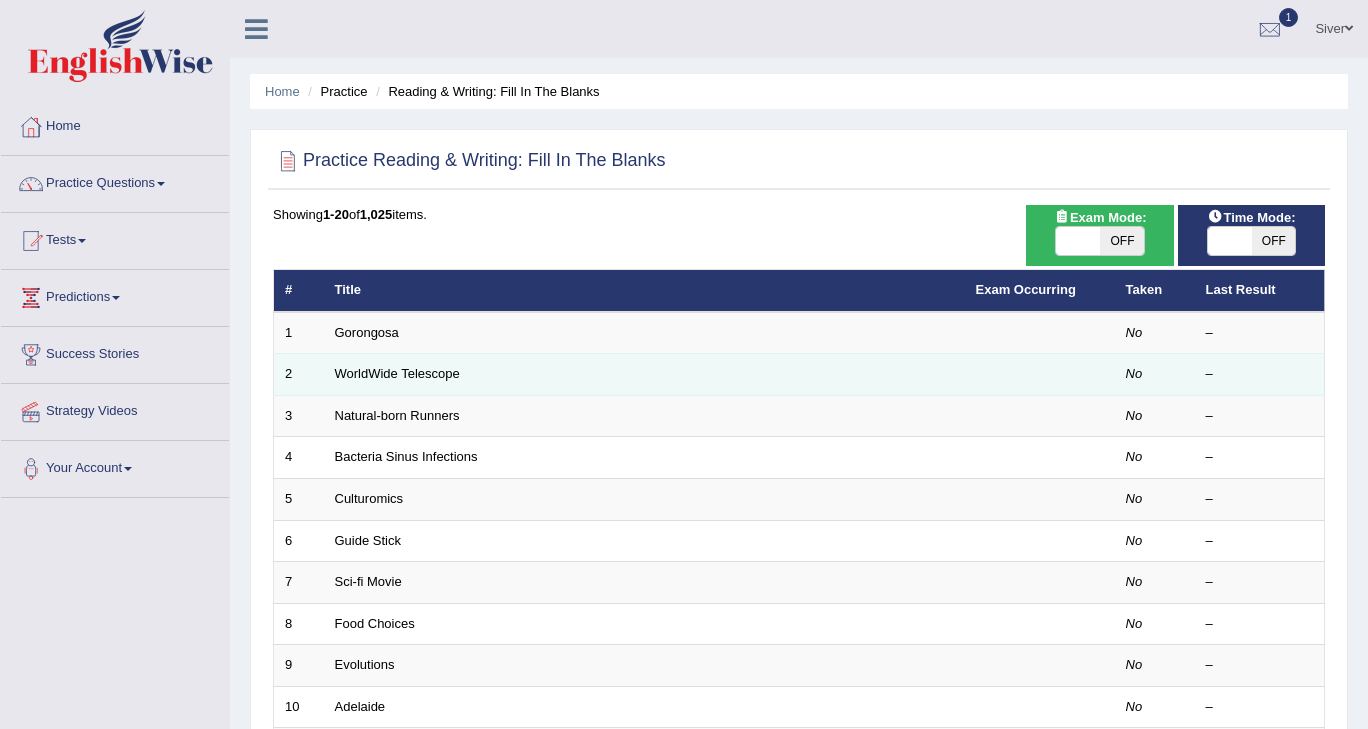 scroll, scrollTop: 0, scrollLeft: 0, axis: both 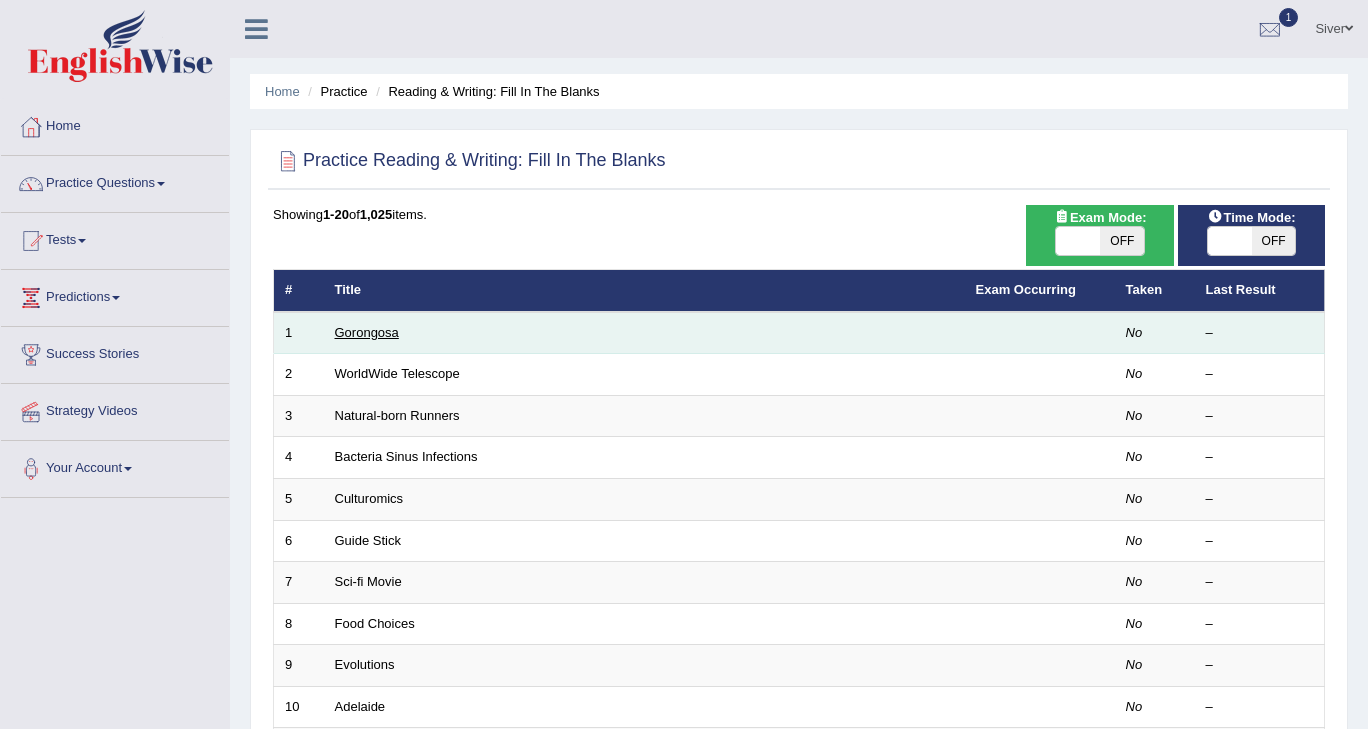 click on "Gorongosa" at bounding box center (367, 332) 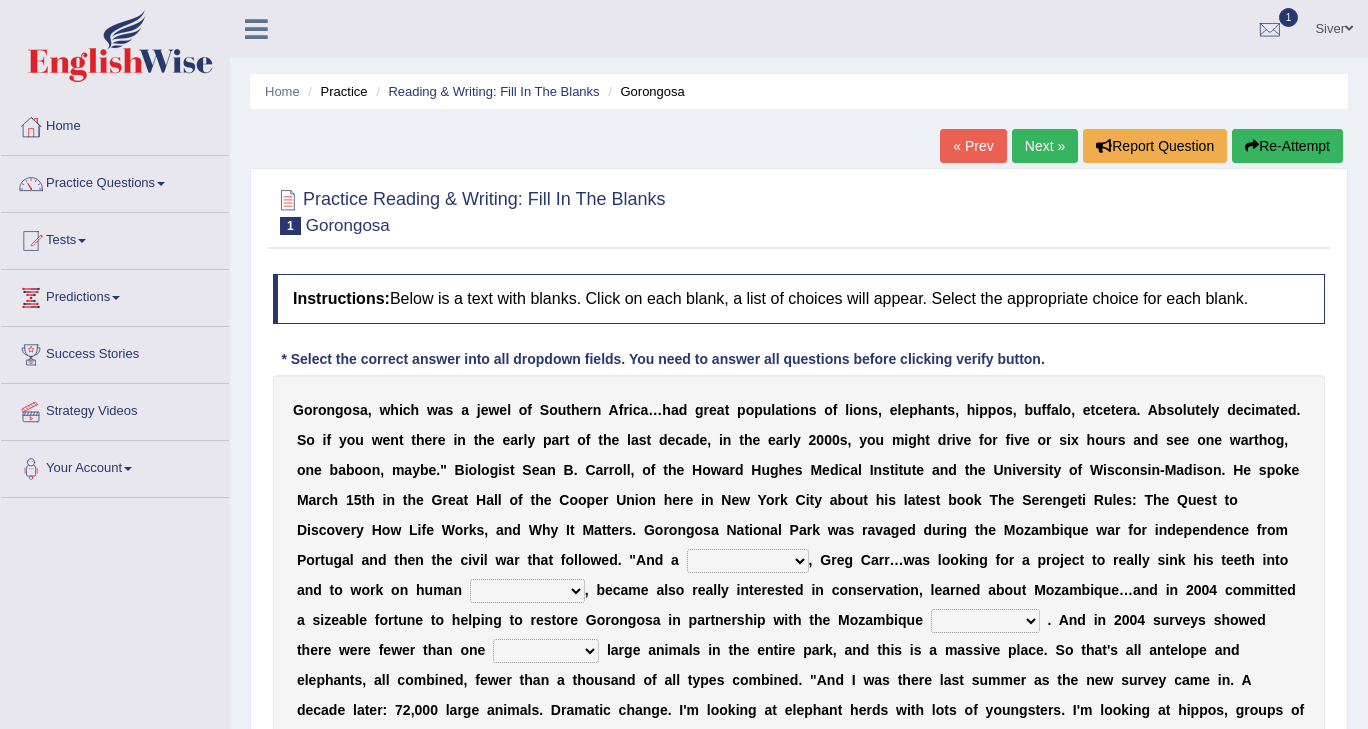 scroll, scrollTop: 0, scrollLeft: 0, axis: both 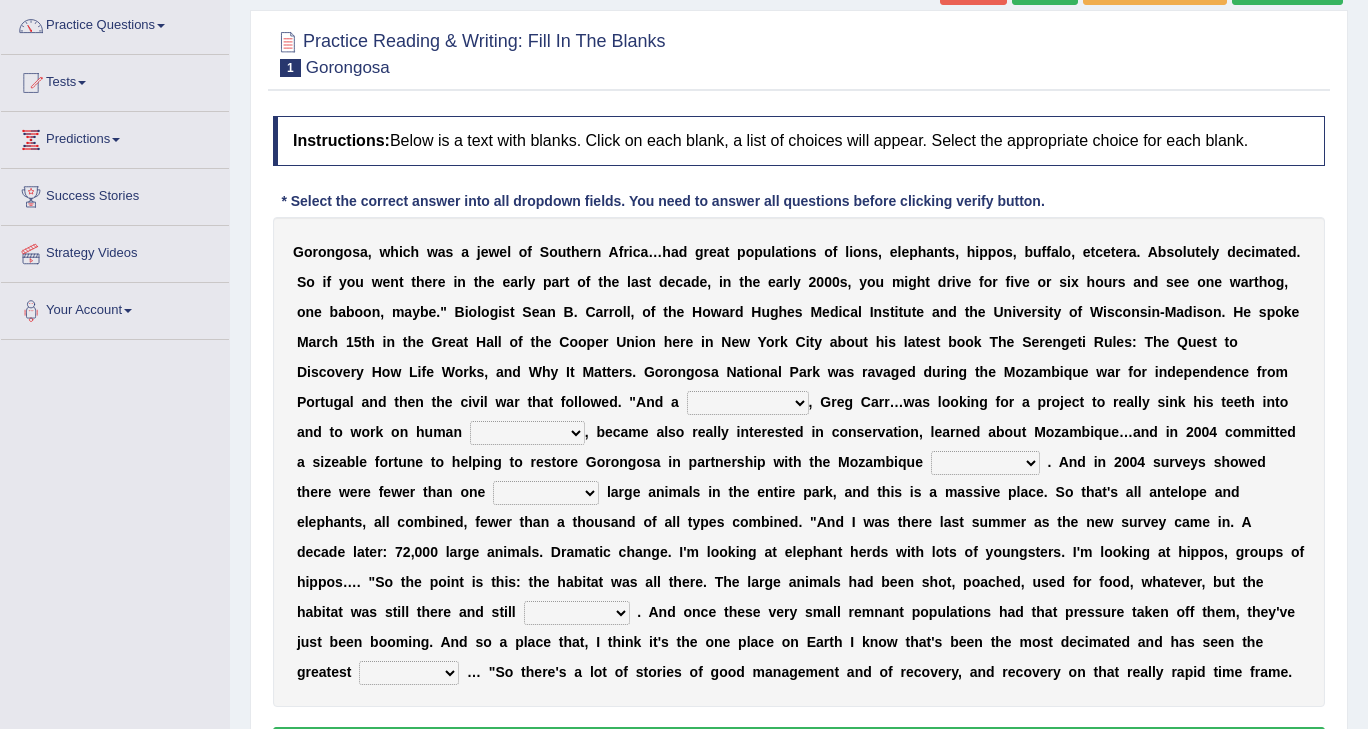 click on "Instructions:  Below is a text with blanks. Click on each blank, a list of choices will appear. Select the appropriate choice for each blank." at bounding box center [799, 141] 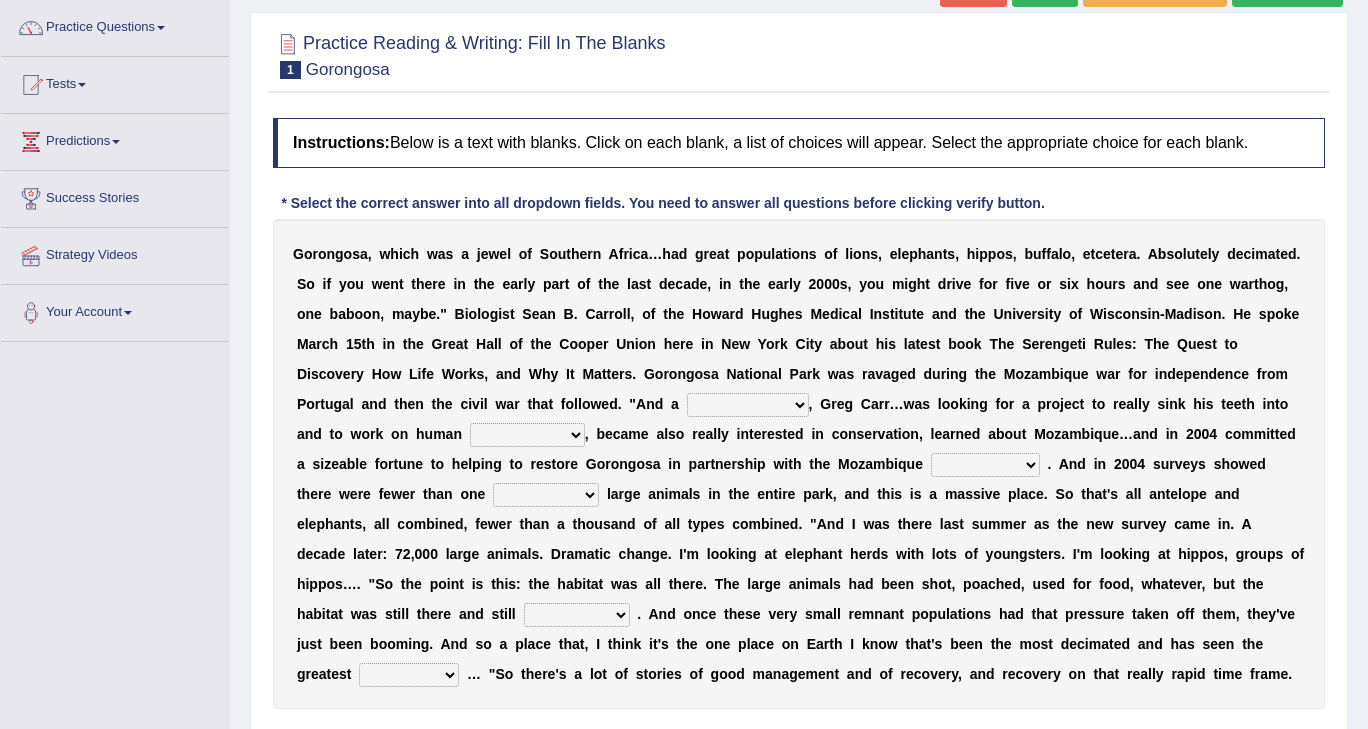 scroll, scrollTop: 0, scrollLeft: 0, axis: both 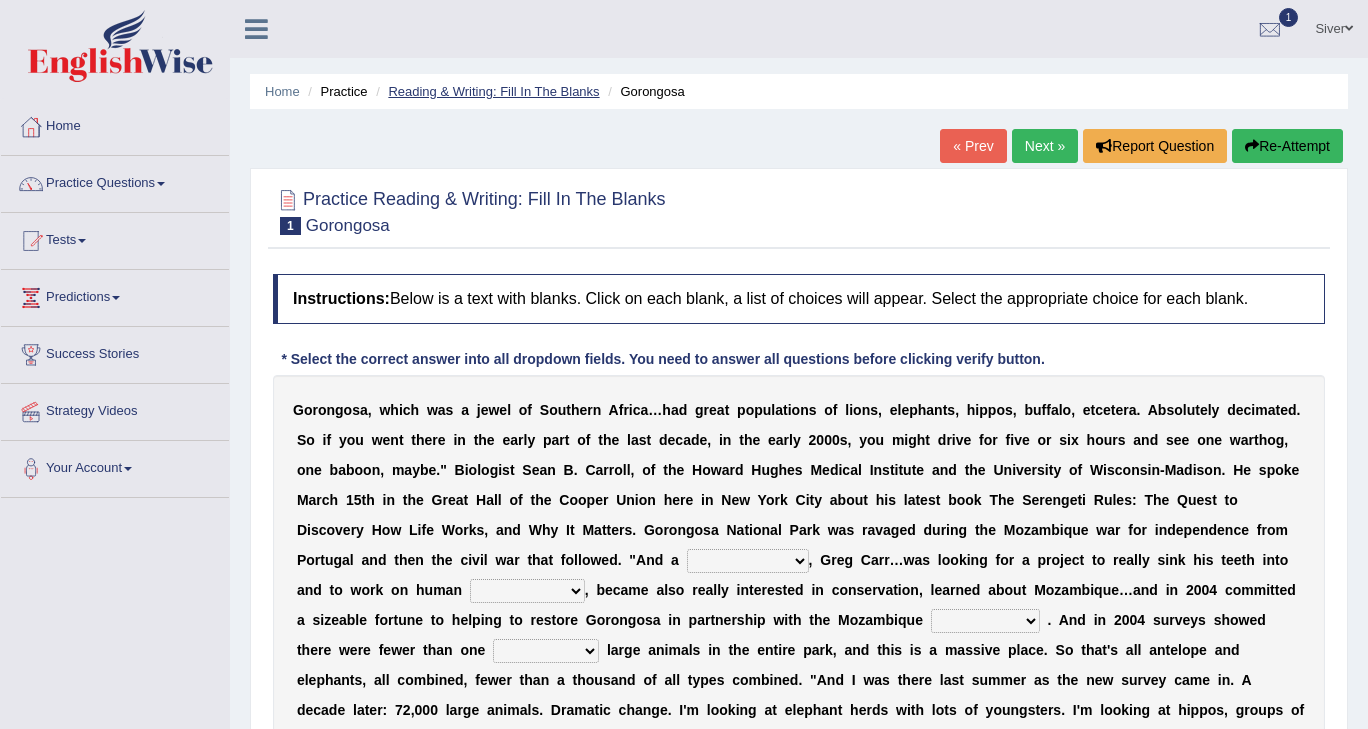click on "Reading & Writing: Fill In The Blanks" at bounding box center (493, 91) 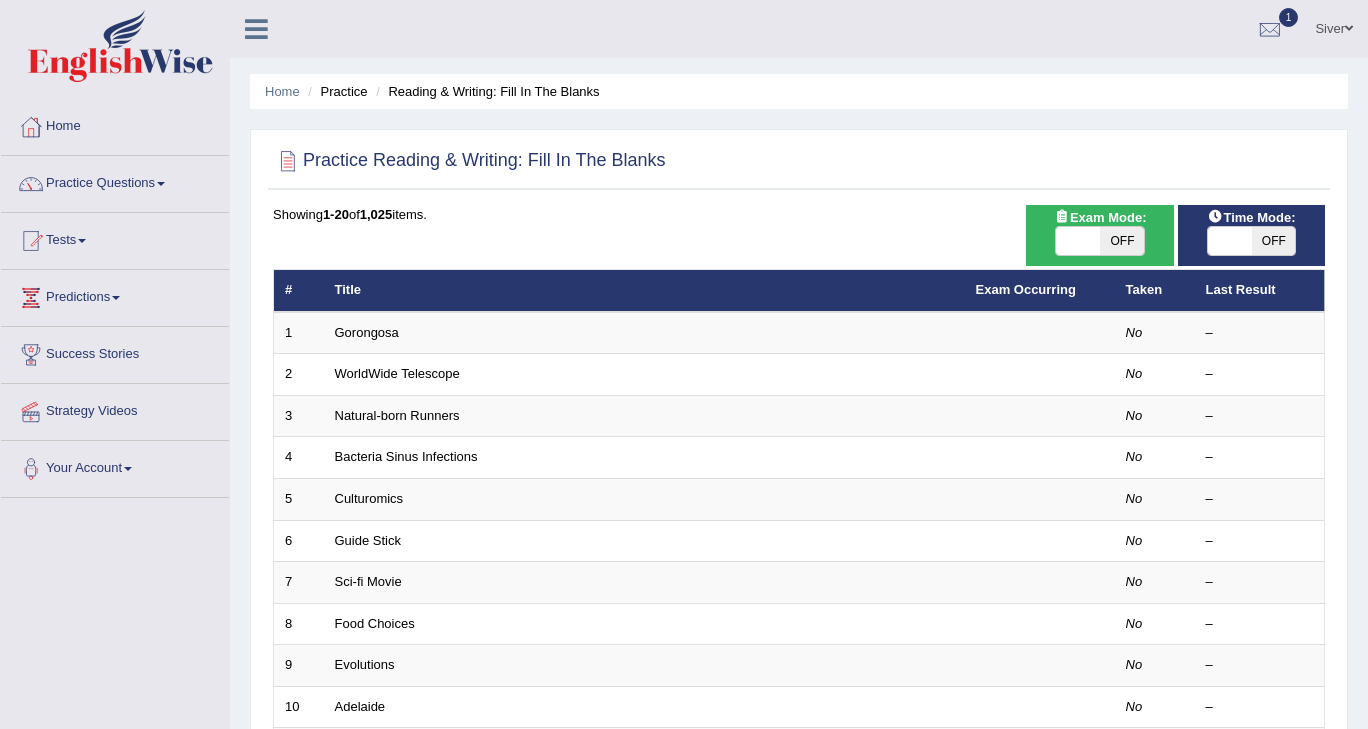scroll, scrollTop: 0, scrollLeft: 0, axis: both 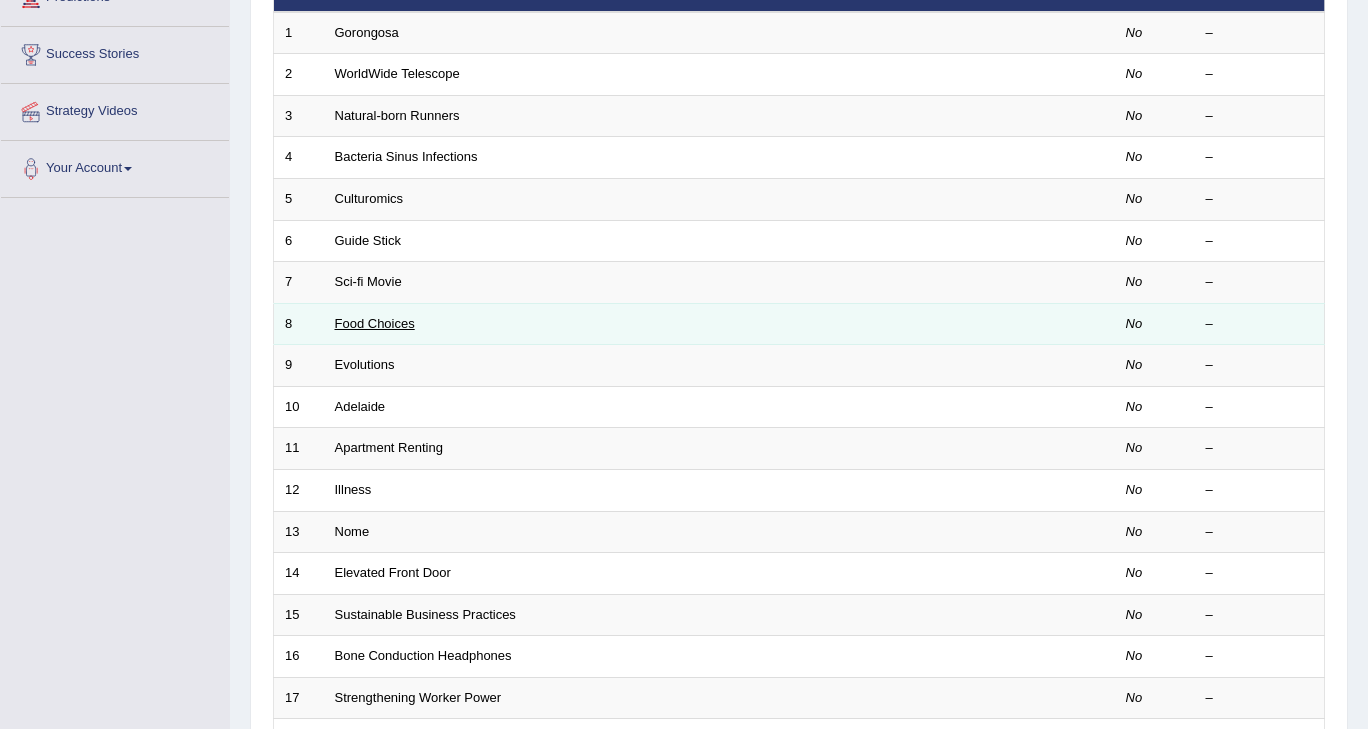 click on "Food Choices" at bounding box center [375, 323] 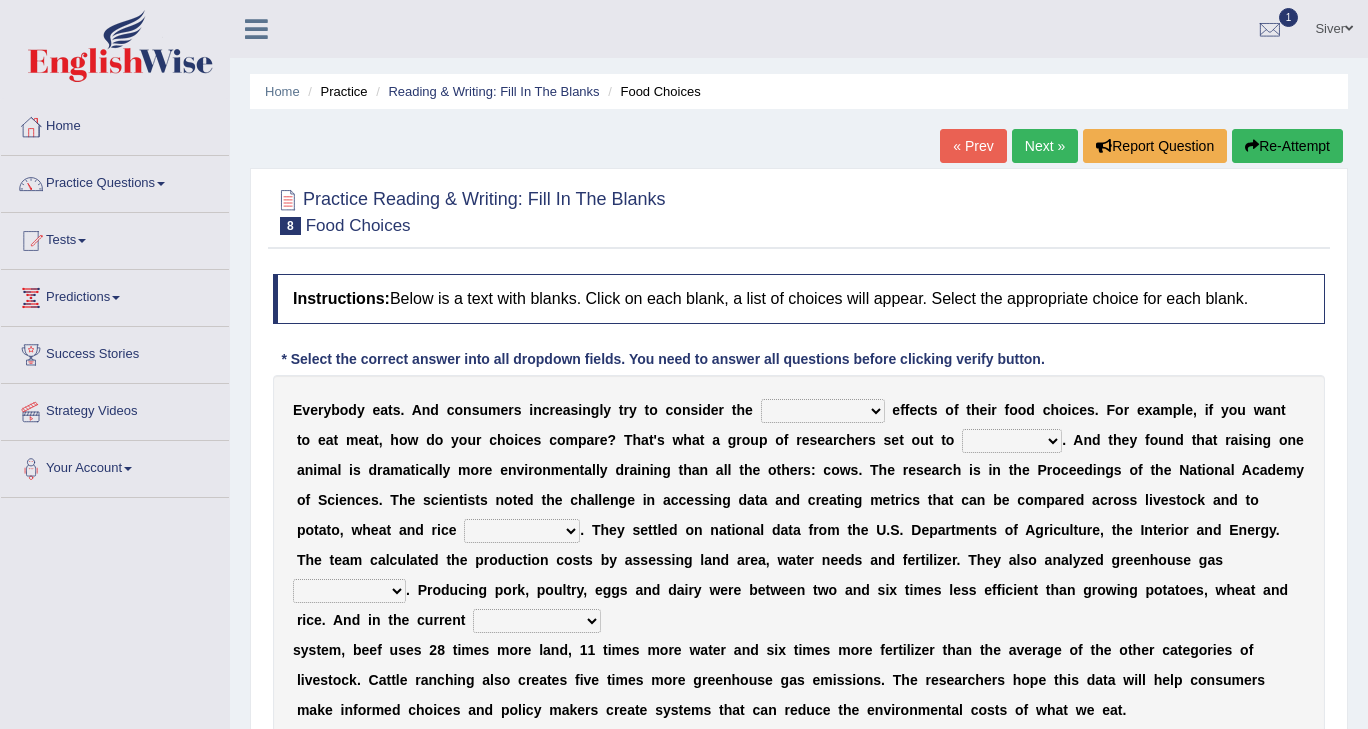 scroll, scrollTop: 100, scrollLeft: 0, axis: vertical 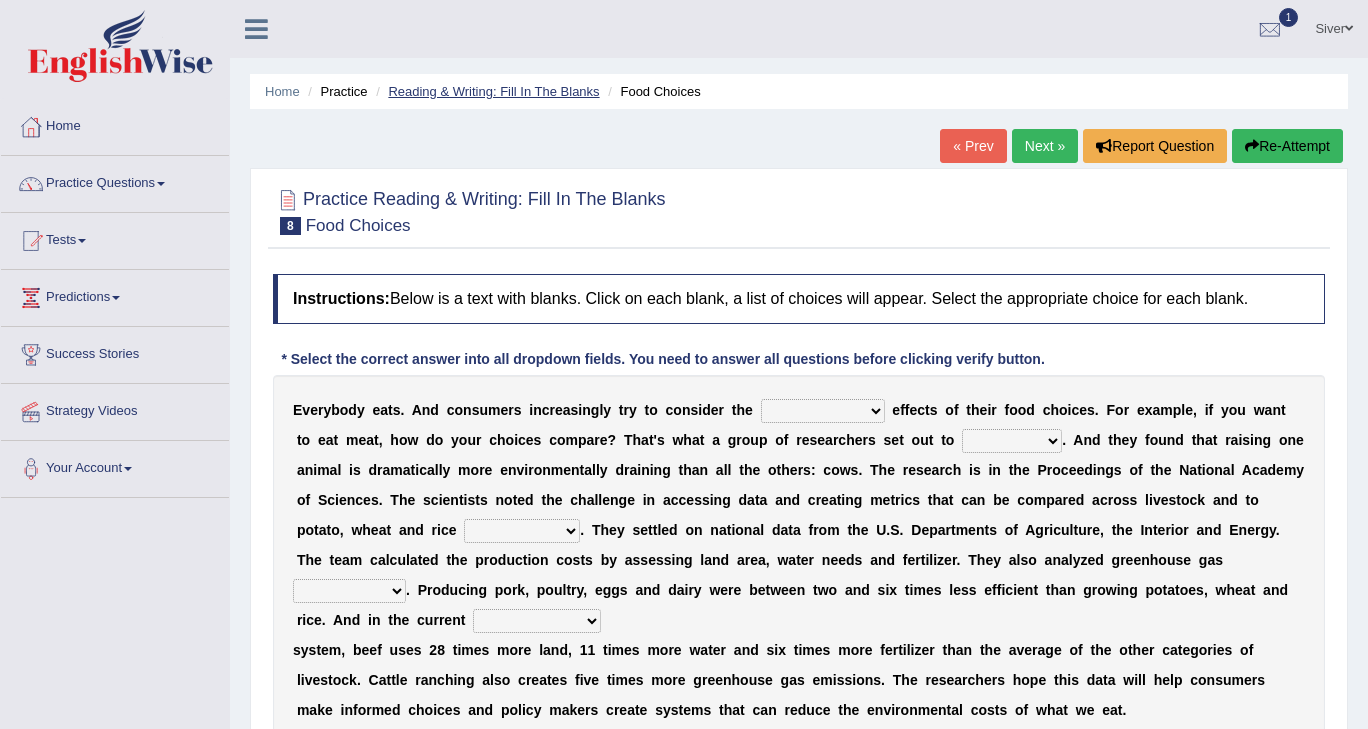 click on "Reading & Writing: Fill In The Blanks" at bounding box center (493, 91) 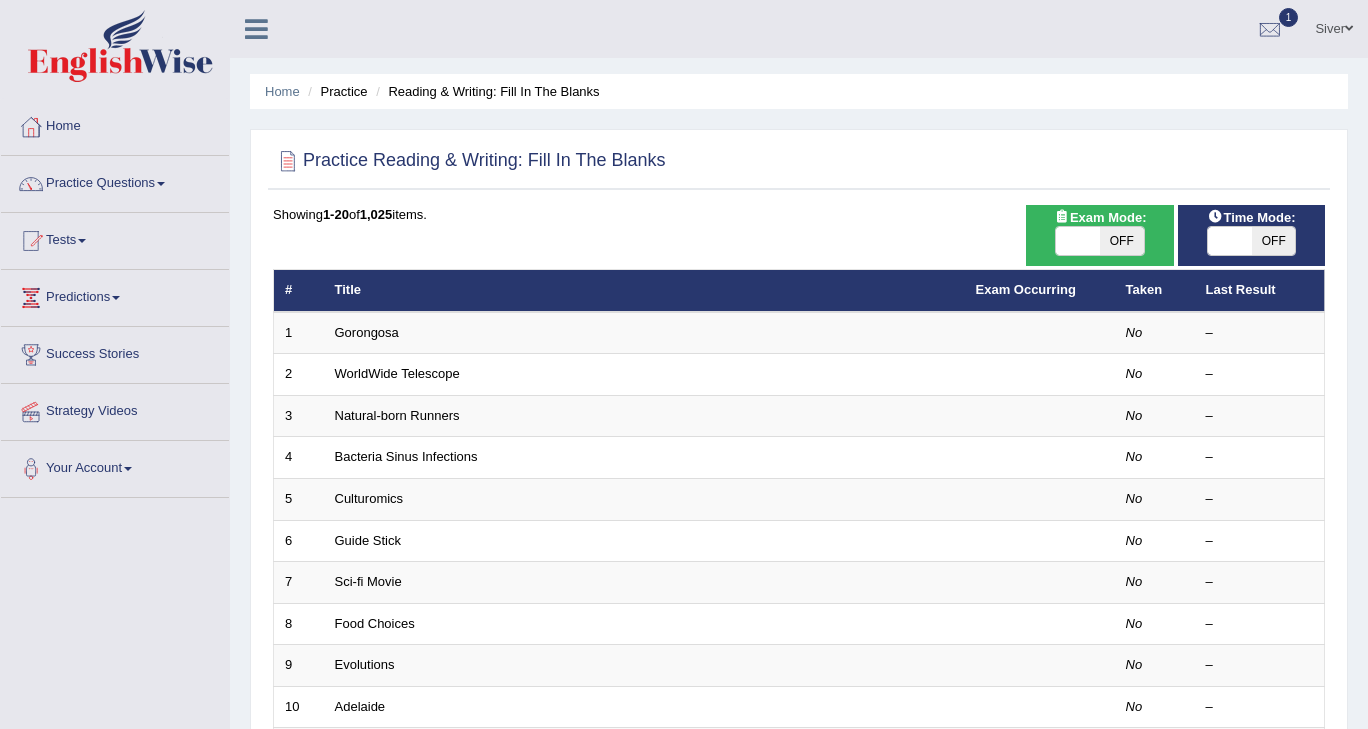 scroll, scrollTop: 0, scrollLeft: 0, axis: both 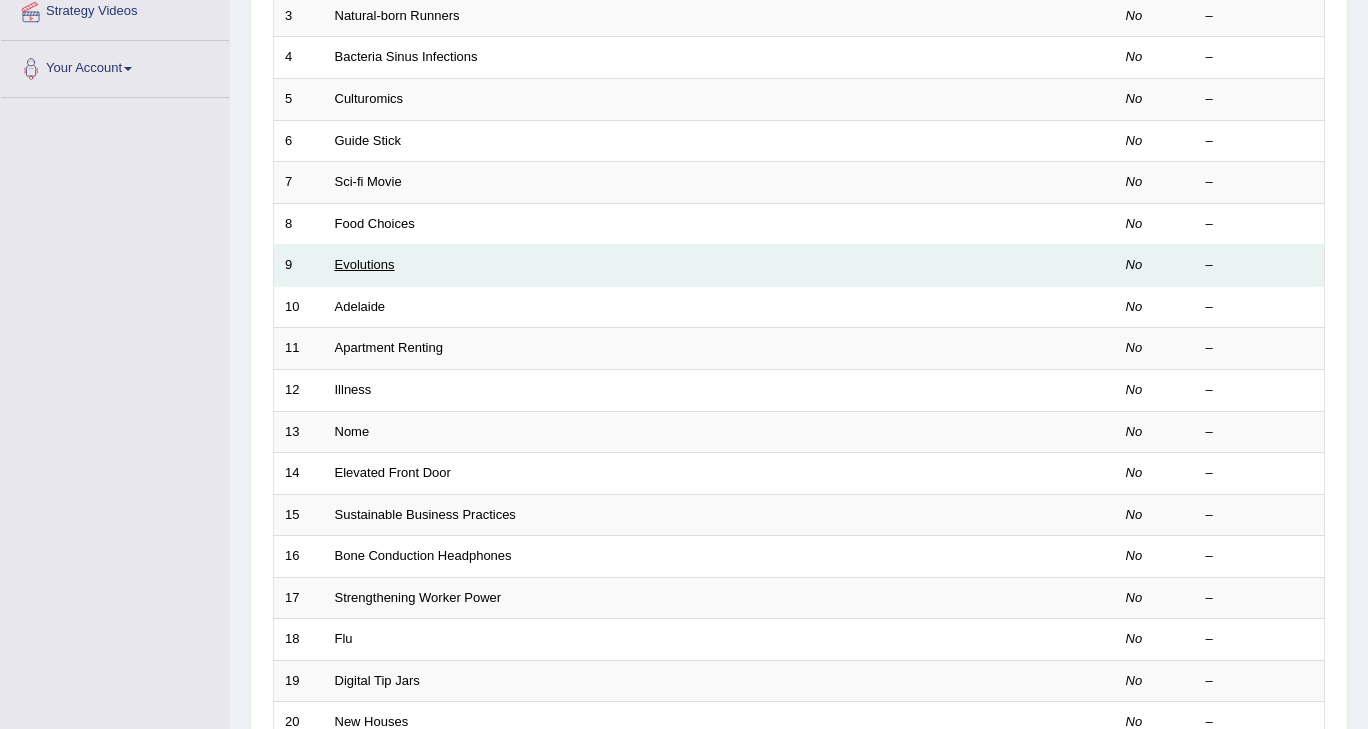 click on "Evolutions" at bounding box center [365, 264] 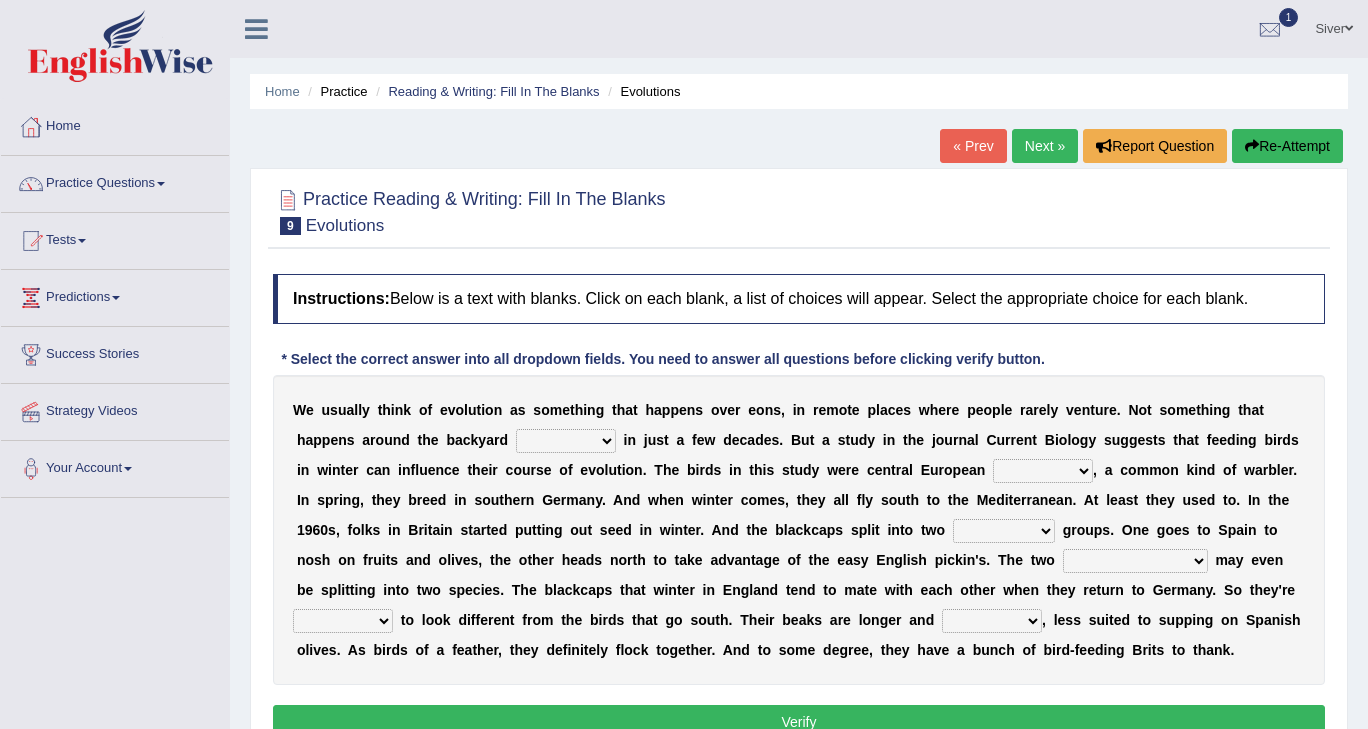 scroll, scrollTop: 0, scrollLeft: 0, axis: both 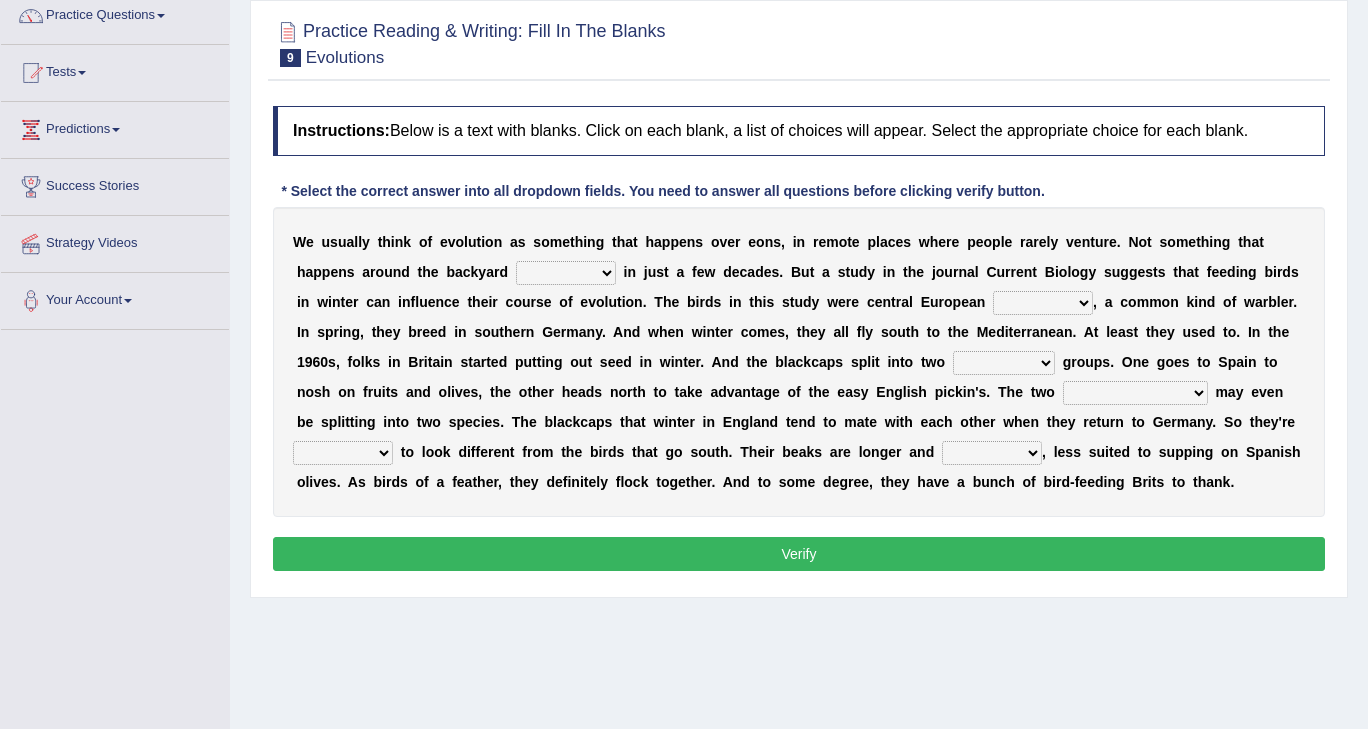 click on "beaver believer birdfeeder phonier" at bounding box center [566, 273] 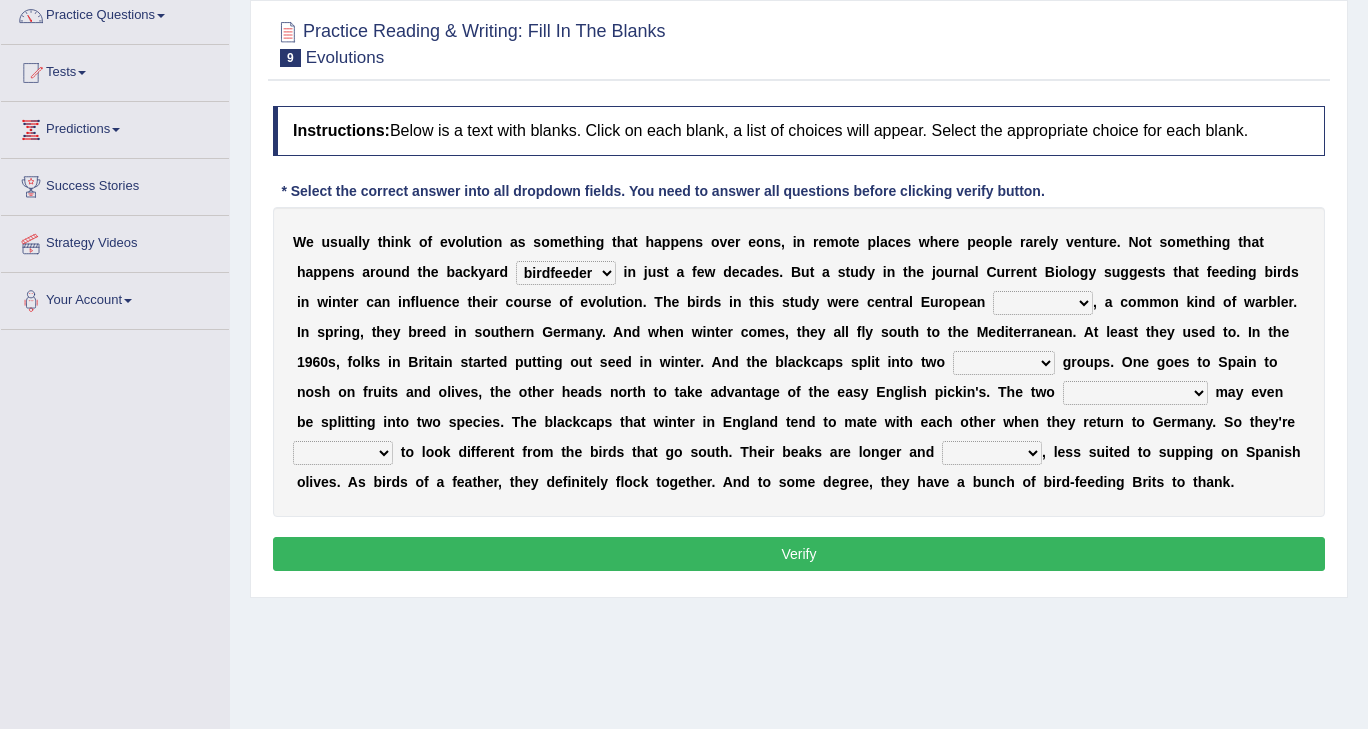 click on "beaver believer birdfeeder phonier" at bounding box center [566, 273] 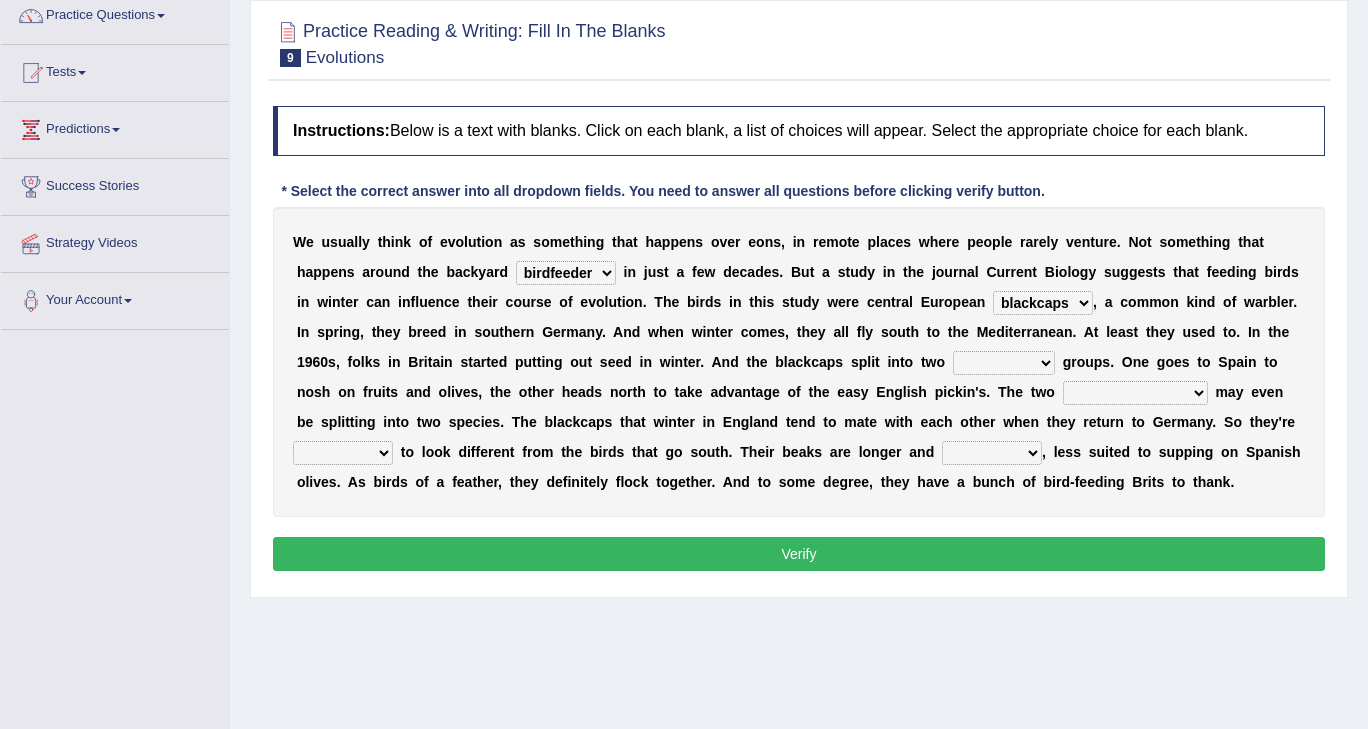 click on "distinct bit disconnect split" at bounding box center (1004, 363) 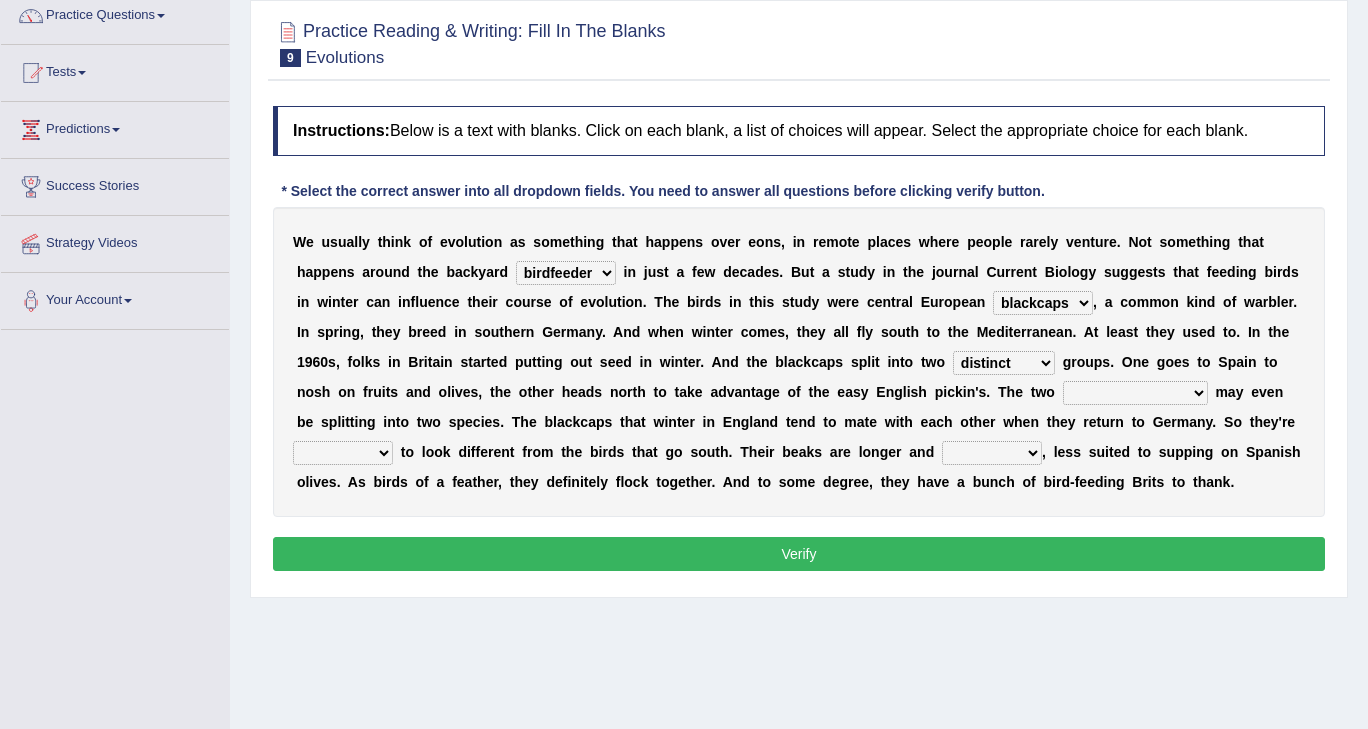 click on "elevators populations breakers contraindications" at bounding box center (1135, 393) 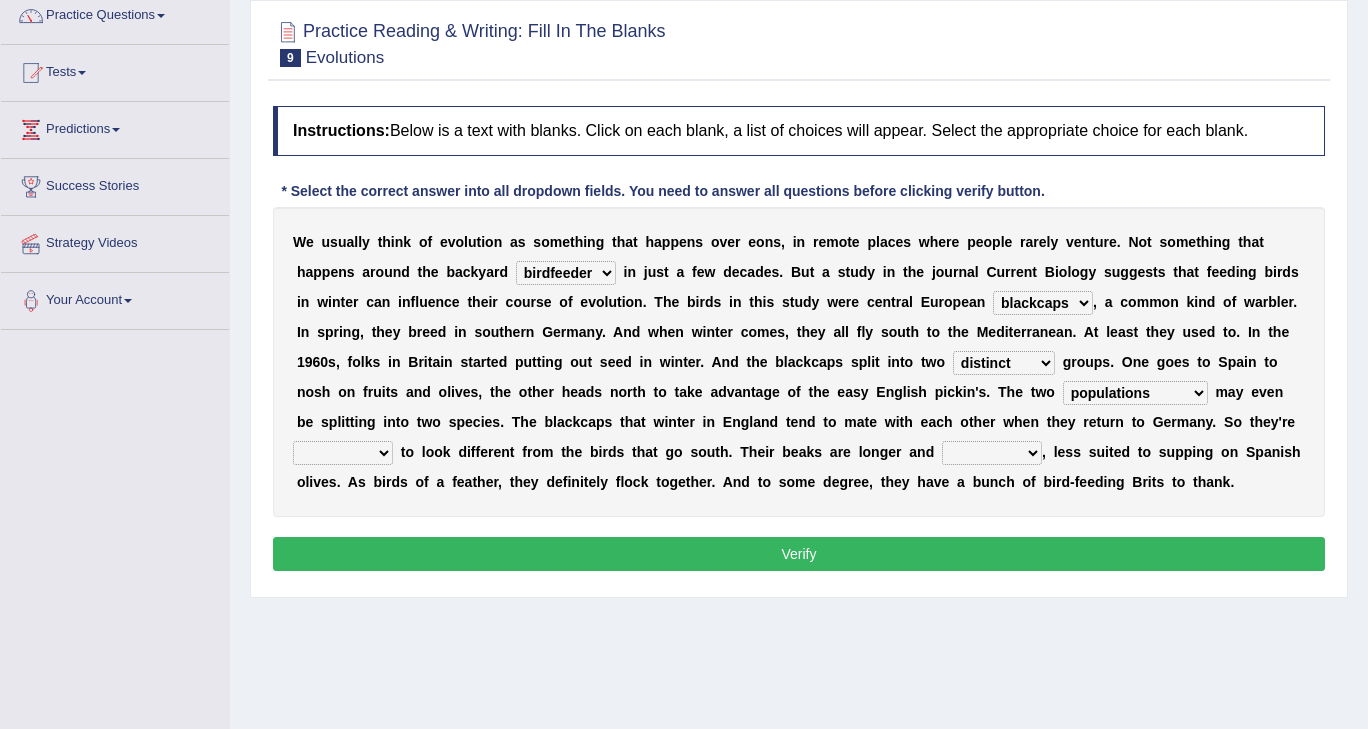 click on "elevators populations breakers contraindications" at bounding box center (1135, 393) 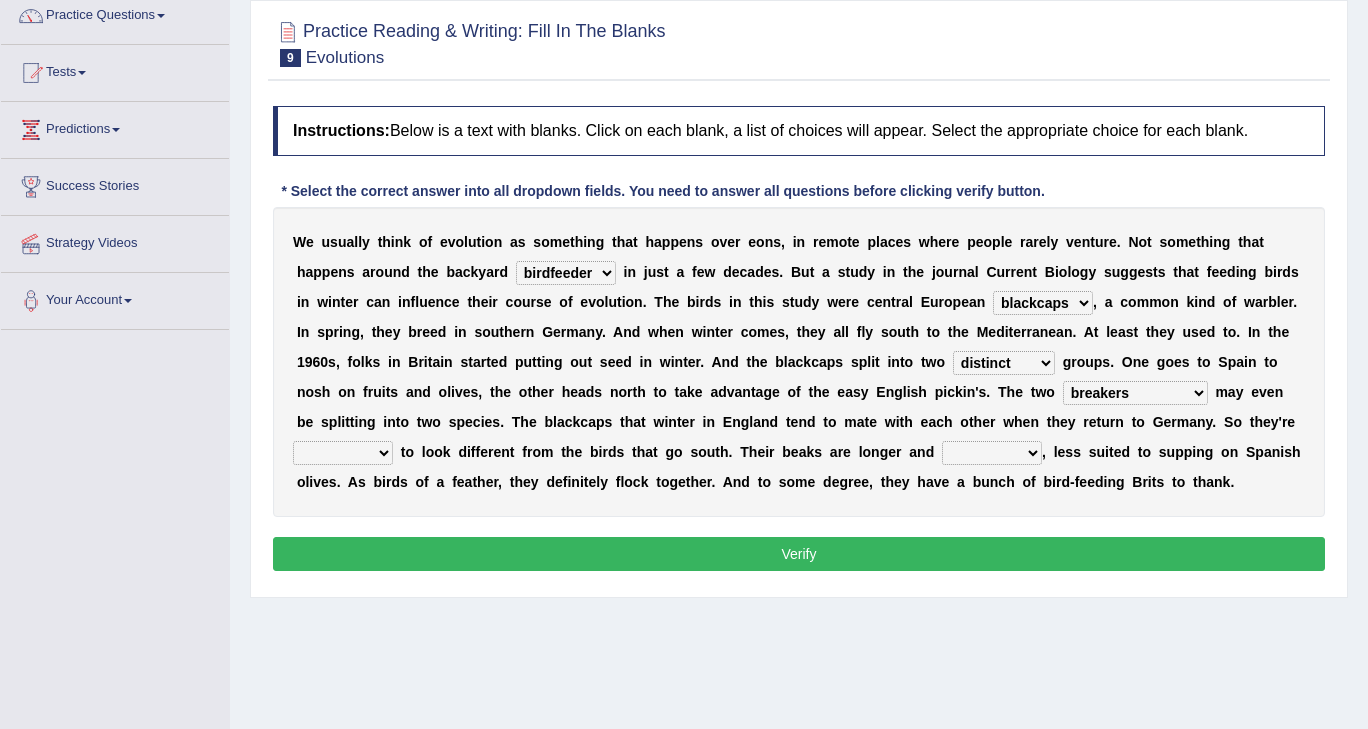 click on "starting blotting wanting padding" at bounding box center [343, 453] 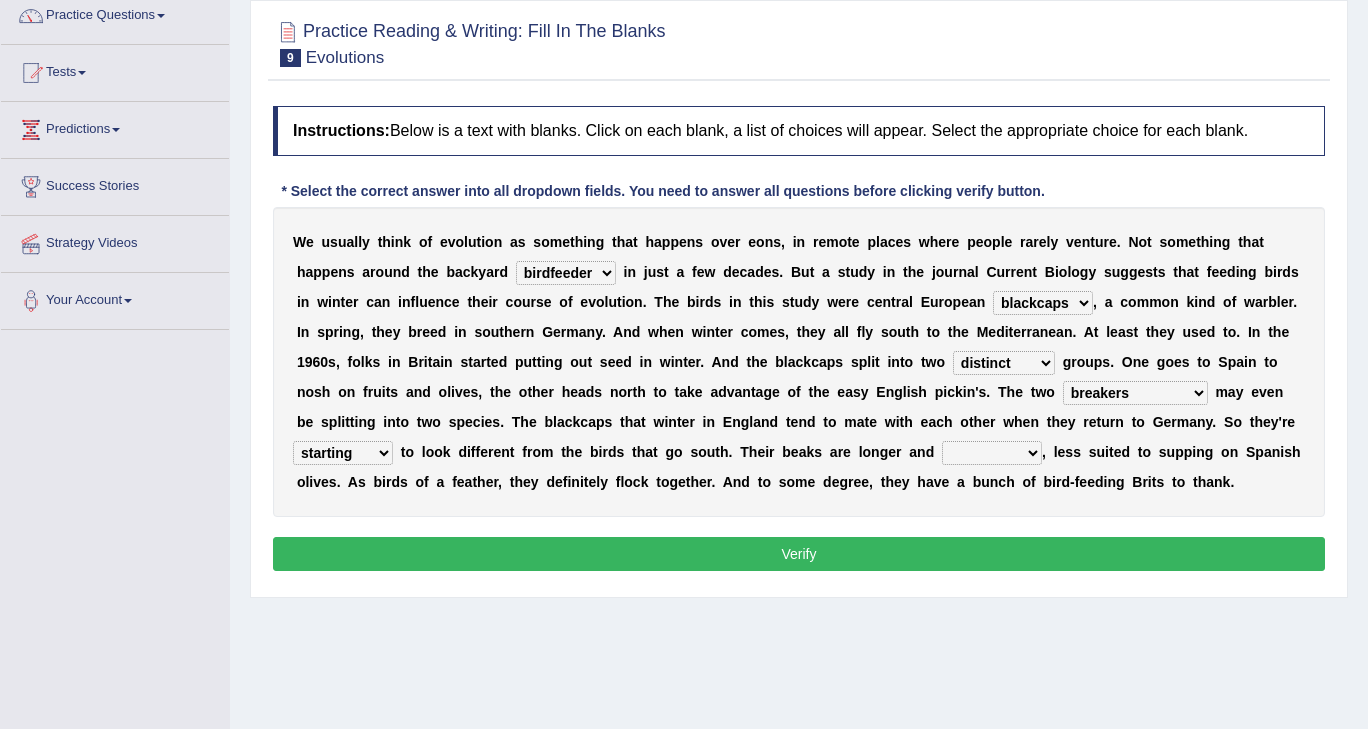 click on "freshwater spillover scheduler narrower" at bounding box center (992, 453) 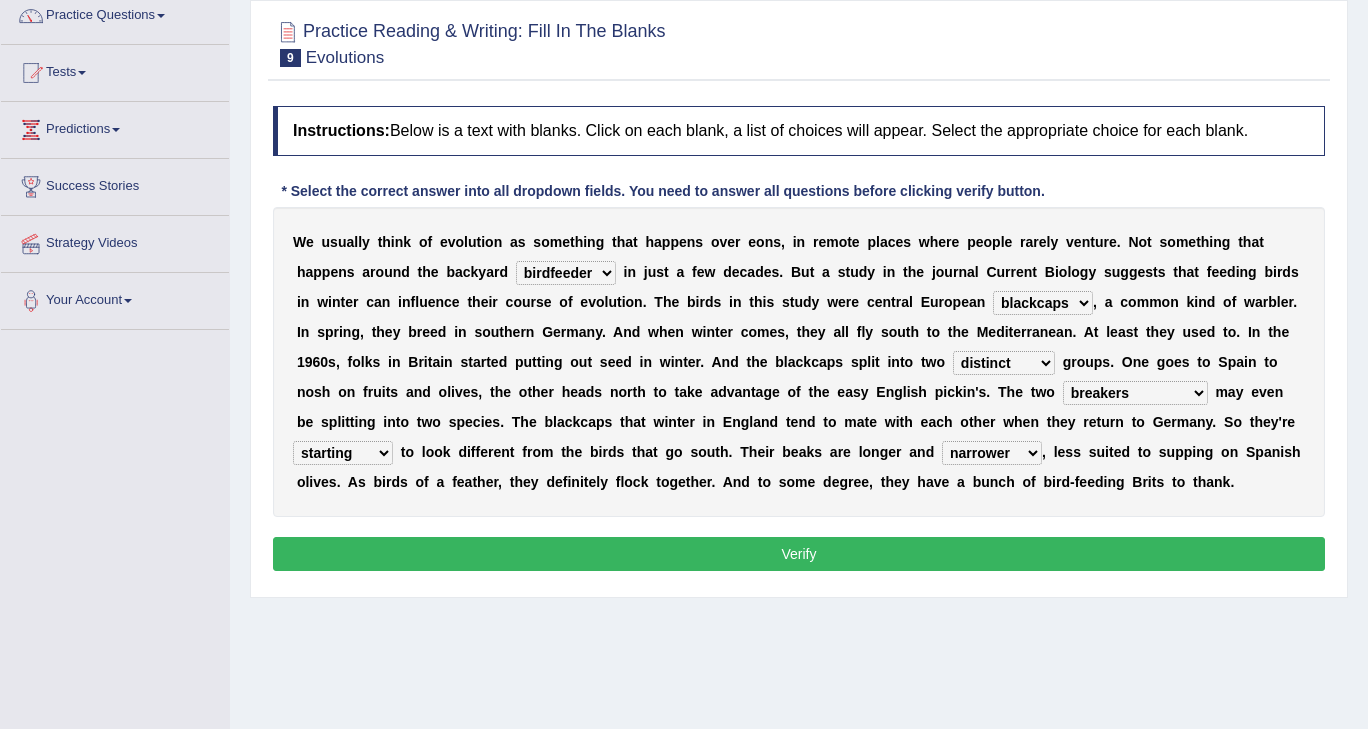 scroll, scrollTop: 164, scrollLeft: 0, axis: vertical 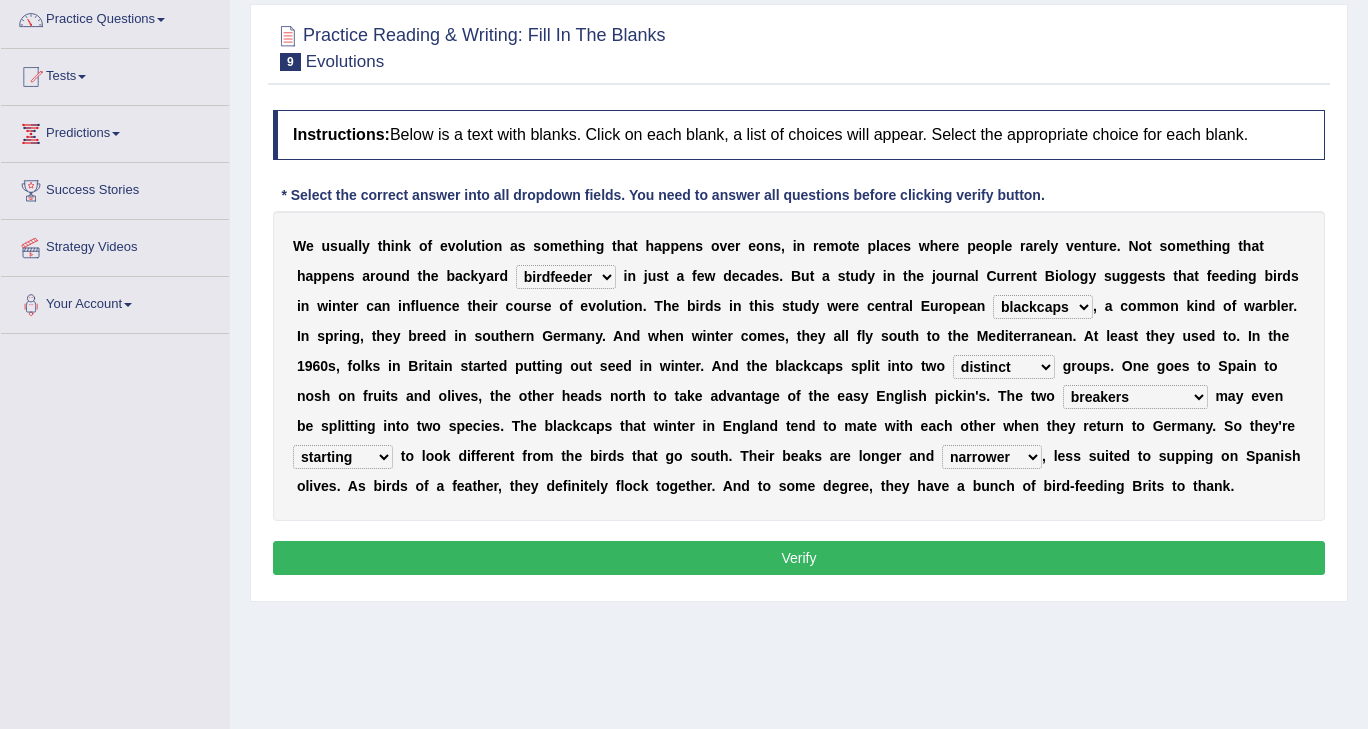 click on "Verify" at bounding box center [799, 558] 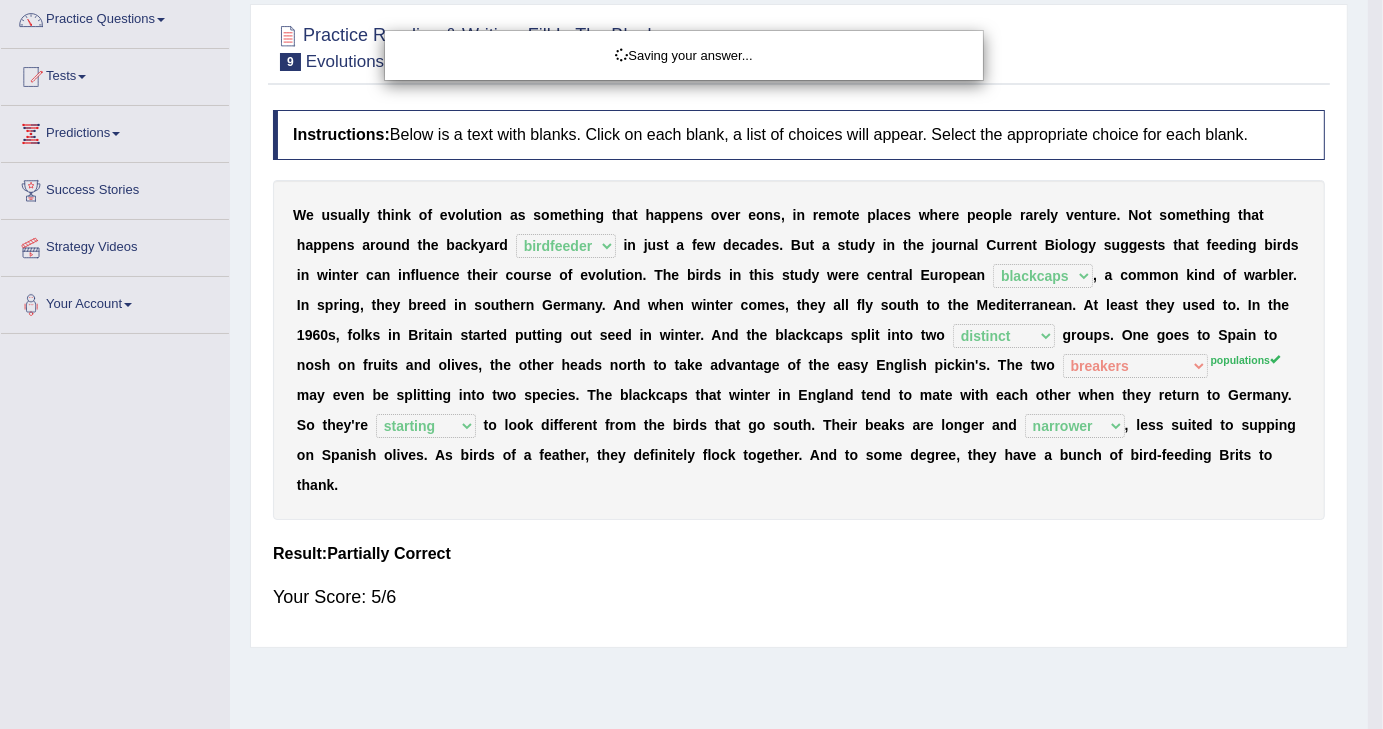 click on "Toggle navigation
Home
Practice Questions   Speaking Practice Read Aloud
Repeat Sentence
Describe Image
Re-tell Lecture
Answer Short Question
Summarize Group Discussion
Respond To A Situation
Writing Practice  Summarize Written Text
Write Essay
Reading Practice  Reading & Writing: Fill In The Blanks
Choose Multiple Answers
Re-order Paragraphs
Fill In The Blanks
Choose Single Answer
Listening Practice  Summarize Spoken Text
Highlight Incorrect Words
Highlight Correct Summary
Select Missing Word
Choose Single Answer
Choose Multiple Answers
Fill In The Blanks
Write From Dictation
Pronunciation
Tests  Take Practice Sectional Test" at bounding box center [691, 200] 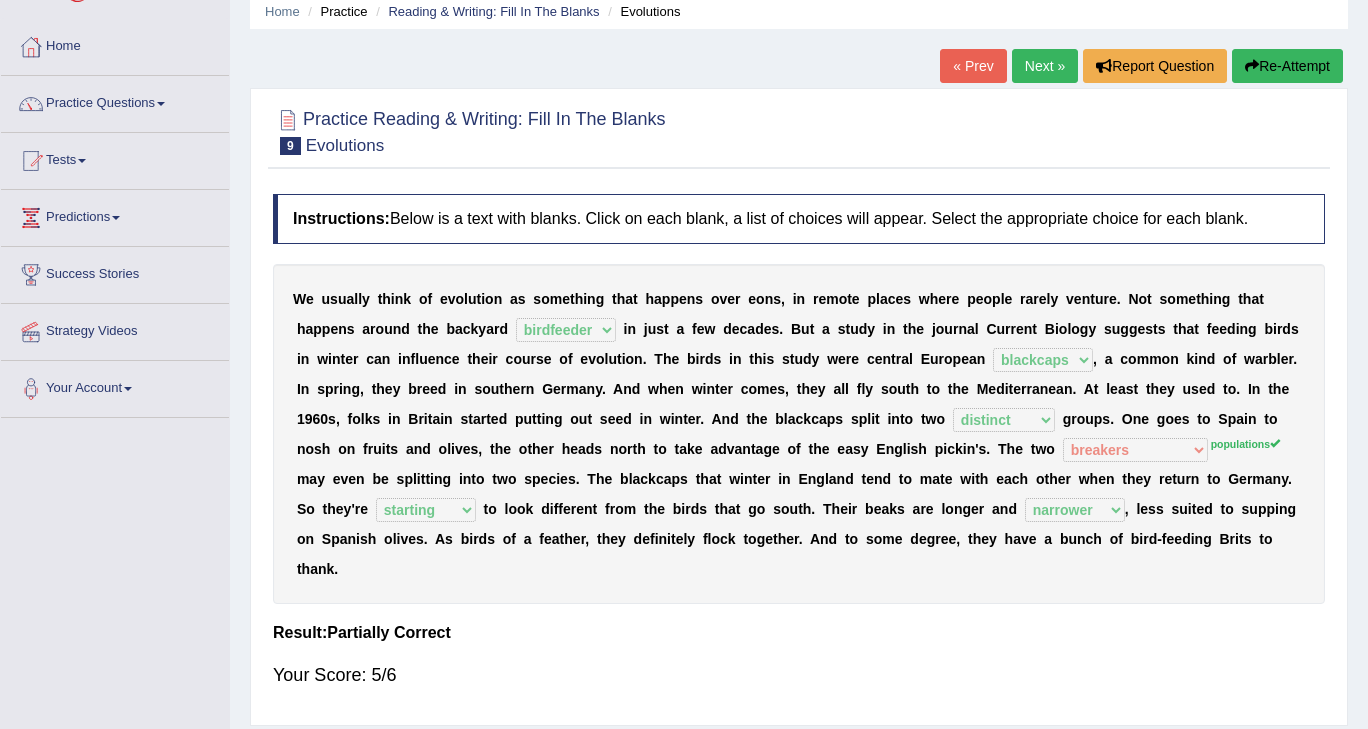 scroll, scrollTop: 70, scrollLeft: 0, axis: vertical 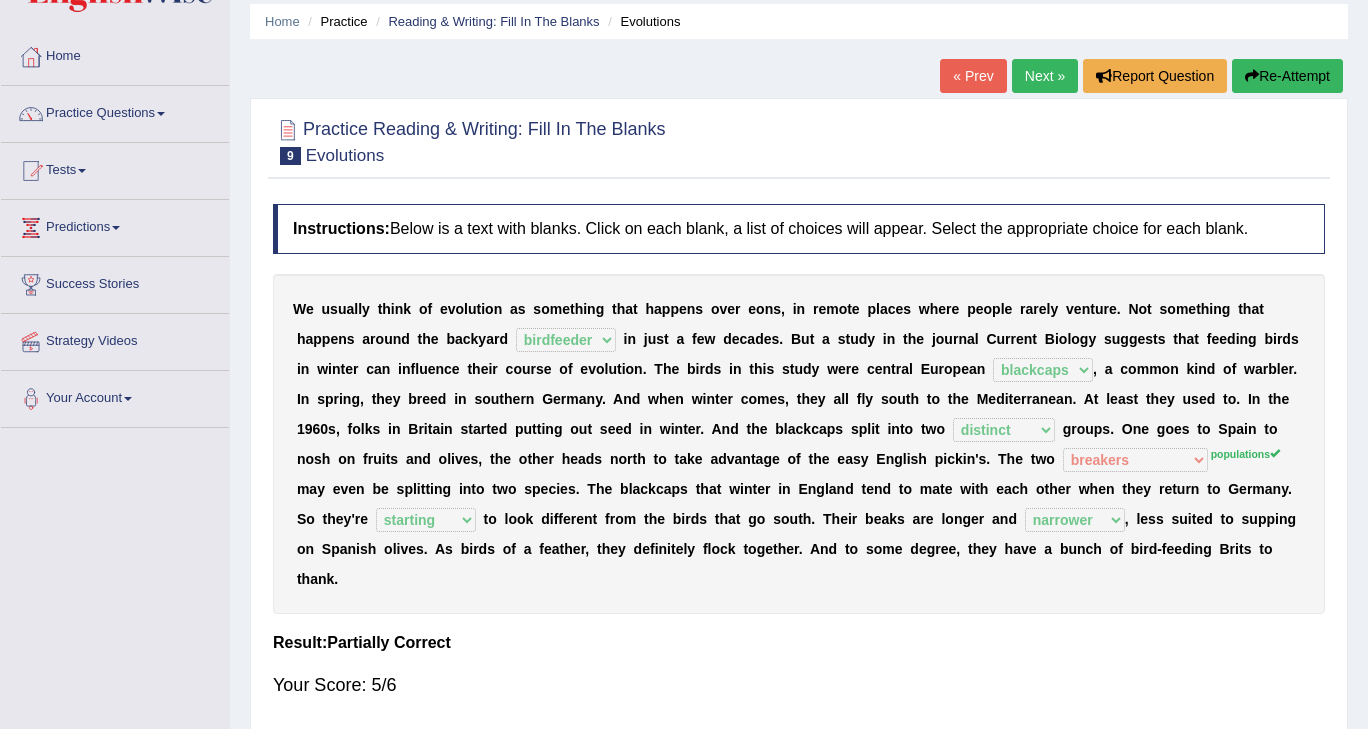 click on "Next »" at bounding box center [1045, 76] 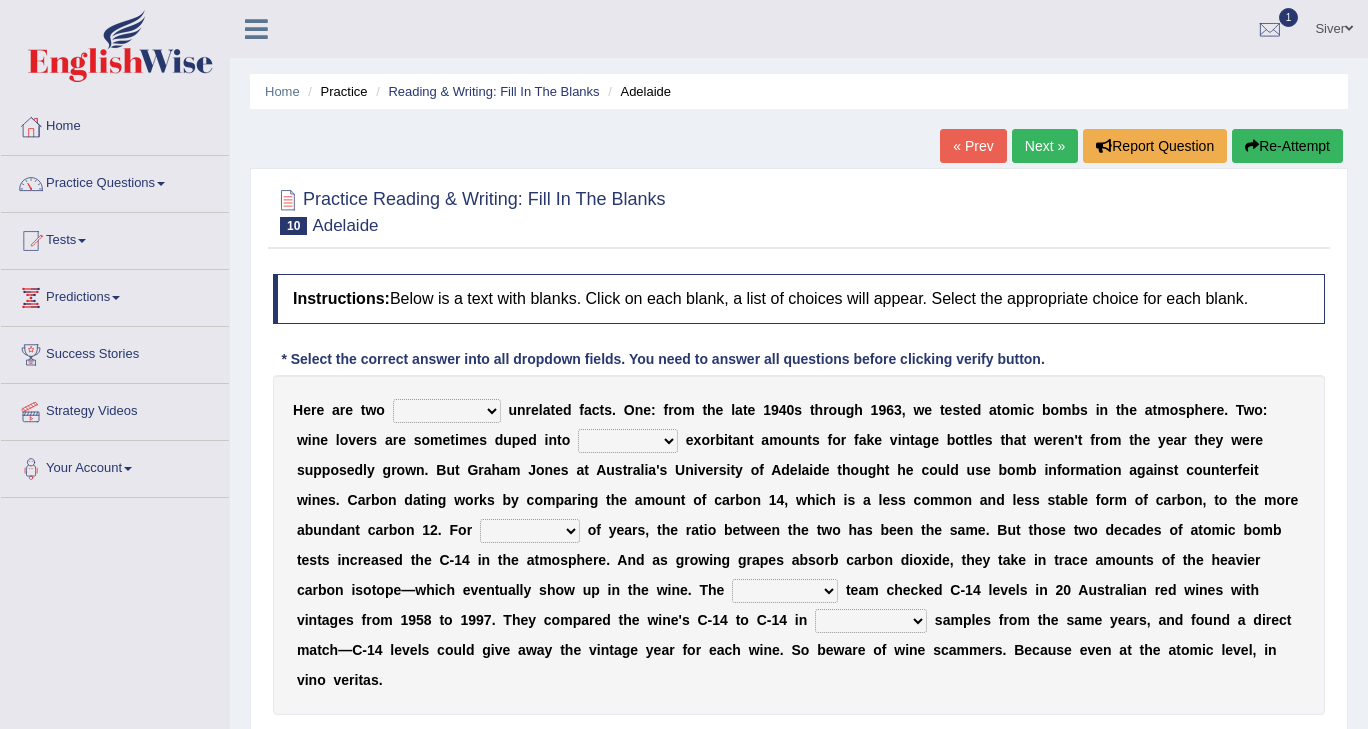 scroll, scrollTop: 0, scrollLeft: 0, axis: both 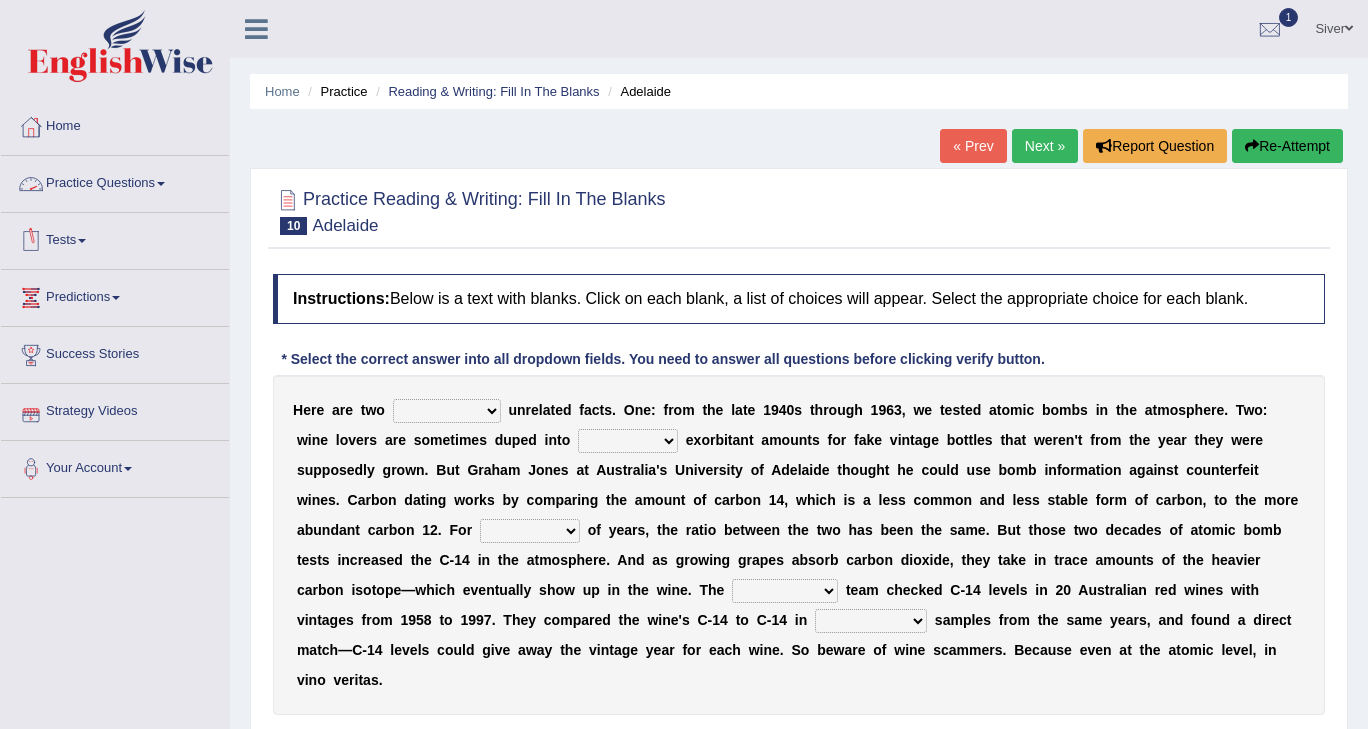 click on "Practice Questions" at bounding box center [115, 181] 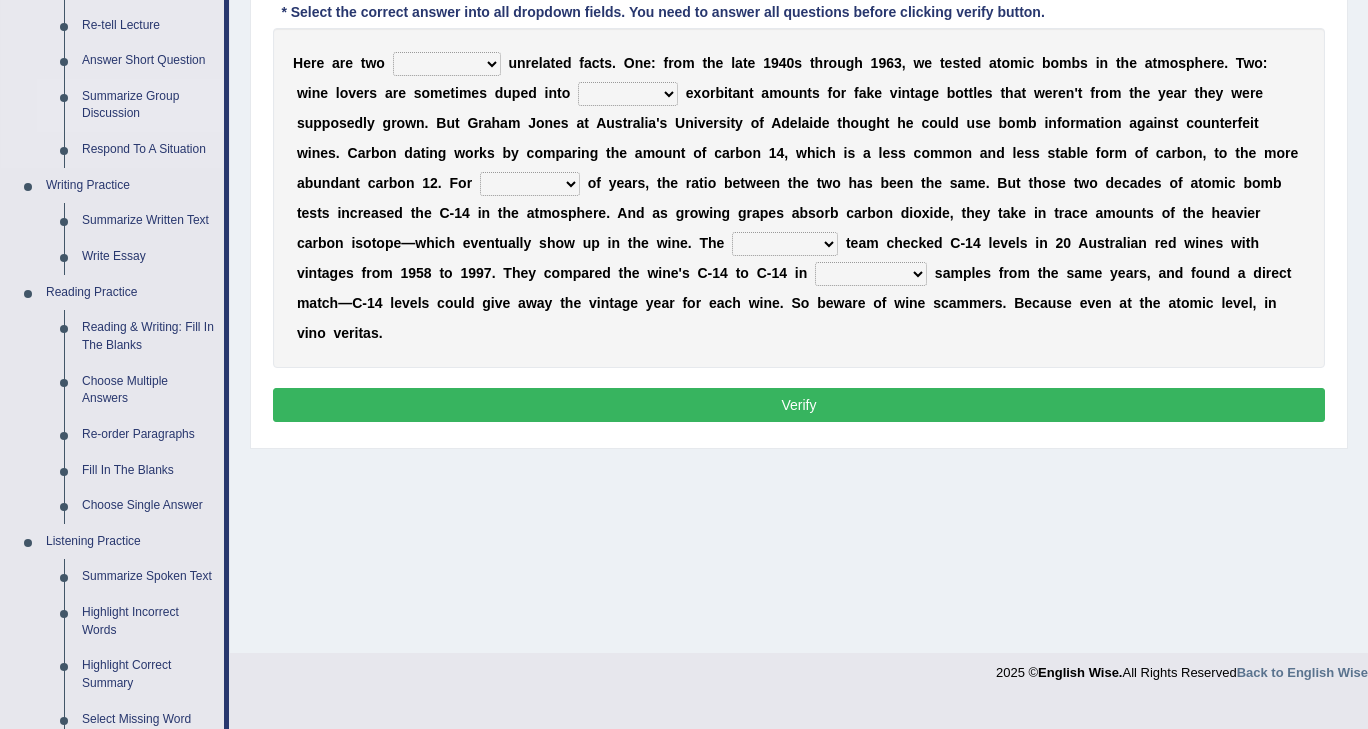 scroll, scrollTop: 385, scrollLeft: 0, axis: vertical 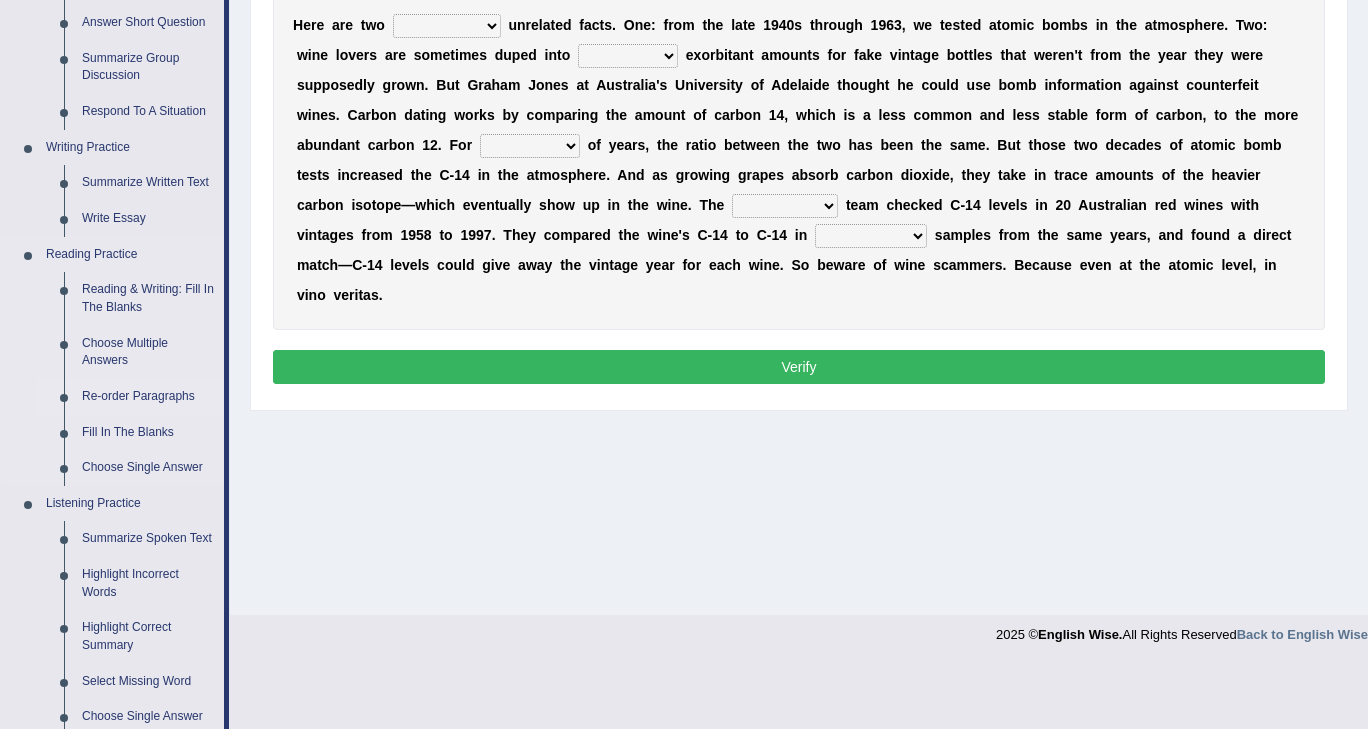 click on "Re-order Paragraphs" at bounding box center (148, 397) 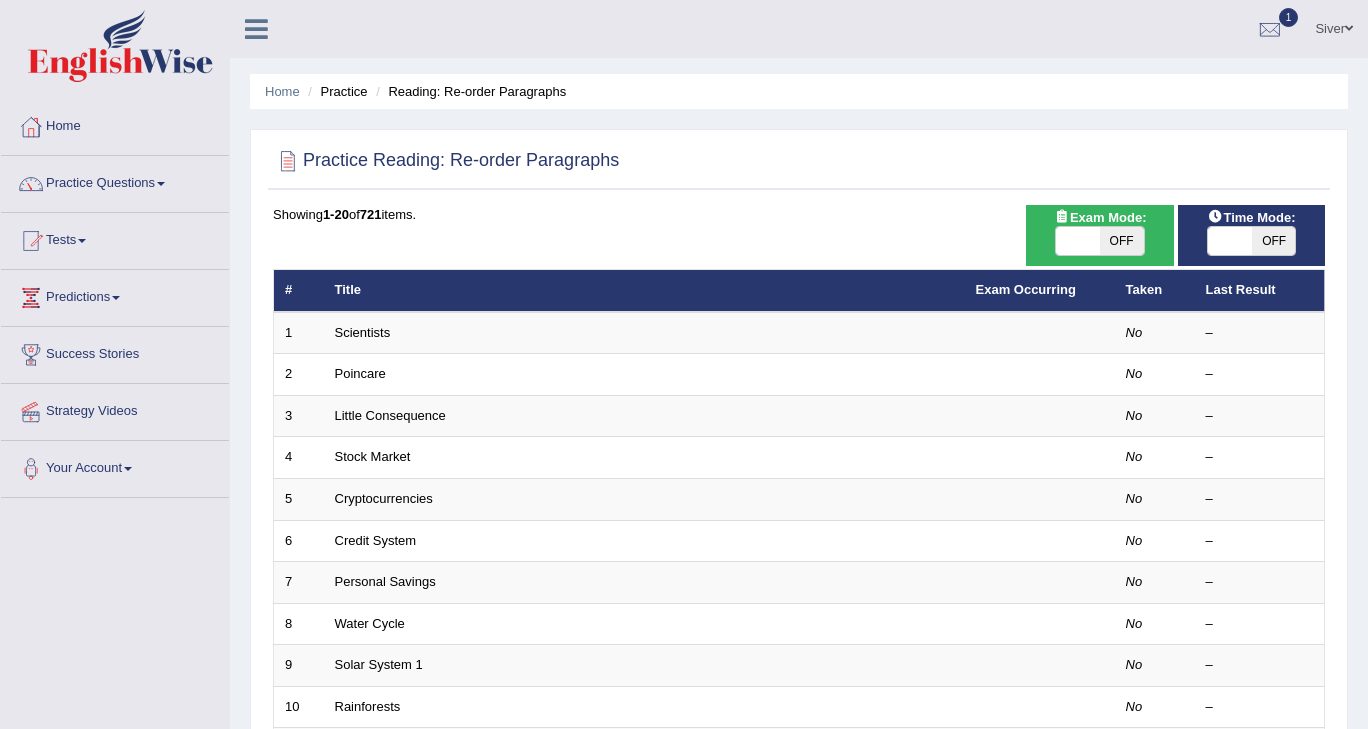 scroll, scrollTop: 0, scrollLeft: 0, axis: both 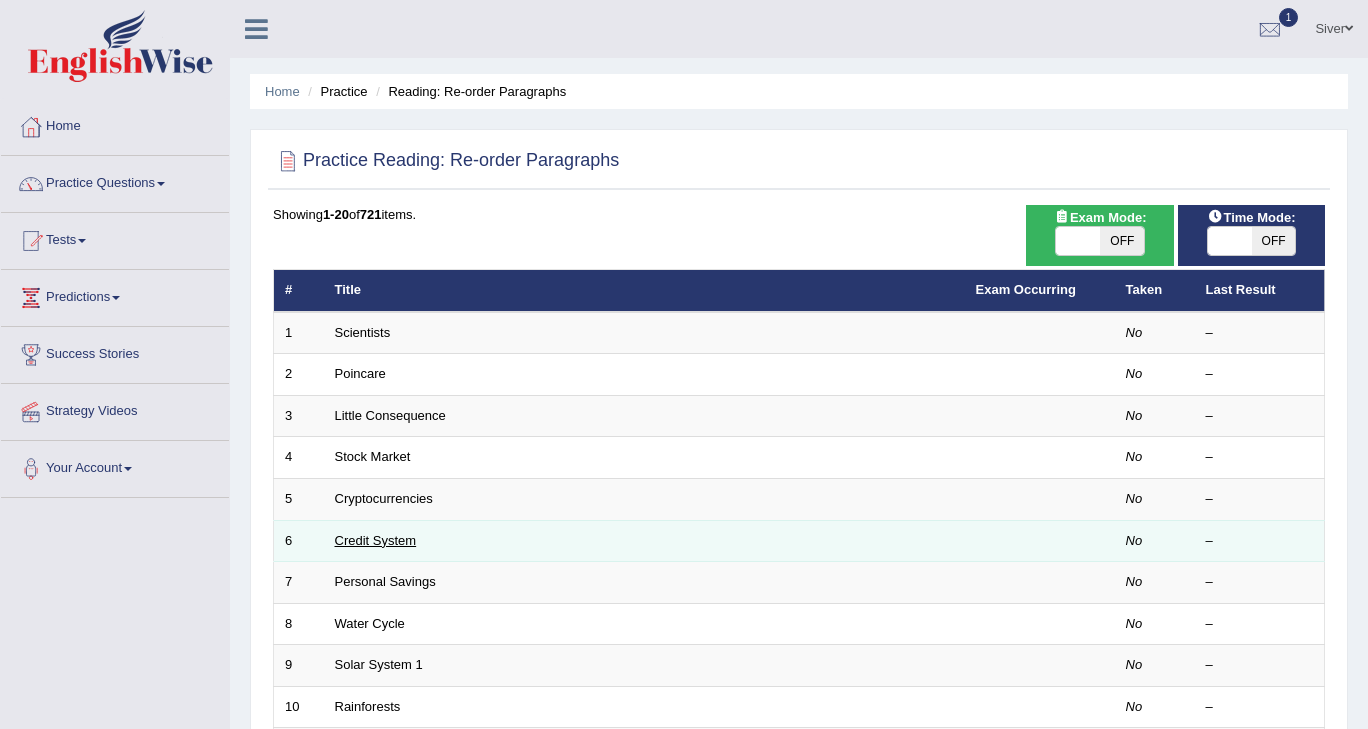 click on "Credit System" at bounding box center (376, 540) 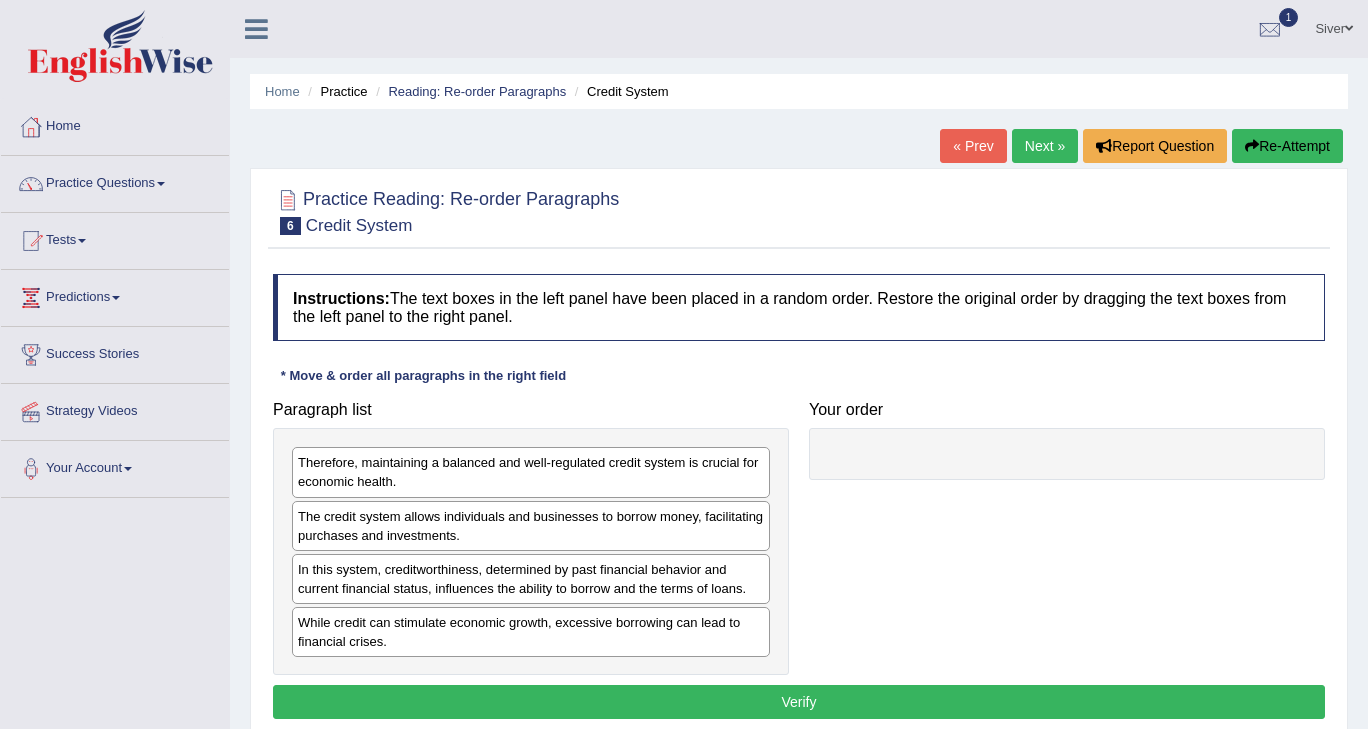 scroll, scrollTop: 0, scrollLeft: 0, axis: both 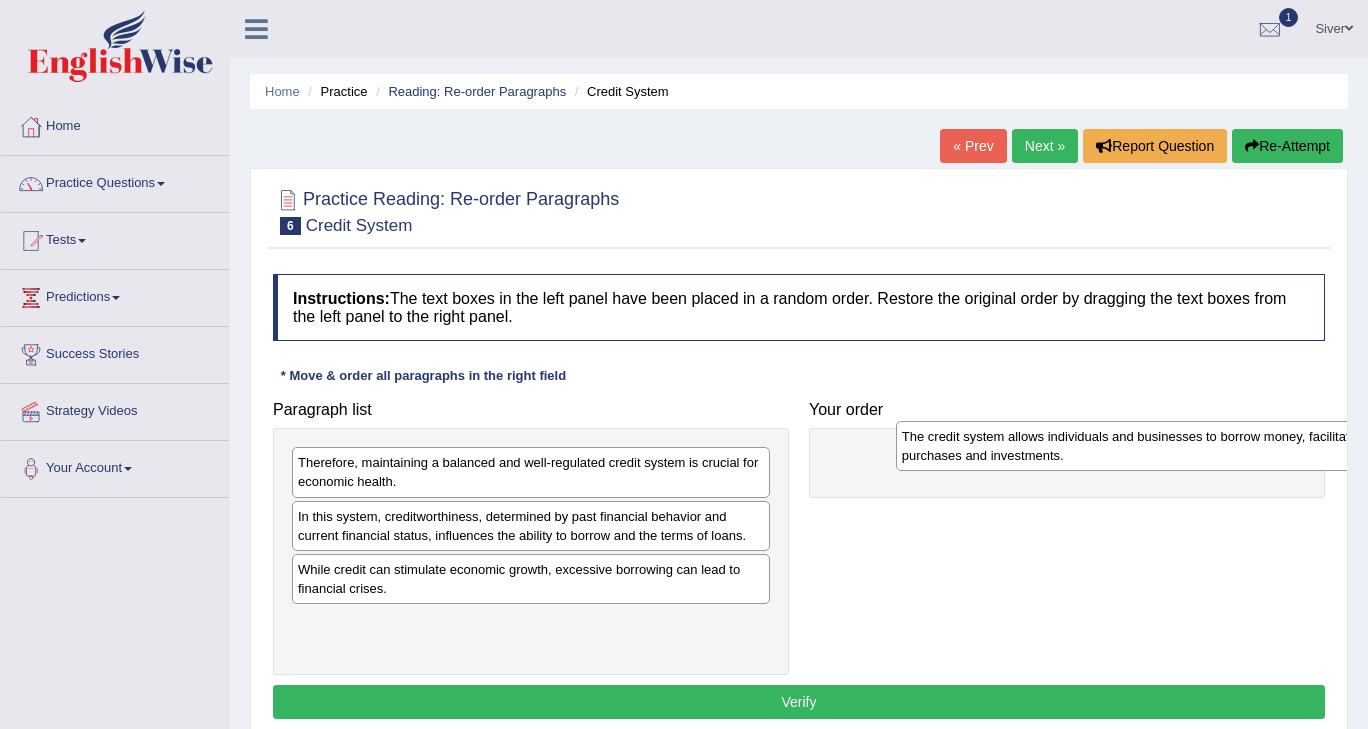 drag, startPoint x: 460, startPoint y: 522, endPoint x: 1107, endPoint y: 410, distance: 656.62244 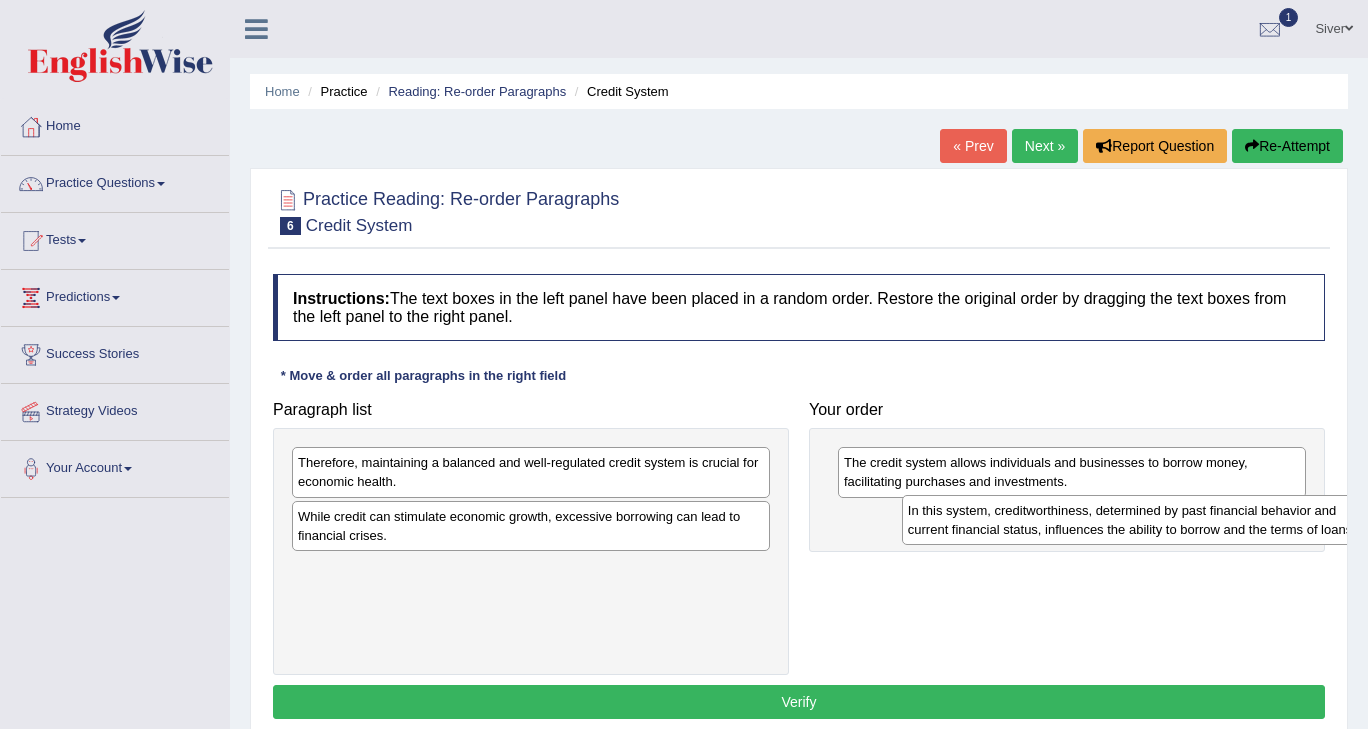 drag, startPoint x: 658, startPoint y: 525, endPoint x: 1217, endPoint y: 521, distance: 559.0143 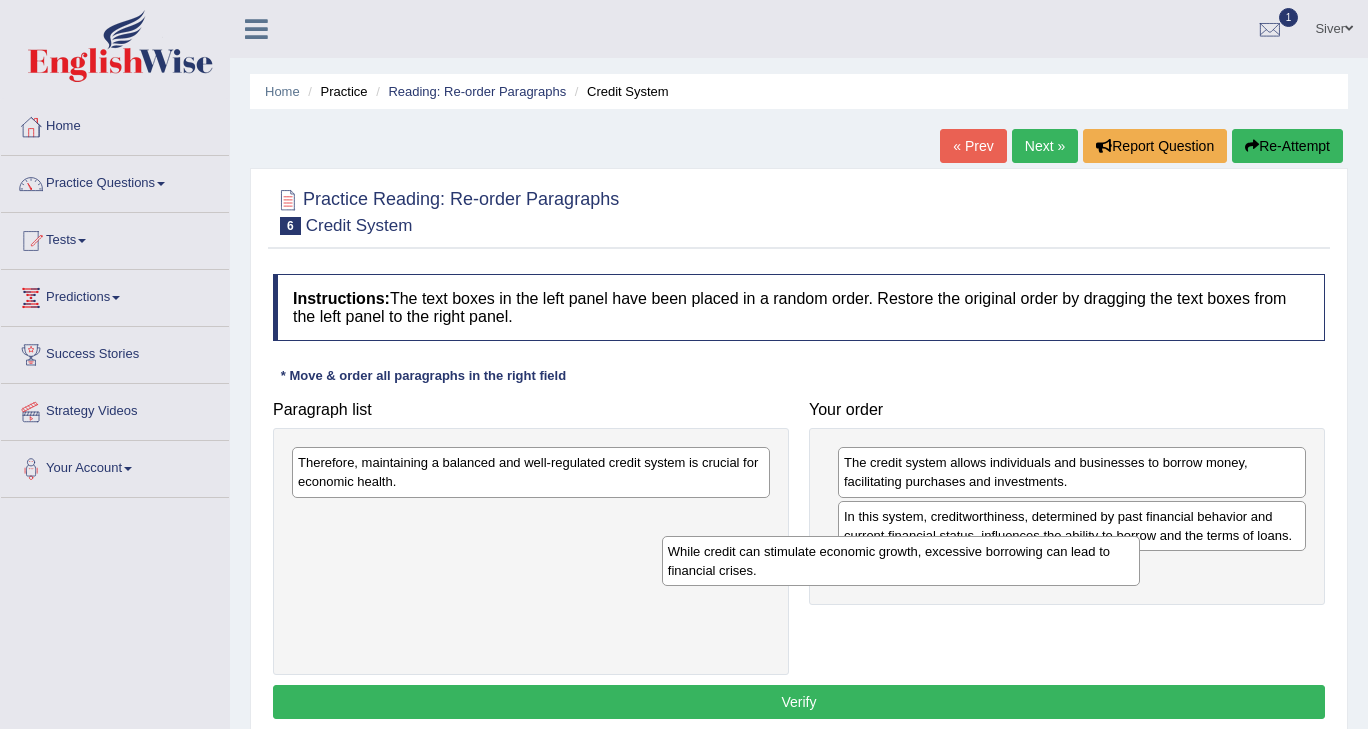 drag, startPoint x: 656, startPoint y: 531, endPoint x: 1132, endPoint y: 565, distance: 477.21274 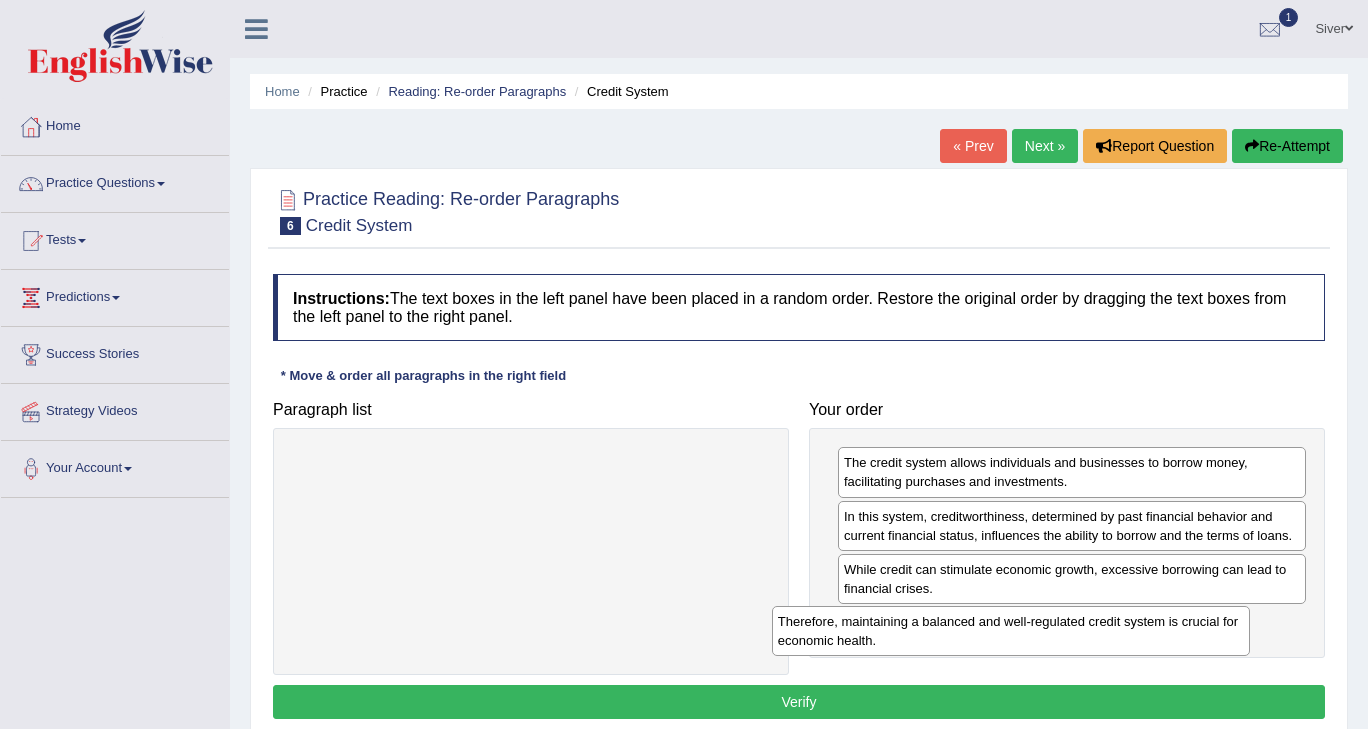 drag, startPoint x: 621, startPoint y: 450, endPoint x: 1108, endPoint y: 607, distance: 511.68155 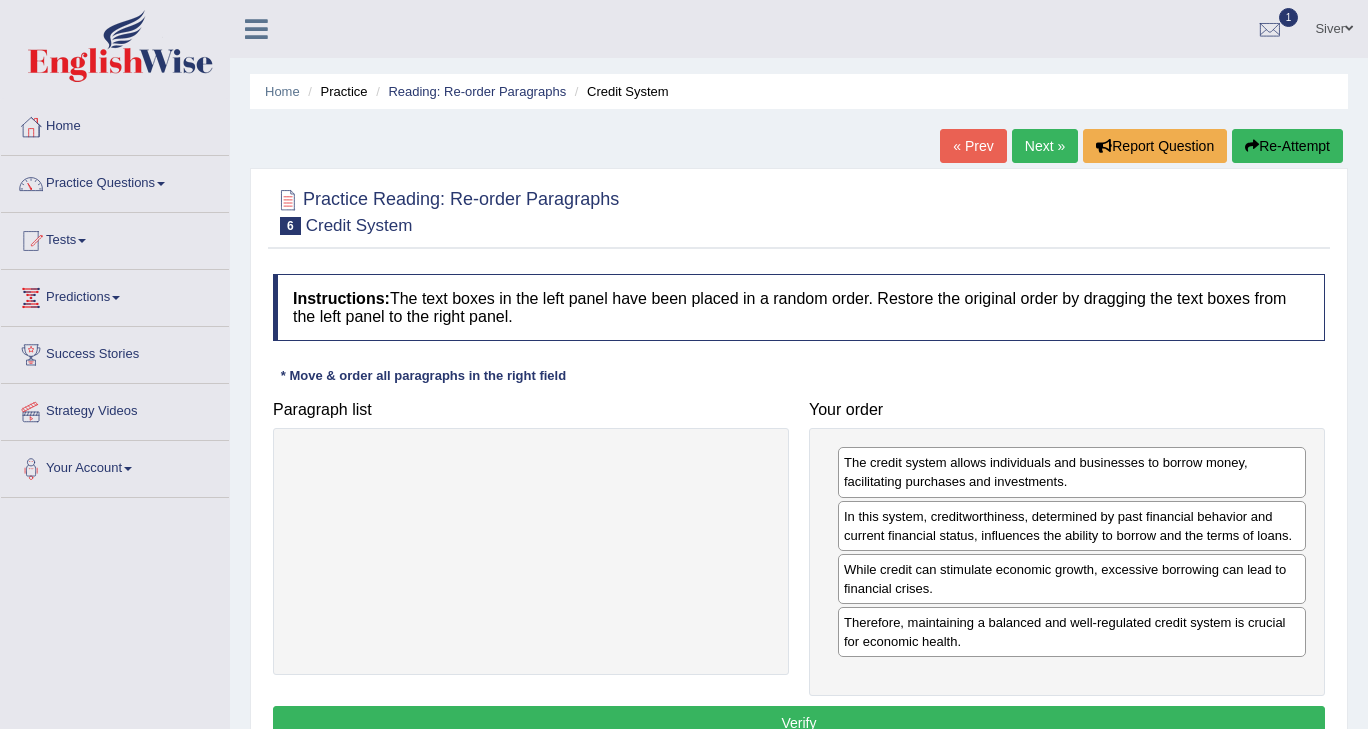 click on "Verify" at bounding box center (799, 723) 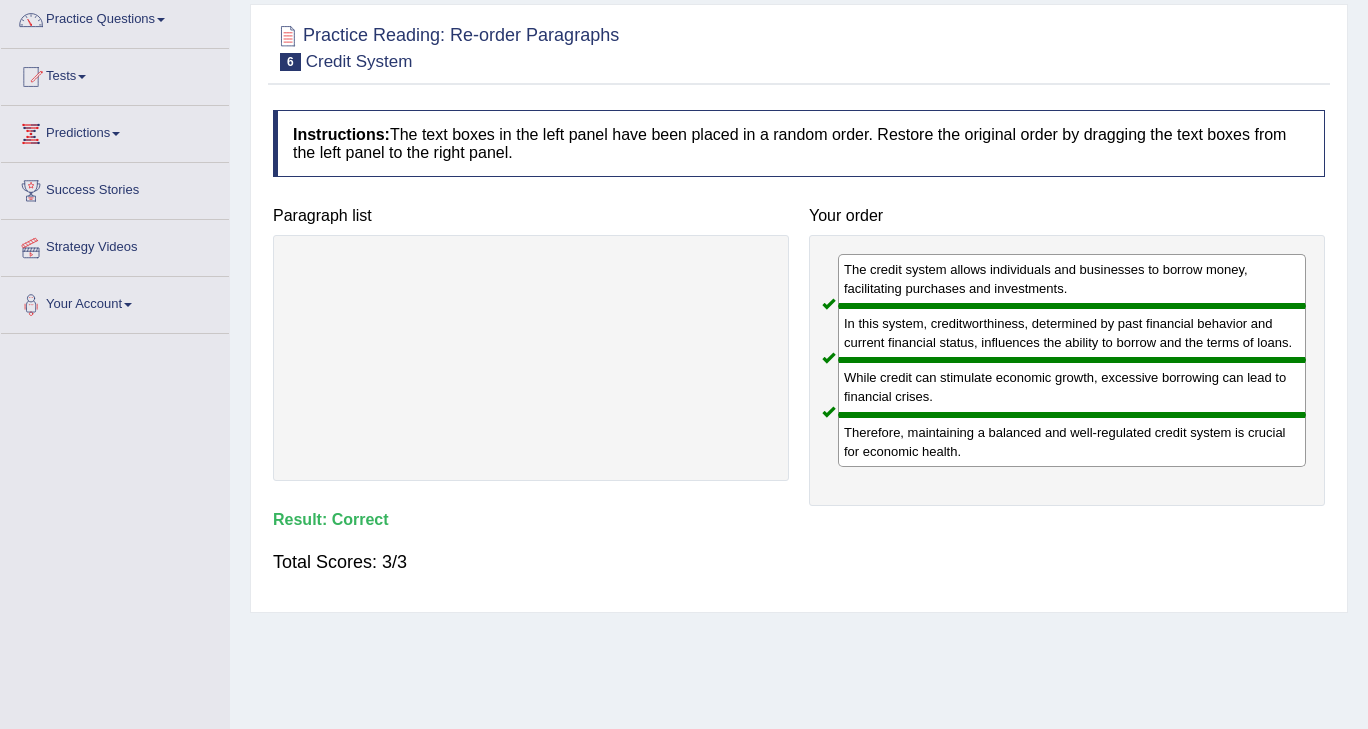 scroll, scrollTop: 0, scrollLeft: 0, axis: both 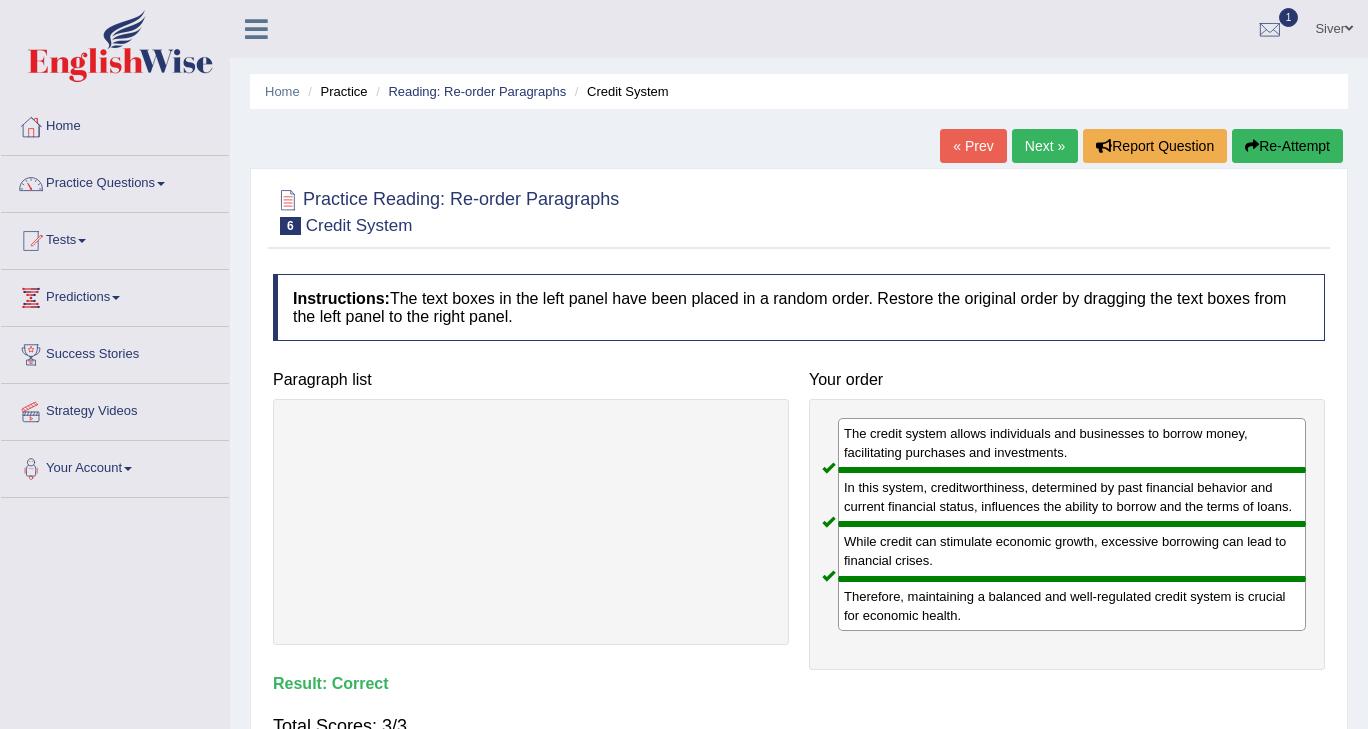 click on "Next »" at bounding box center (1045, 146) 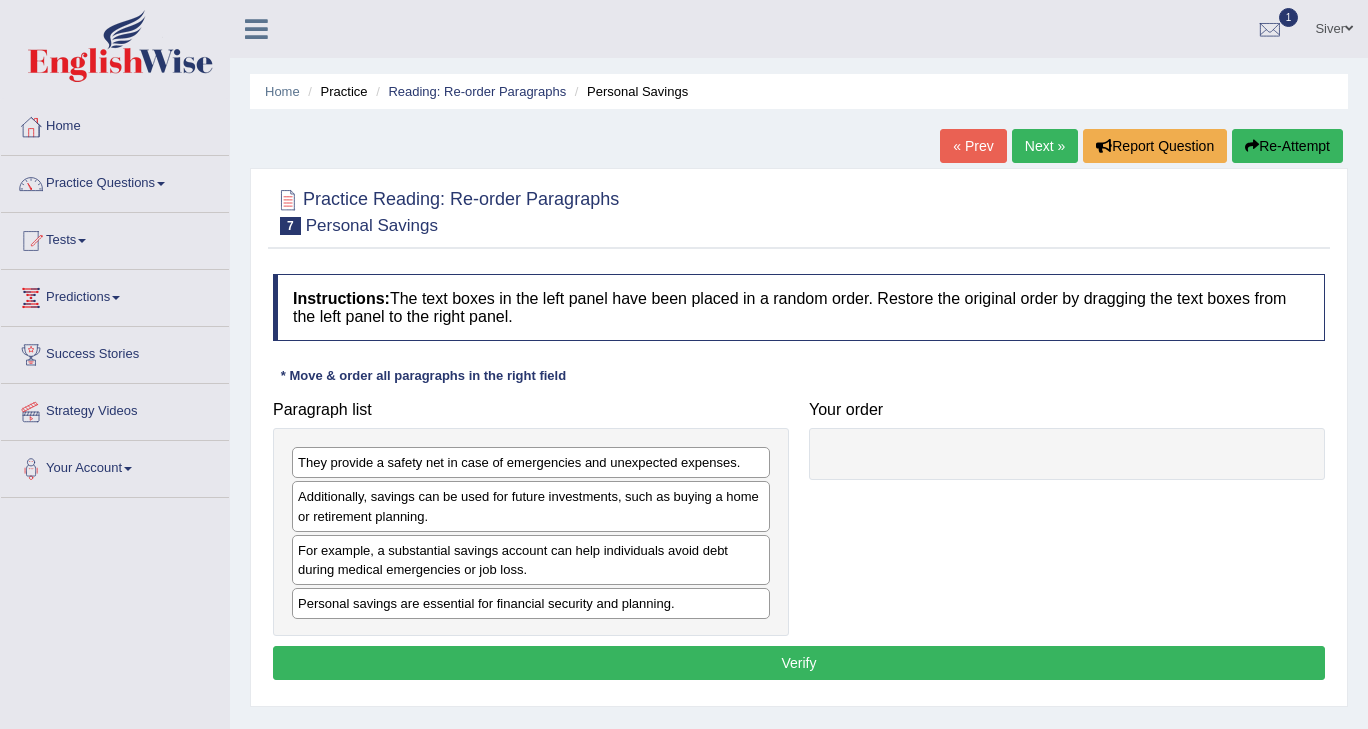 scroll, scrollTop: 0, scrollLeft: 0, axis: both 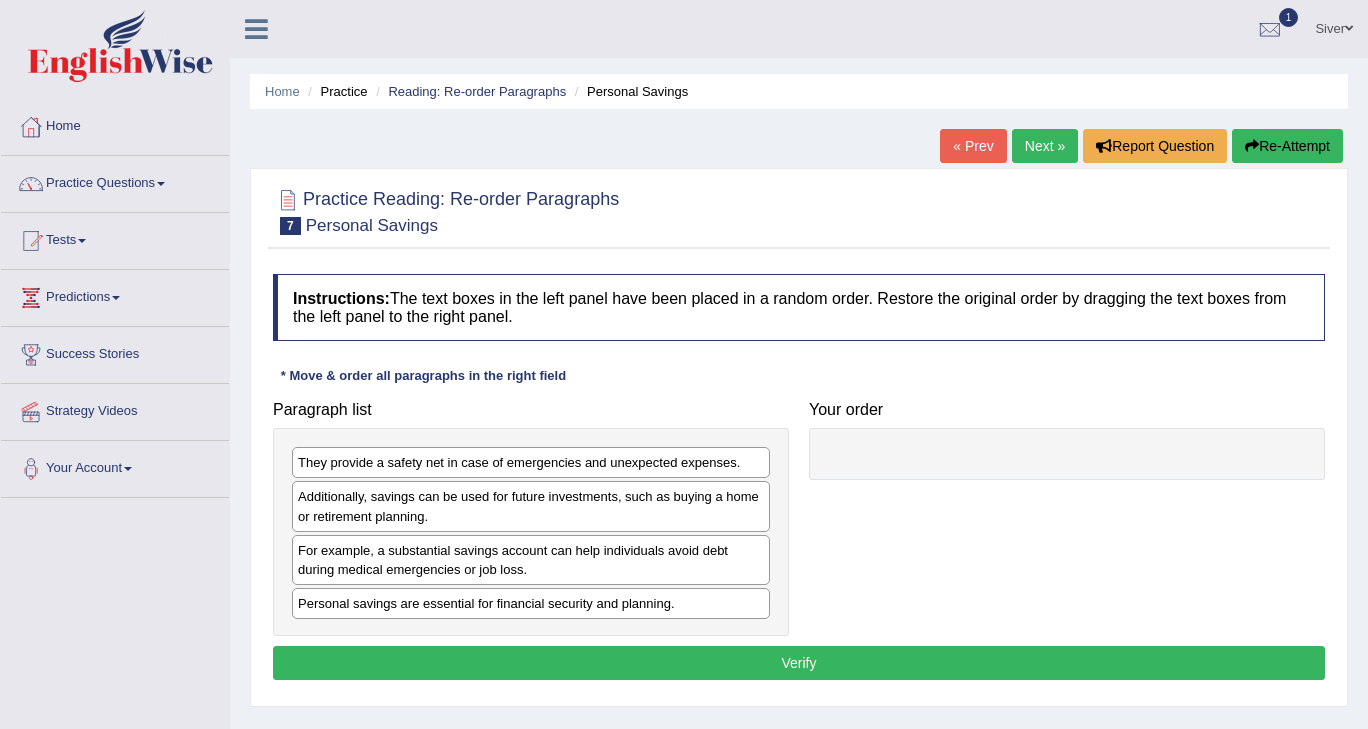 drag, startPoint x: 526, startPoint y: 598, endPoint x: 740, endPoint y: 563, distance: 216.84326 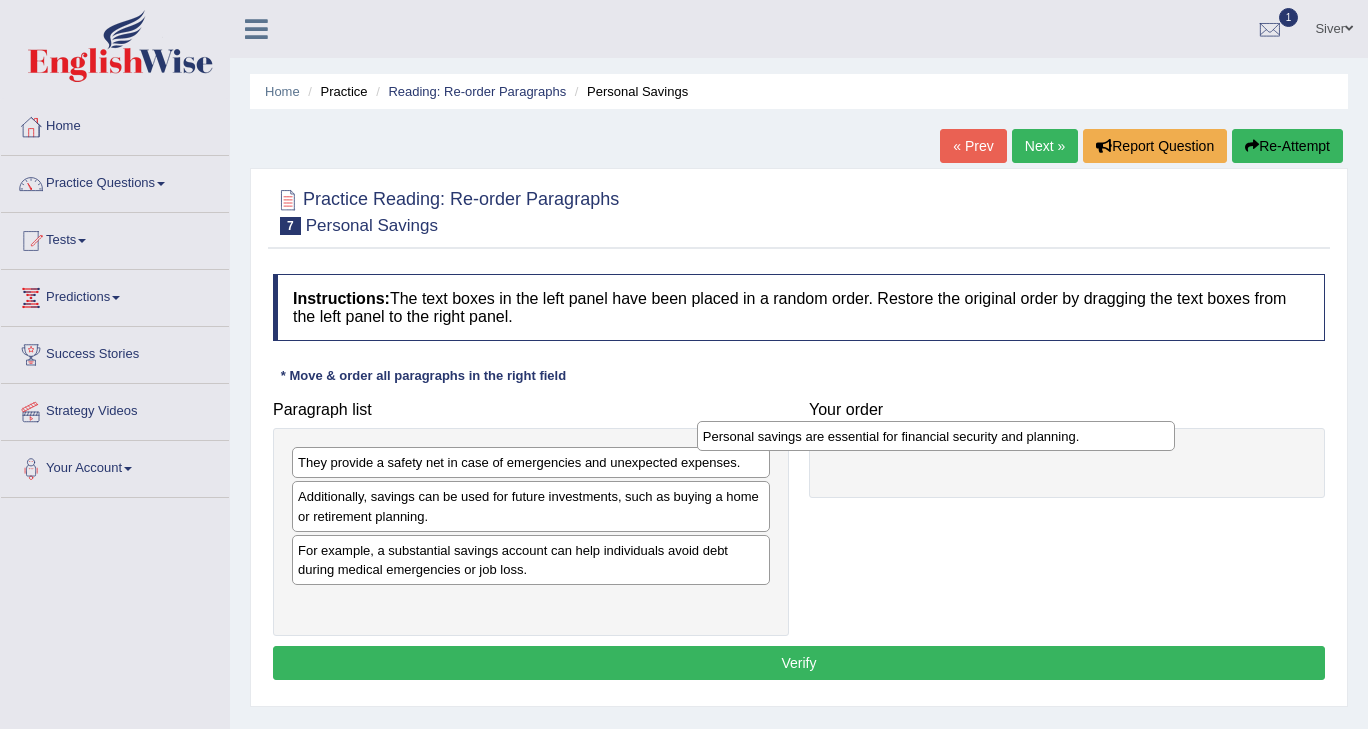 drag, startPoint x: 684, startPoint y: 597, endPoint x: 1119, endPoint y: 424, distance: 468.13885 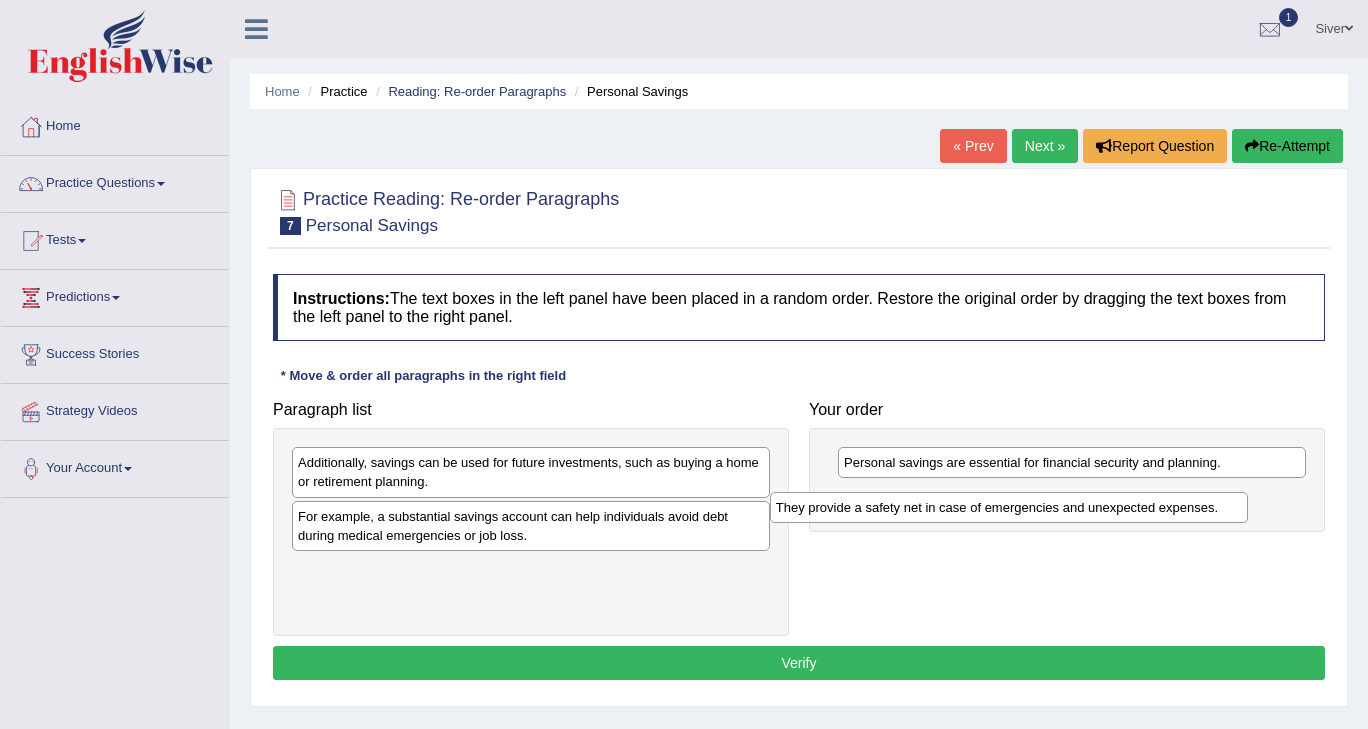 drag, startPoint x: 612, startPoint y: 464, endPoint x: 1118, endPoint y: 505, distance: 507.65836 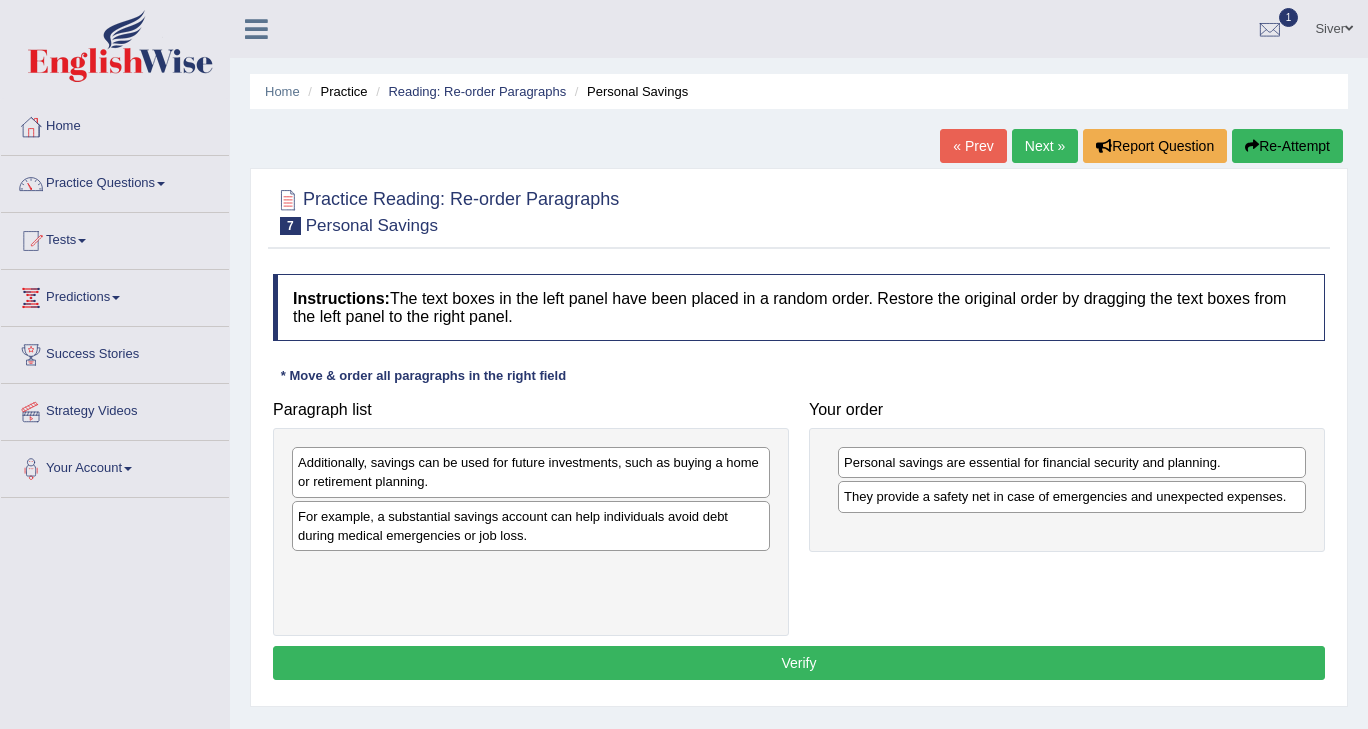 drag, startPoint x: 451, startPoint y: 530, endPoint x: 470, endPoint y: 531, distance: 19.026299 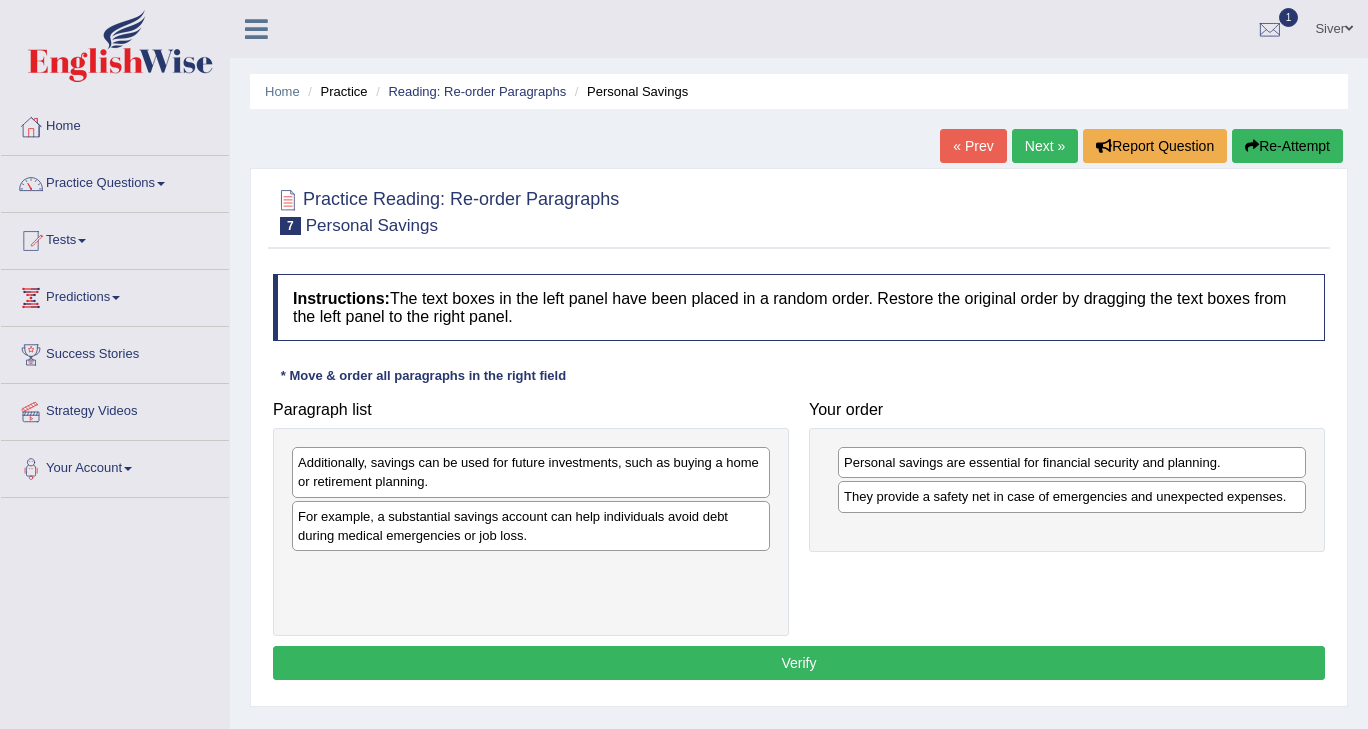 drag, startPoint x: 482, startPoint y: 526, endPoint x: 620, endPoint y: 548, distance: 139.74261 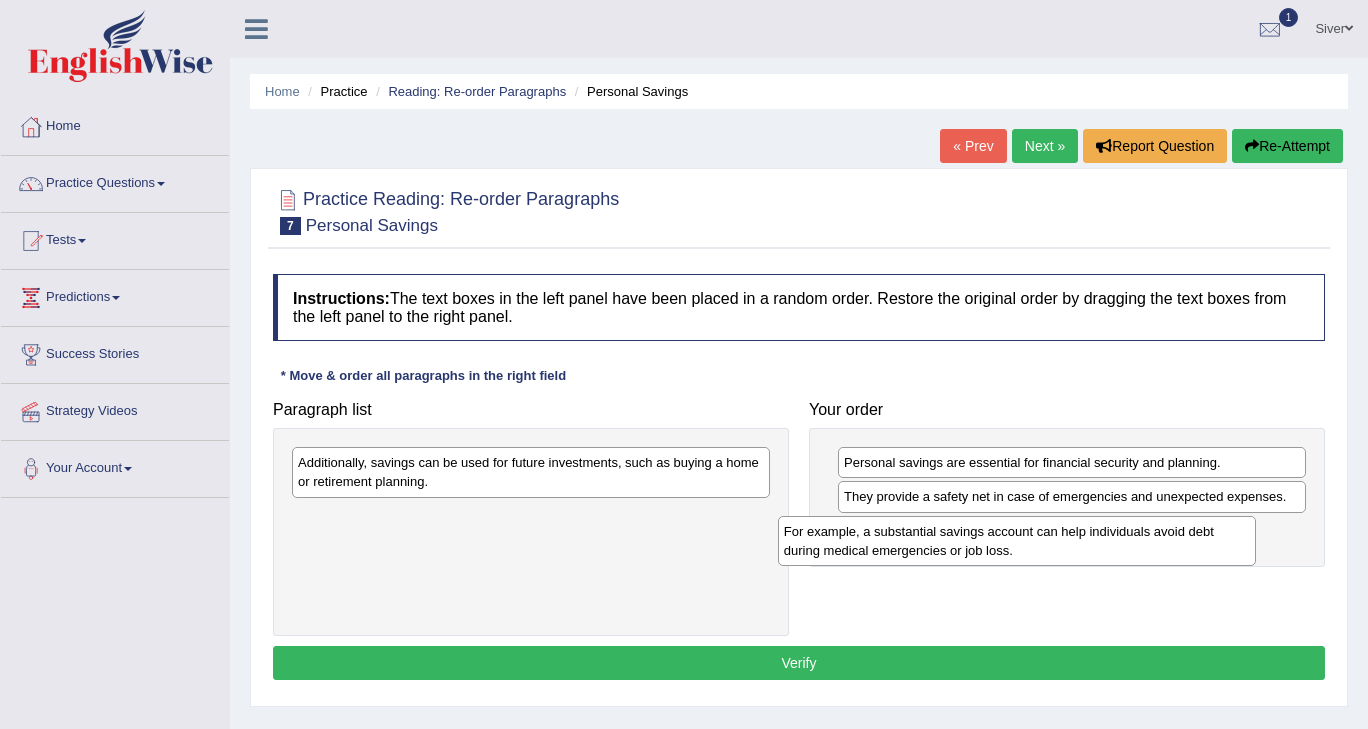 drag, startPoint x: 640, startPoint y: 533, endPoint x: 1156, endPoint y: 545, distance: 516.1395 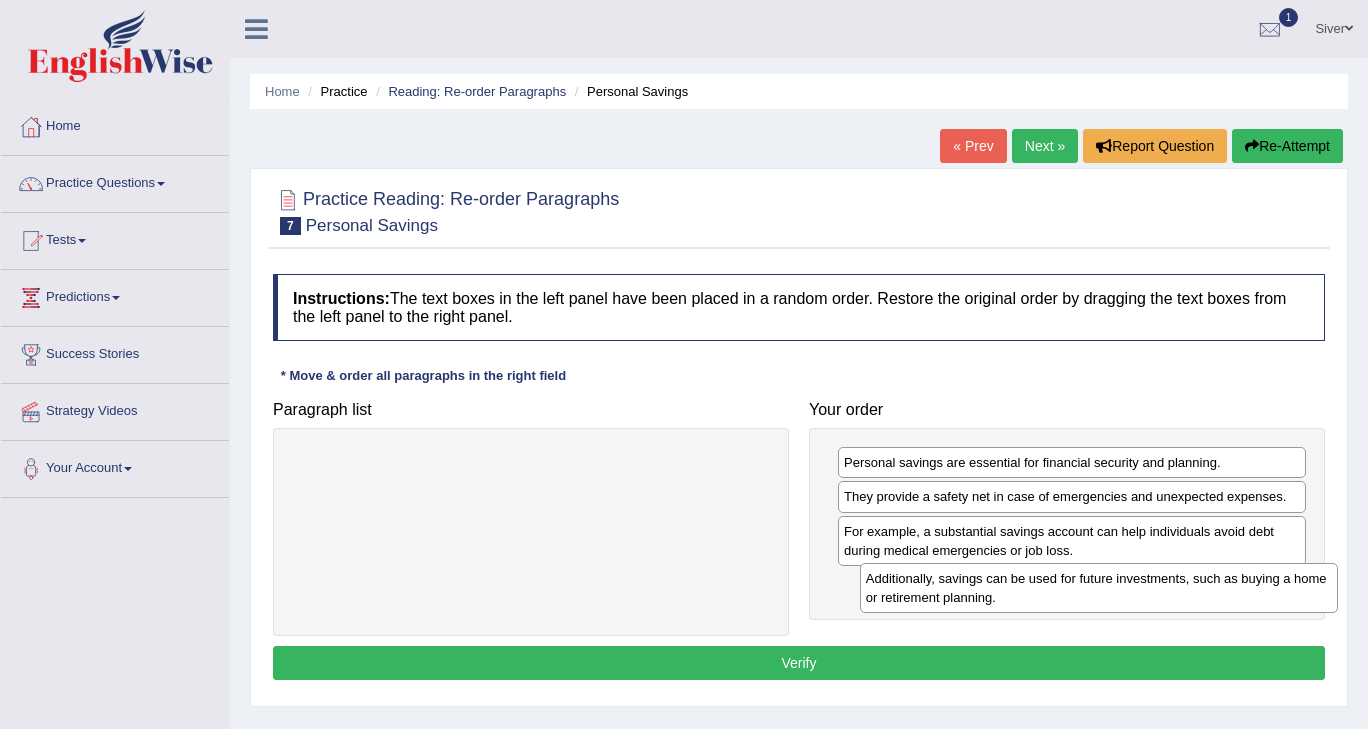 drag, startPoint x: 471, startPoint y: 485, endPoint x: 1019, endPoint y: 595, distance: 558.93115 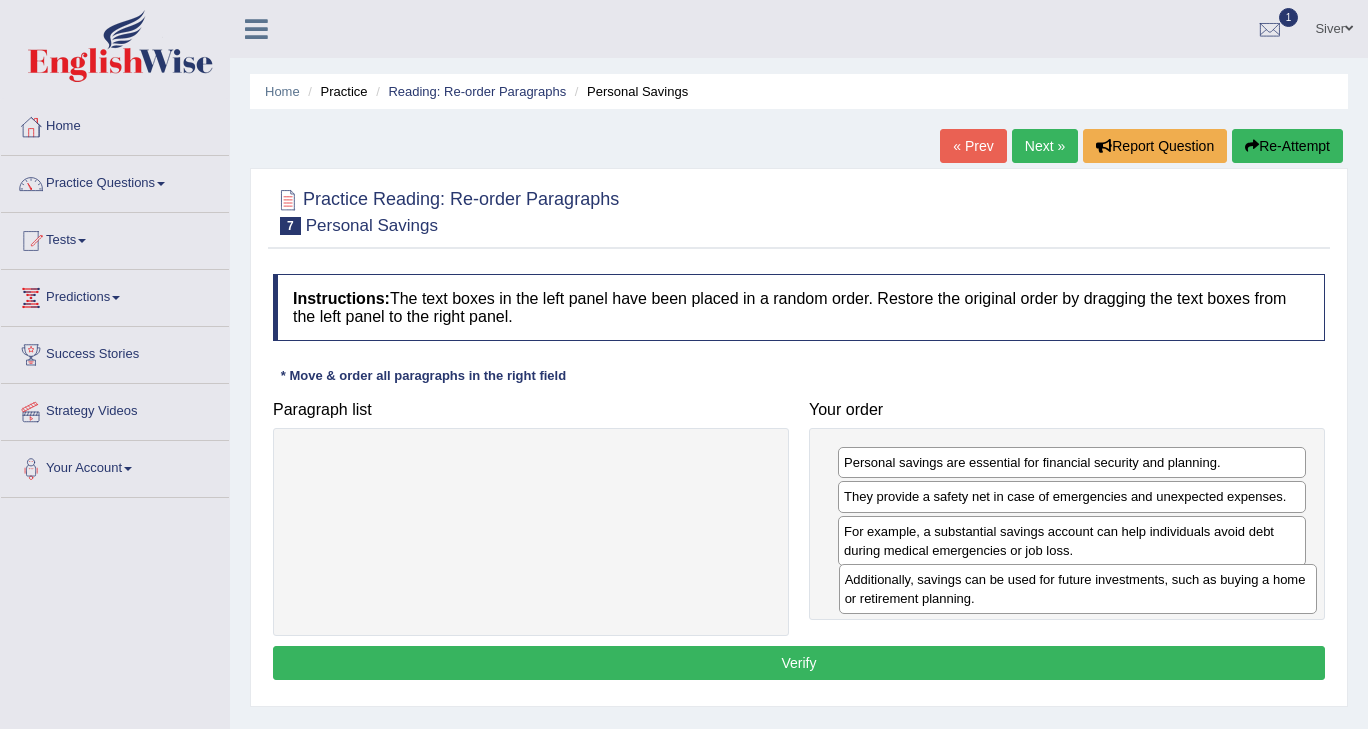 click on "Additionally, savings can be used for future investments, such as buying a home or retirement planning." at bounding box center (1078, 589) 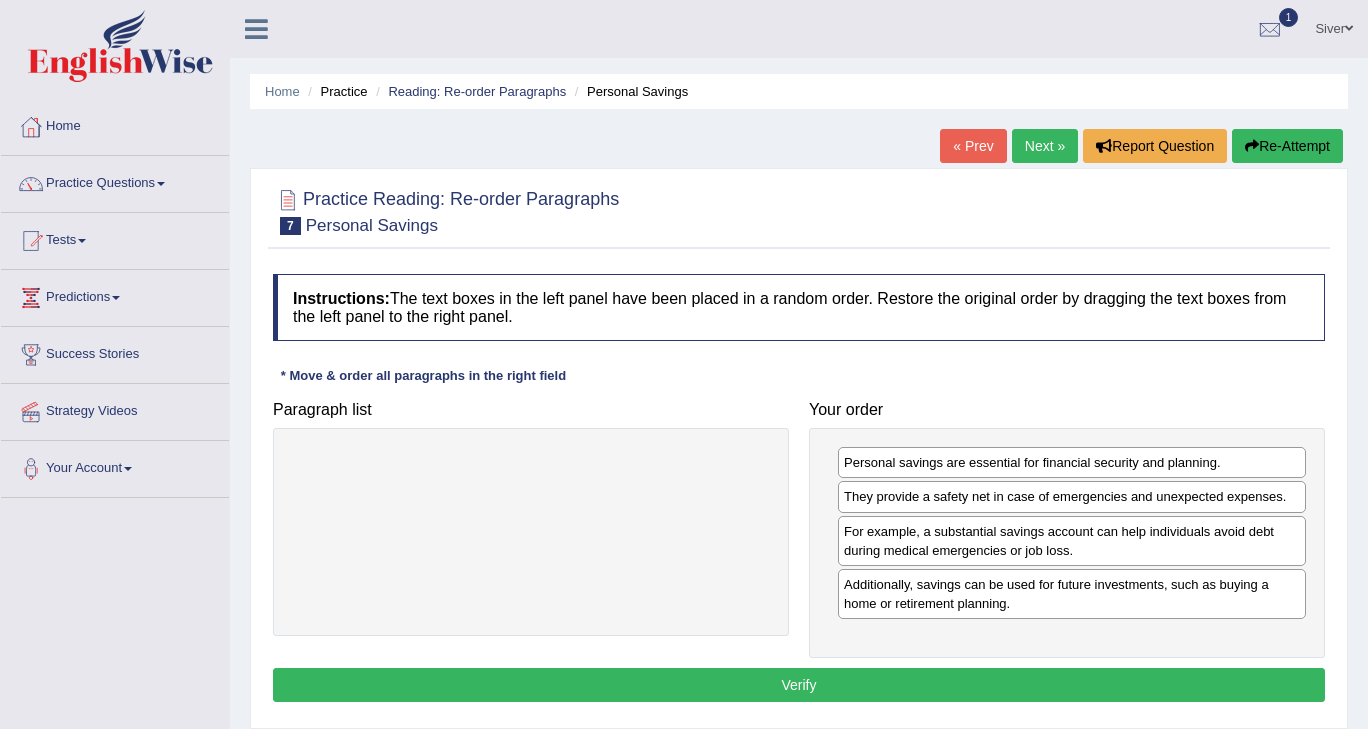 click on "Verify" at bounding box center [799, 685] 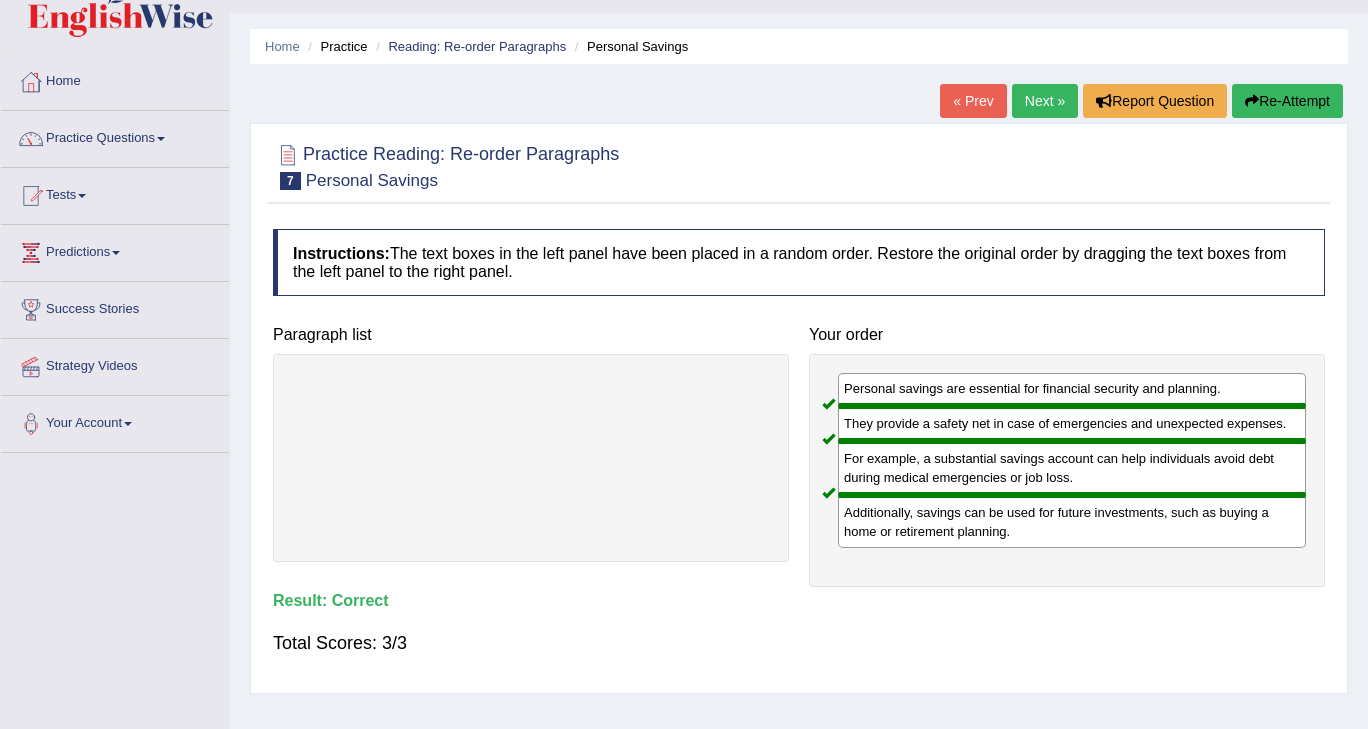 scroll, scrollTop: 0, scrollLeft: 0, axis: both 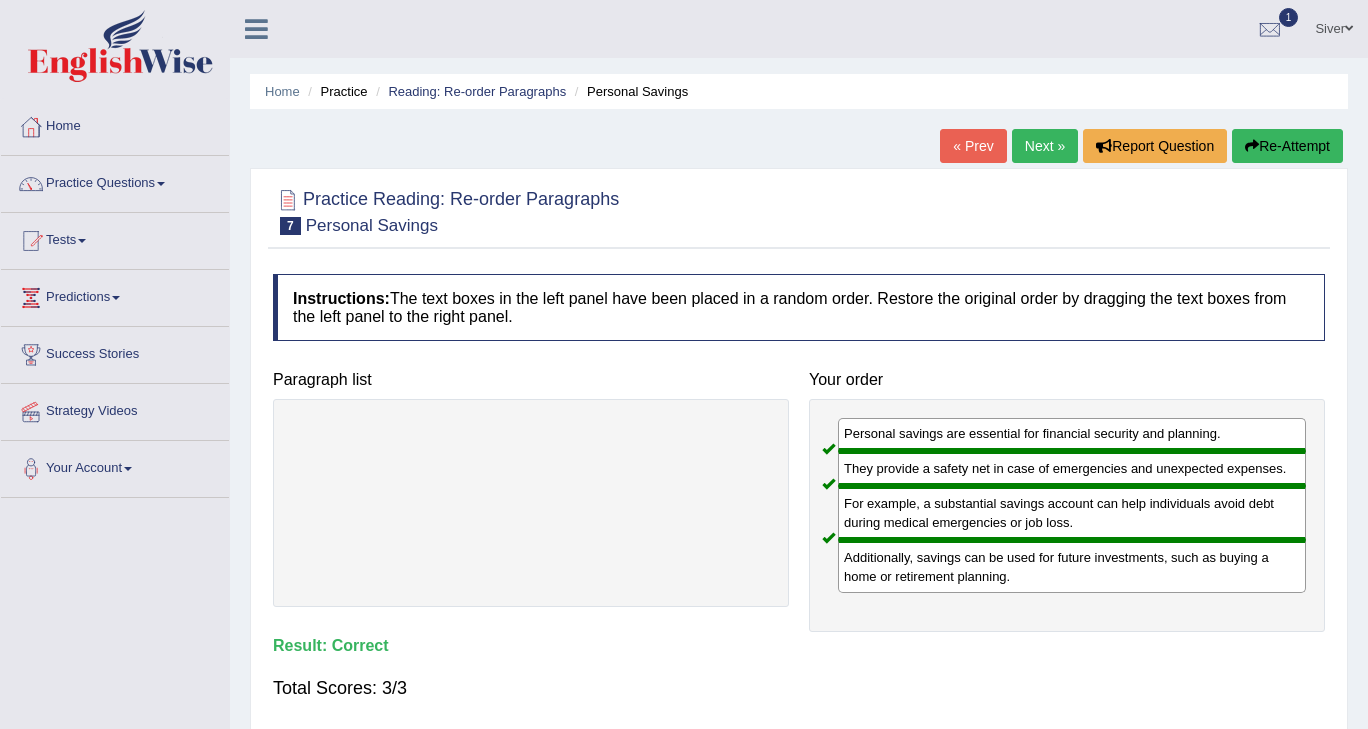 click on "Next »" at bounding box center [1045, 146] 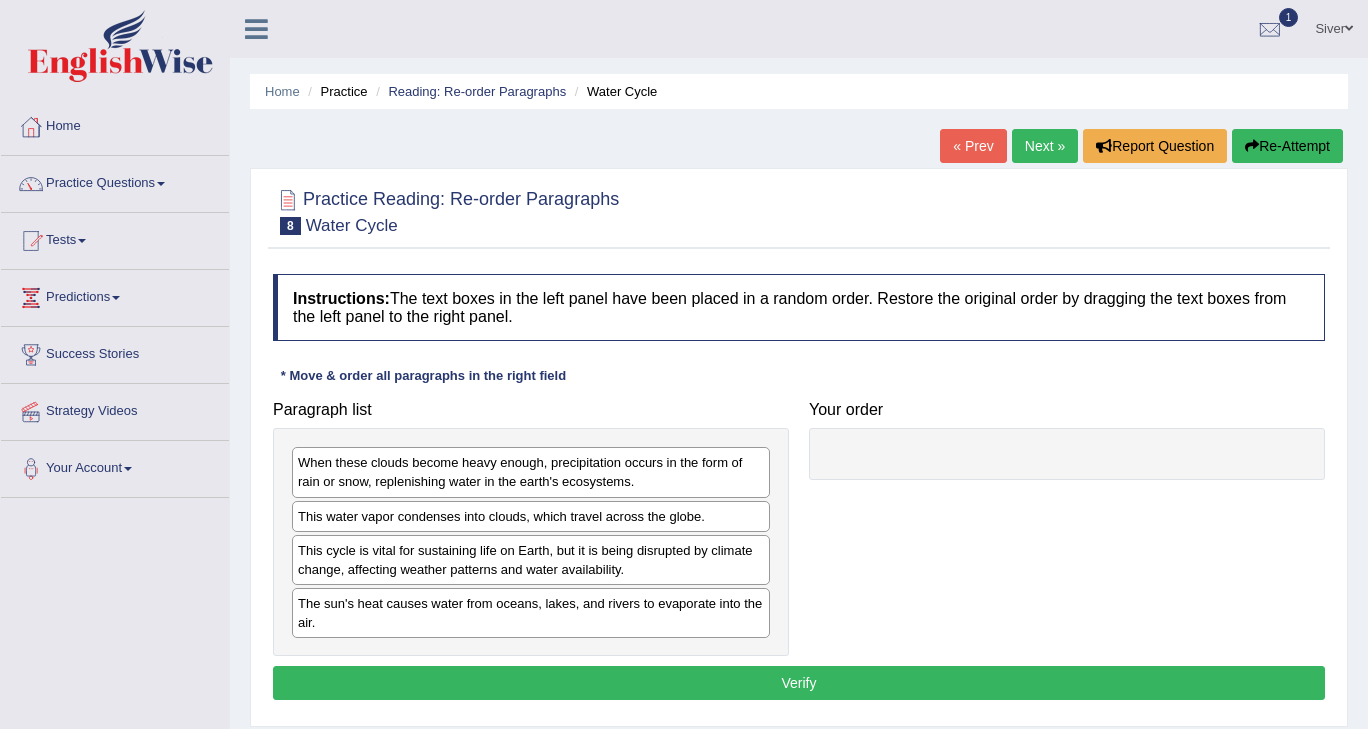 scroll, scrollTop: 0, scrollLeft: 0, axis: both 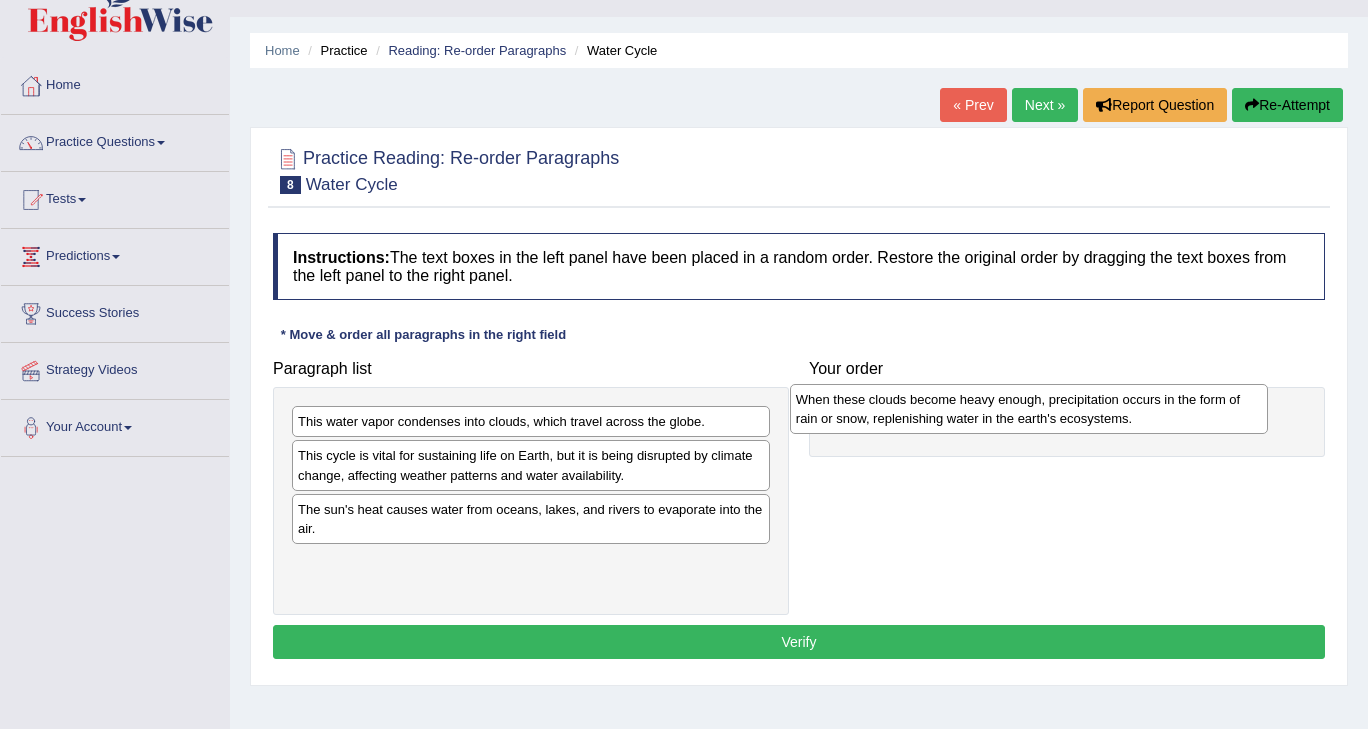 drag, startPoint x: 636, startPoint y: 435, endPoint x: 1160, endPoint y: 417, distance: 524.3091 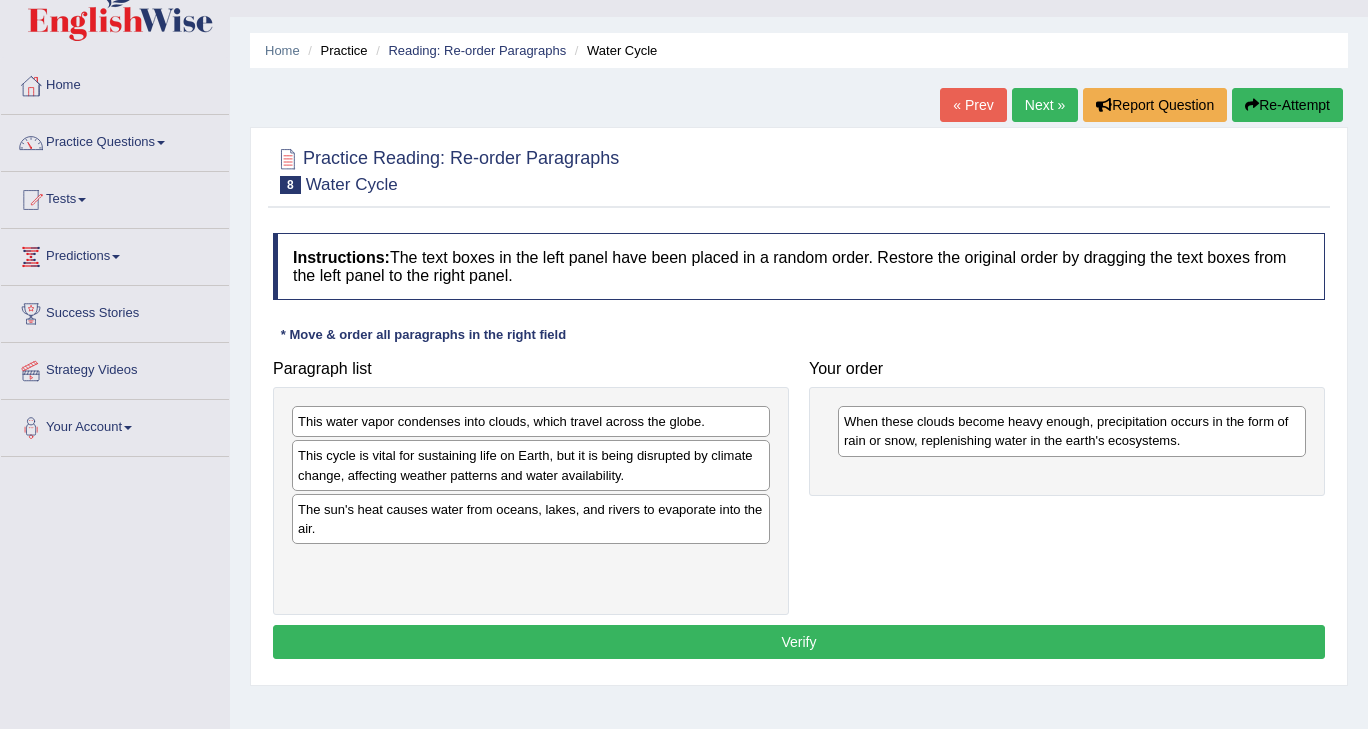 drag, startPoint x: 374, startPoint y: 531, endPoint x: 664, endPoint y: 479, distance: 294.62518 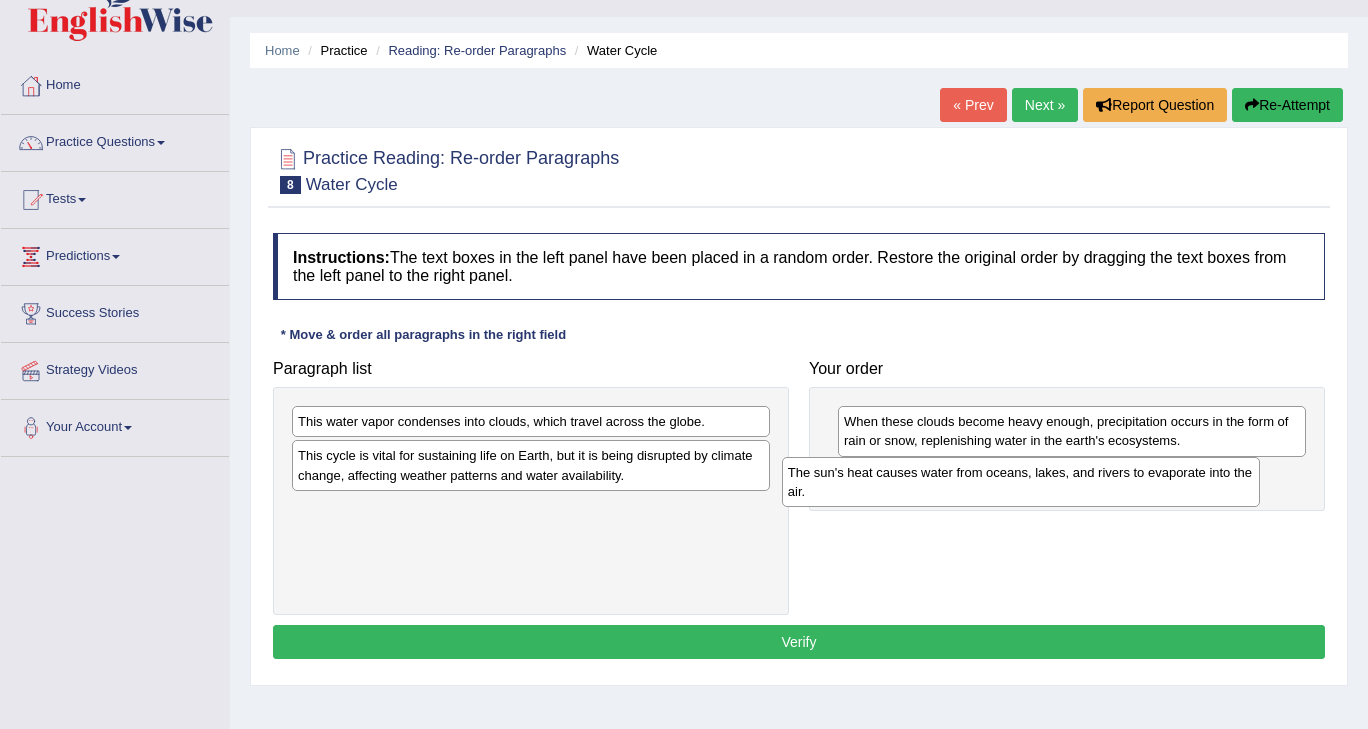drag, startPoint x: 524, startPoint y: 513, endPoint x: 1030, endPoint y: 471, distance: 507.74008 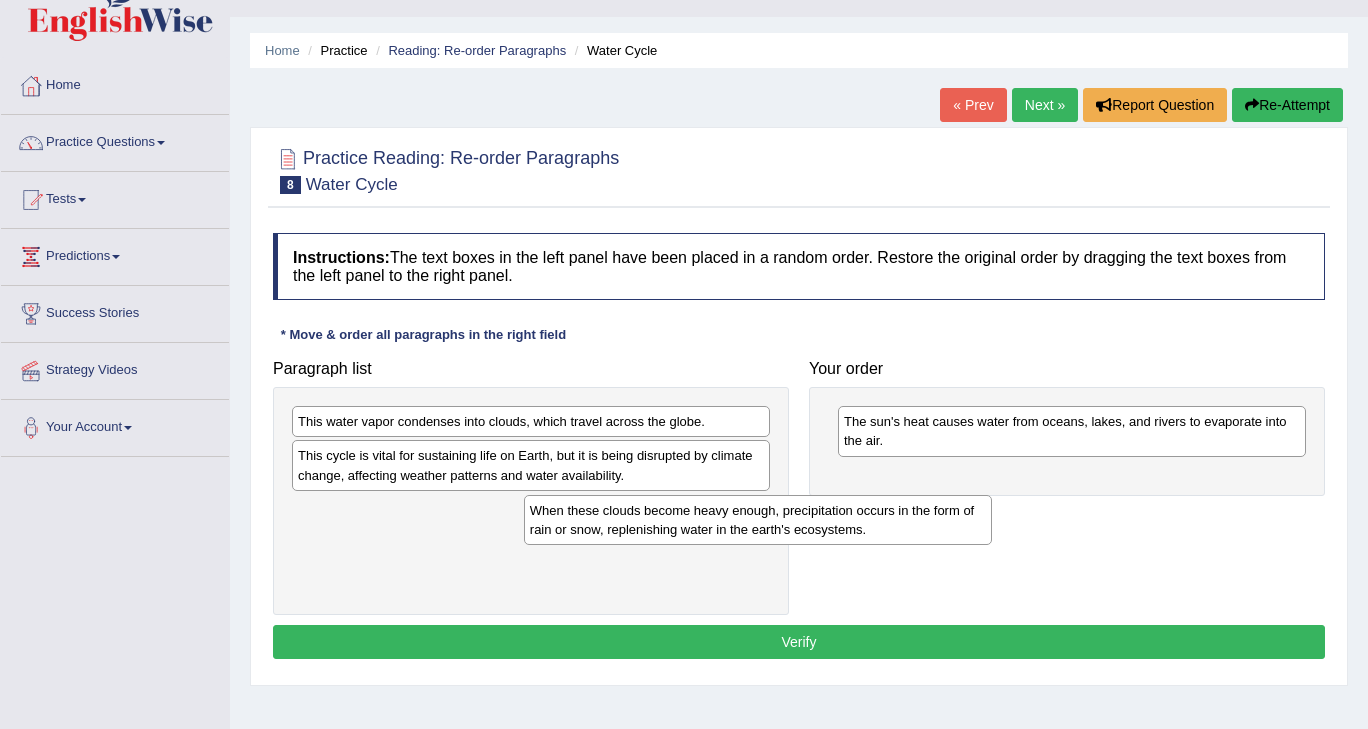 drag, startPoint x: 887, startPoint y: 436, endPoint x: 483, endPoint y: 559, distance: 422.30914 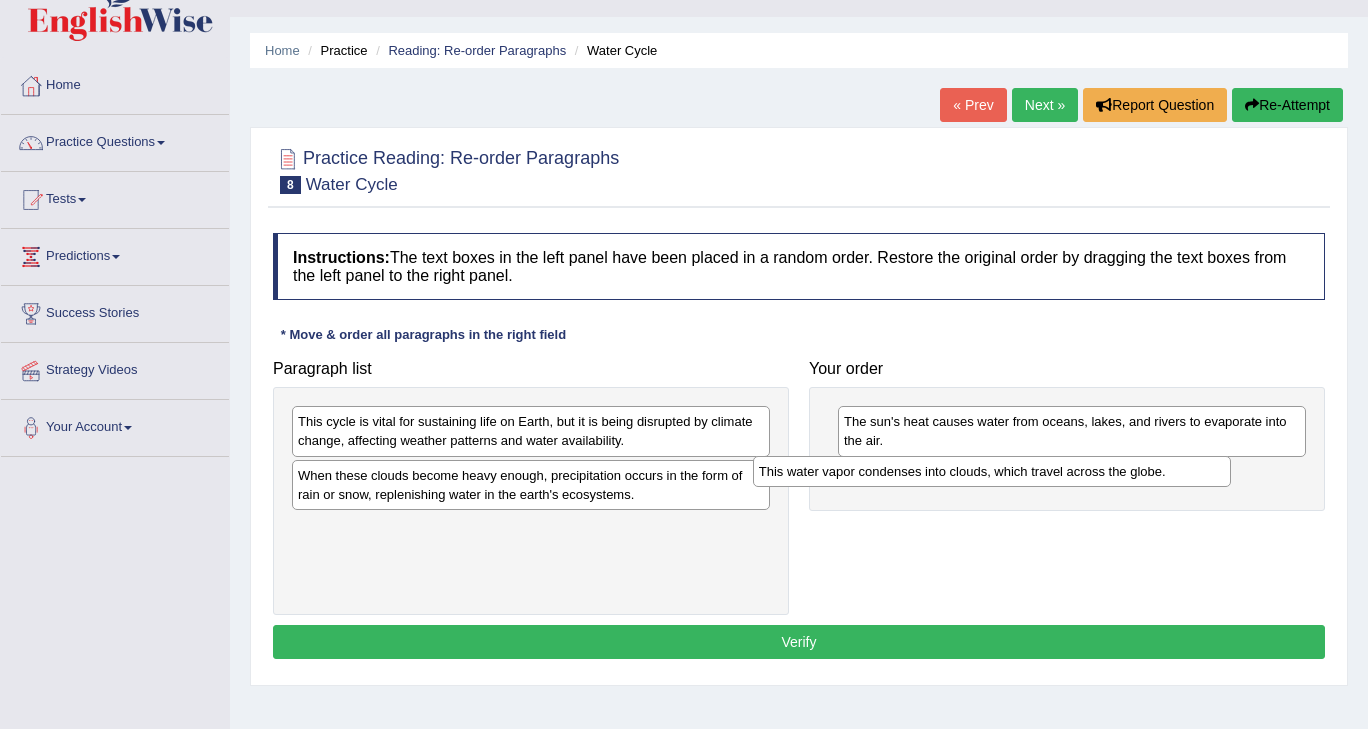 drag, startPoint x: 489, startPoint y: 426, endPoint x: 1002, endPoint y: 469, distance: 514.799 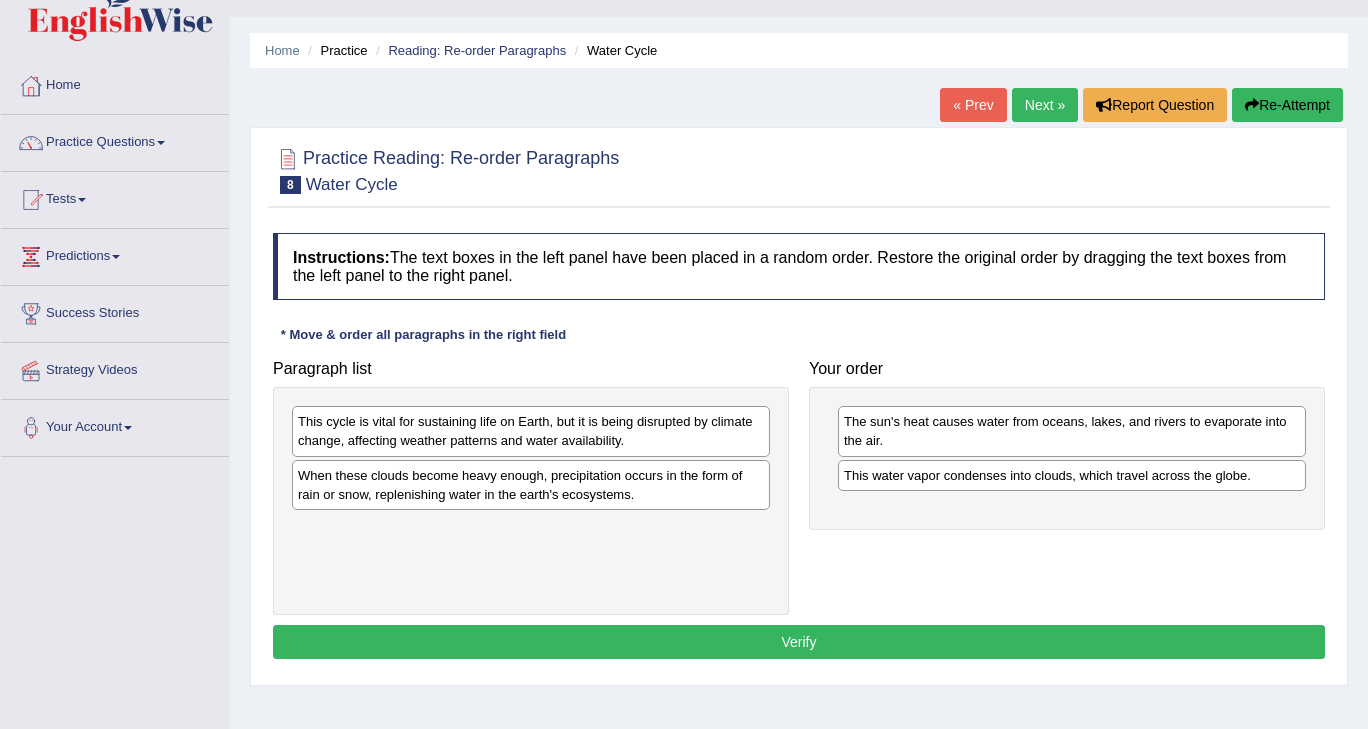 drag, startPoint x: 577, startPoint y: 489, endPoint x: 442, endPoint y: 444, distance: 142.30249 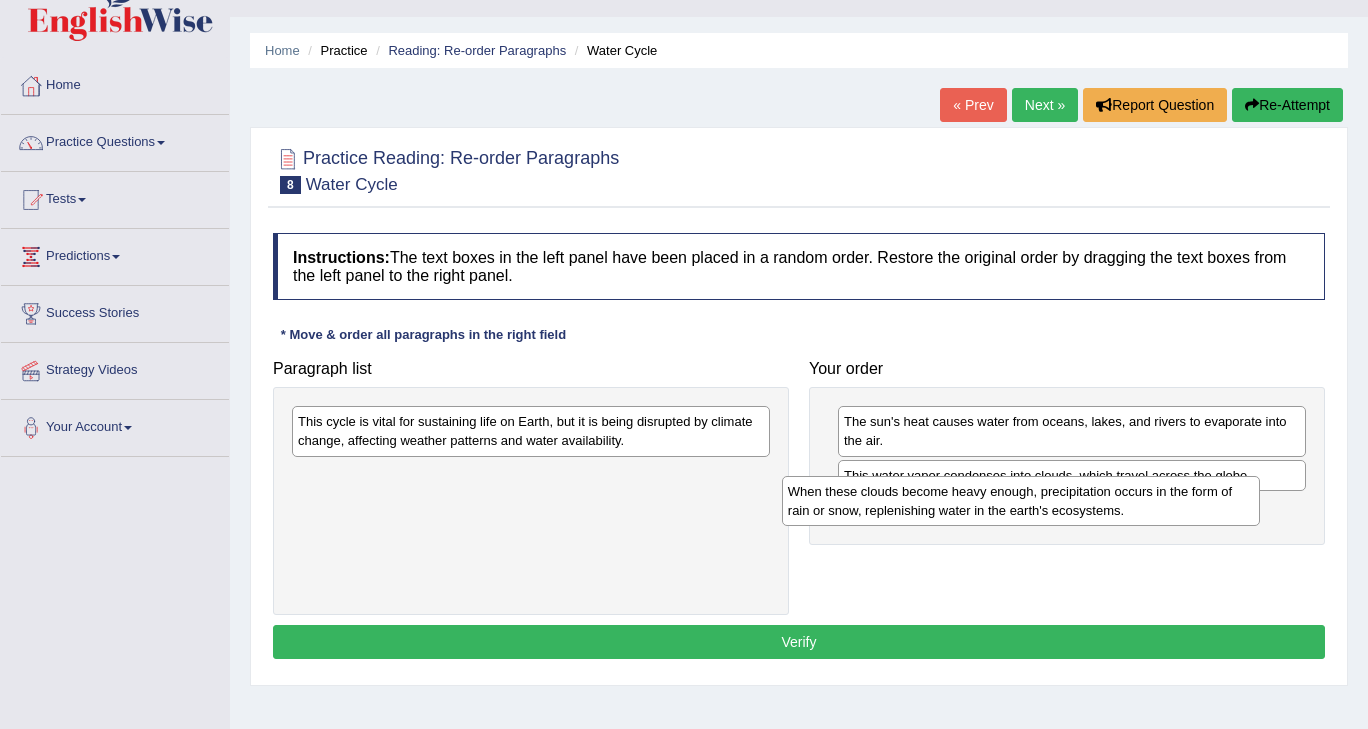 drag, startPoint x: 628, startPoint y: 495, endPoint x: 1150, endPoint y: 511, distance: 522.2452 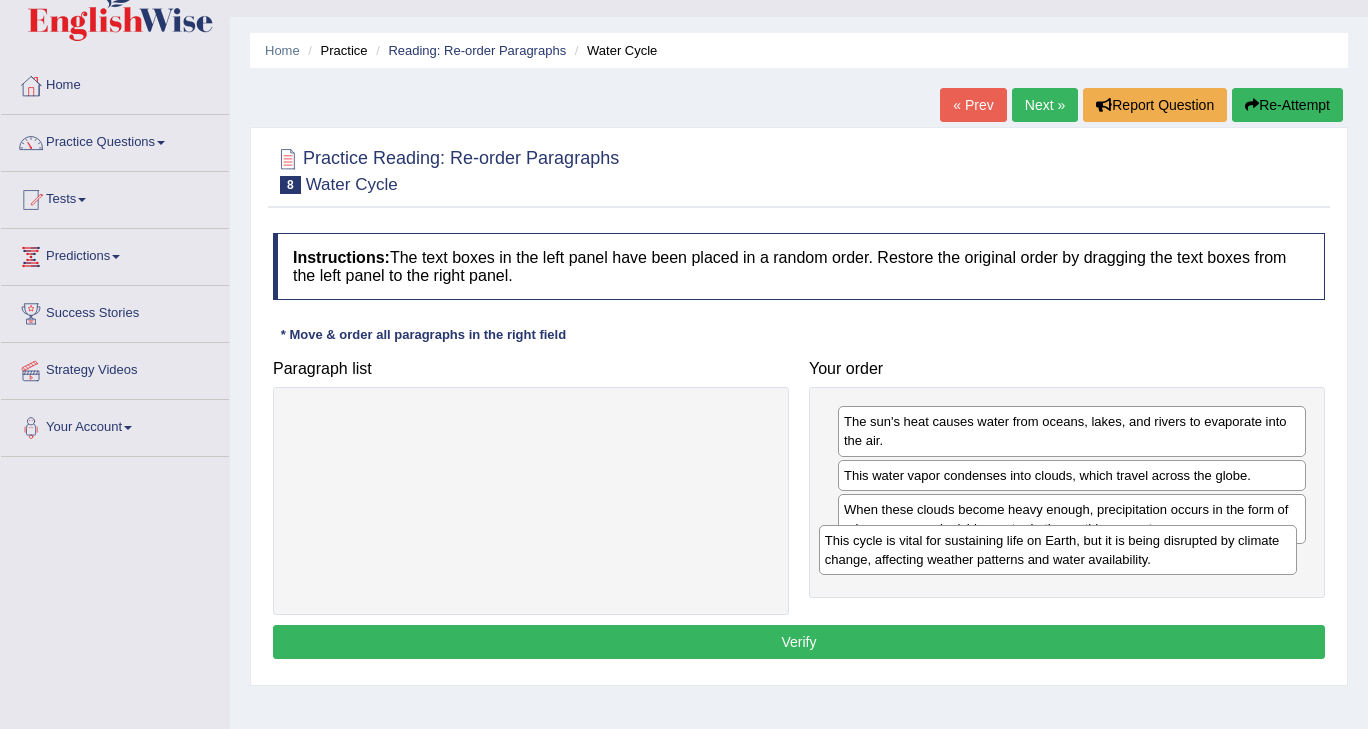 drag, startPoint x: 464, startPoint y: 439, endPoint x: 1030, endPoint y: 545, distance: 575.8403 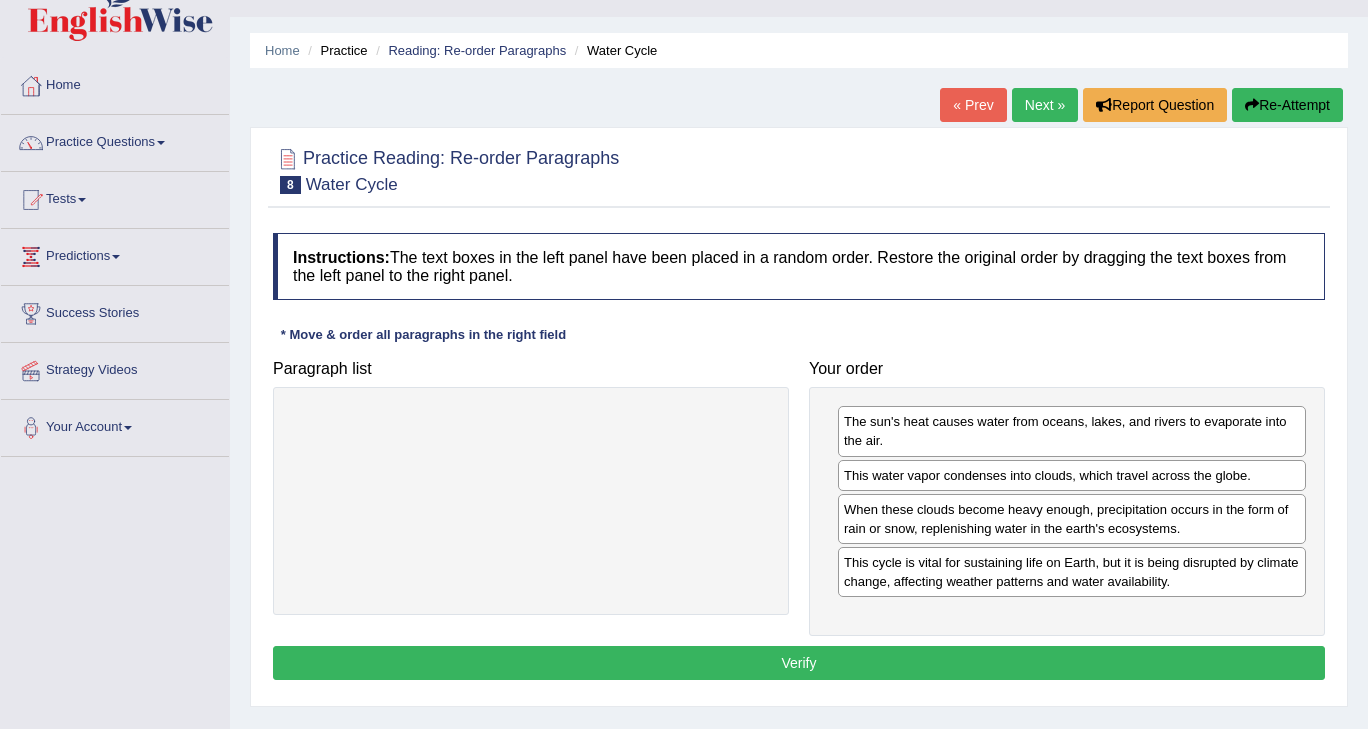 click on "Verify" at bounding box center (799, 663) 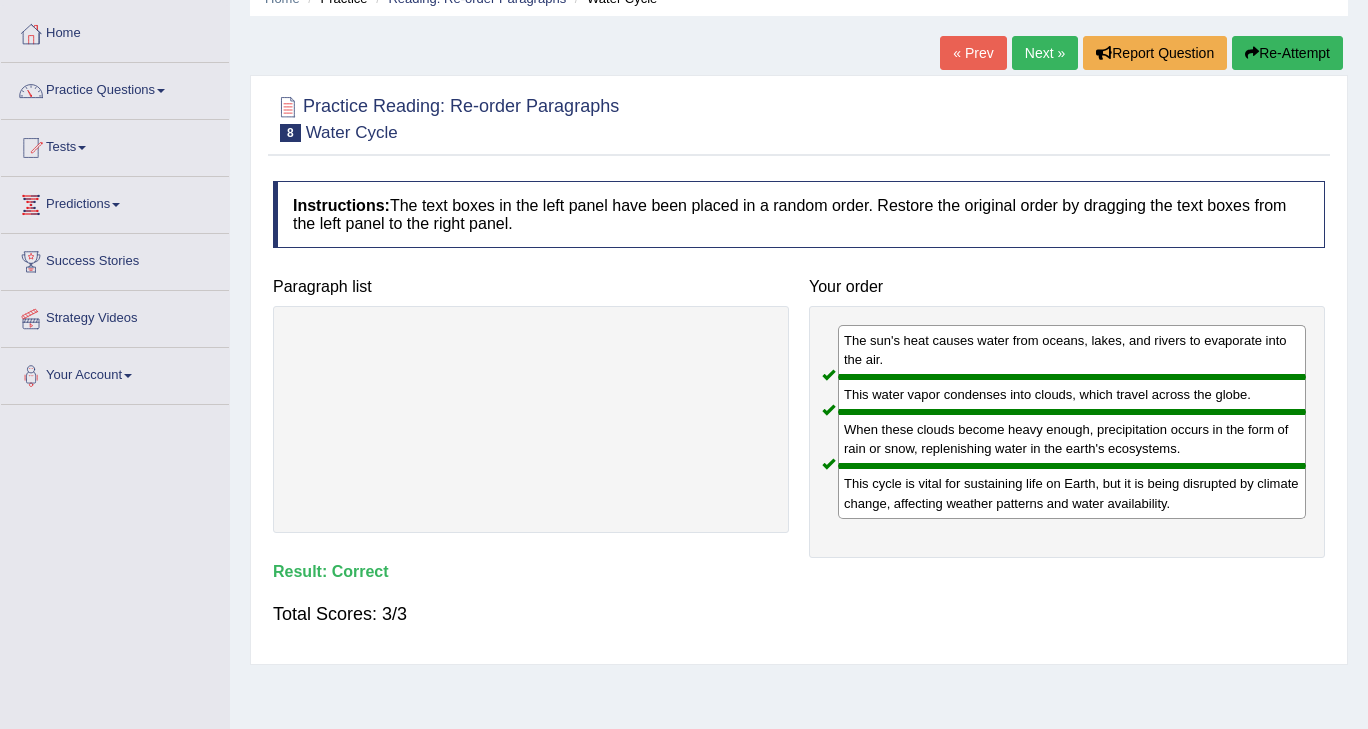 scroll, scrollTop: 129, scrollLeft: 0, axis: vertical 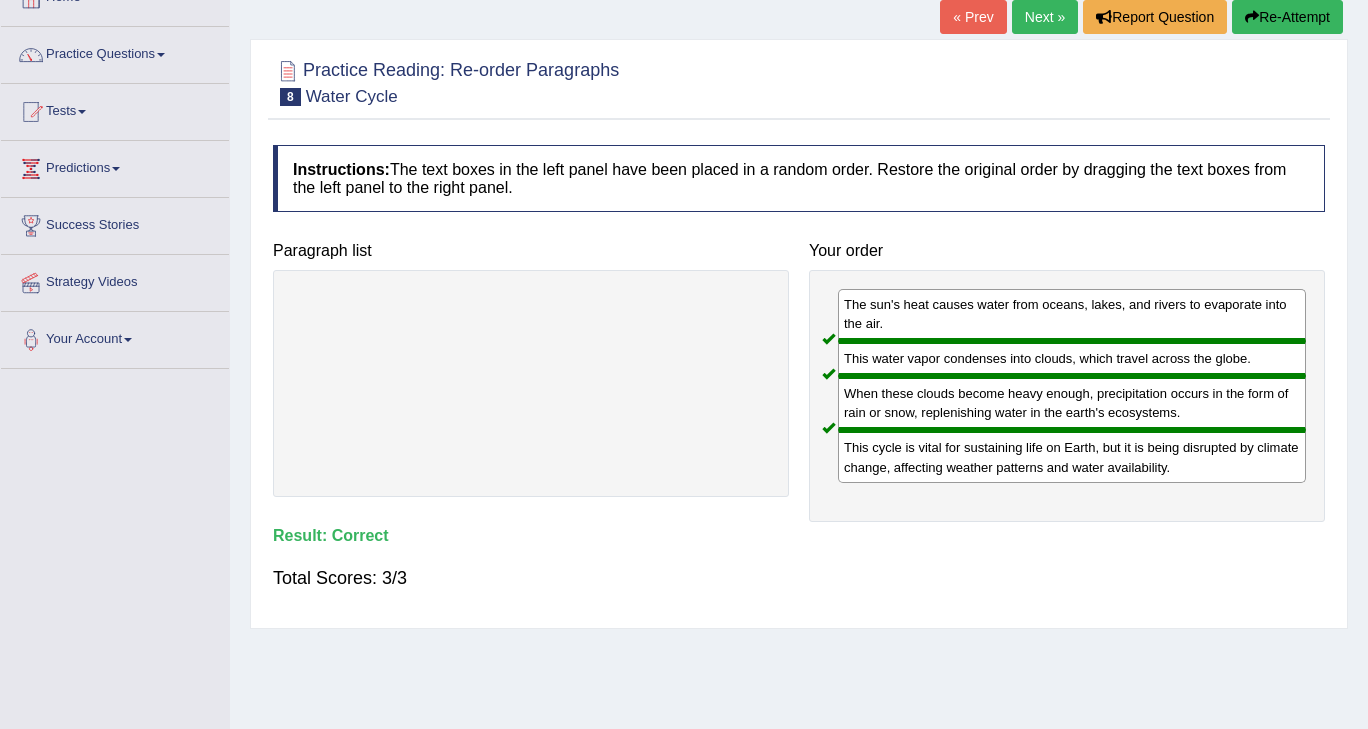 click on "Next »" at bounding box center (1045, 17) 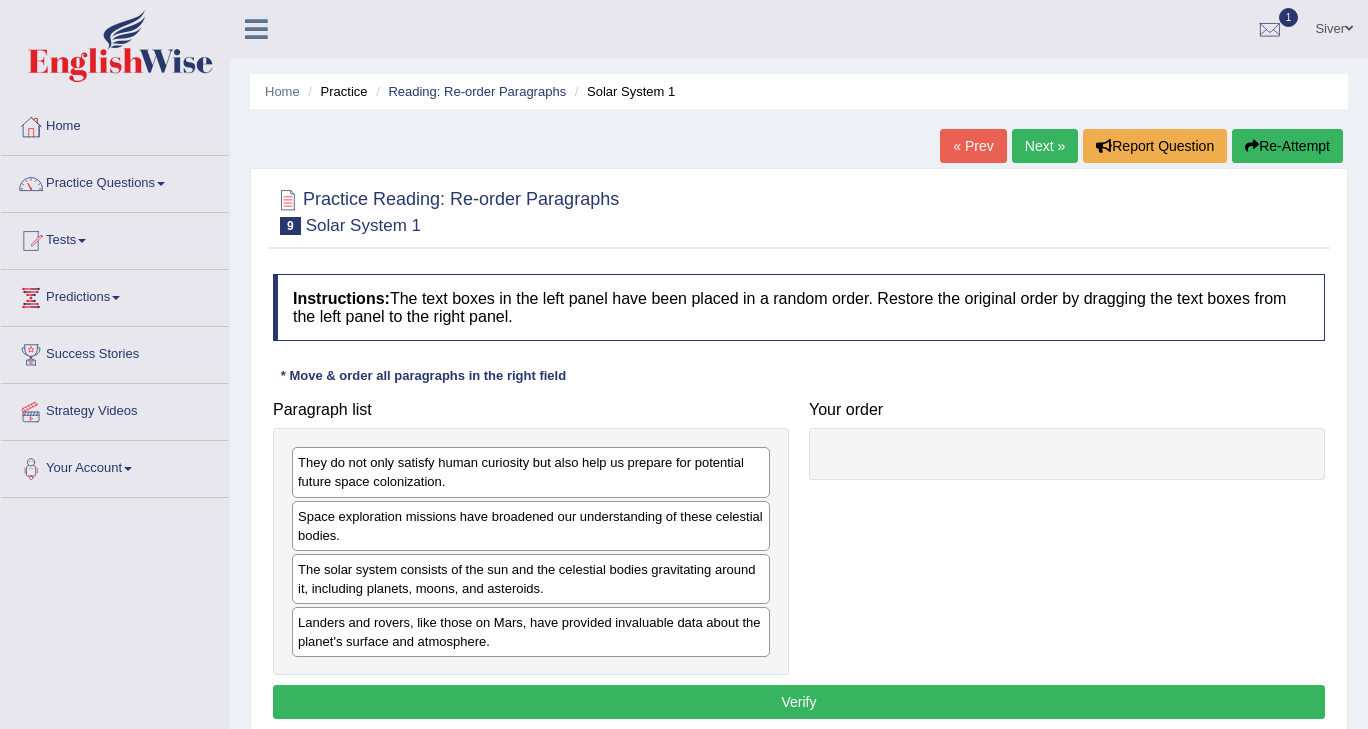 scroll, scrollTop: 0, scrollLeft: 0, axis: both 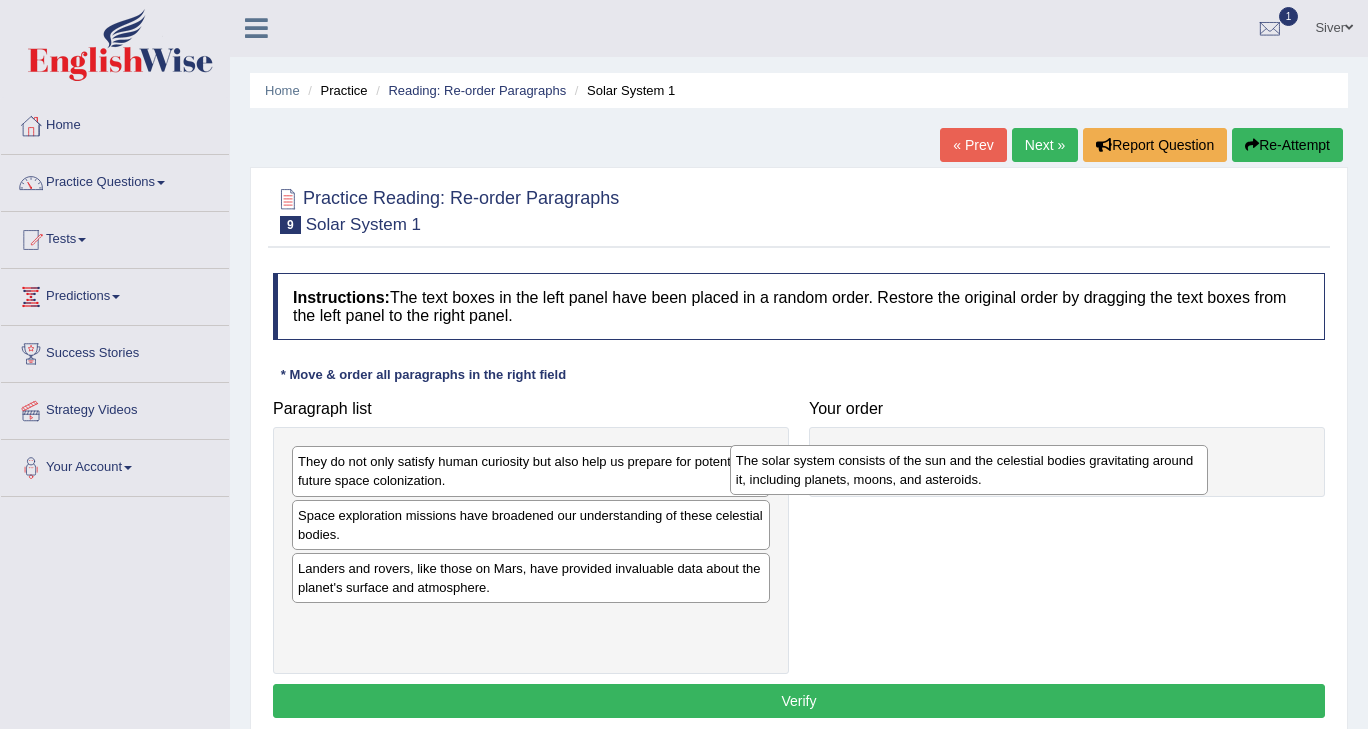 drag, startPoint x: 578, startPoint y: 588, endPoint x: 1020, endPoint y: 477, distance: 455.7247 